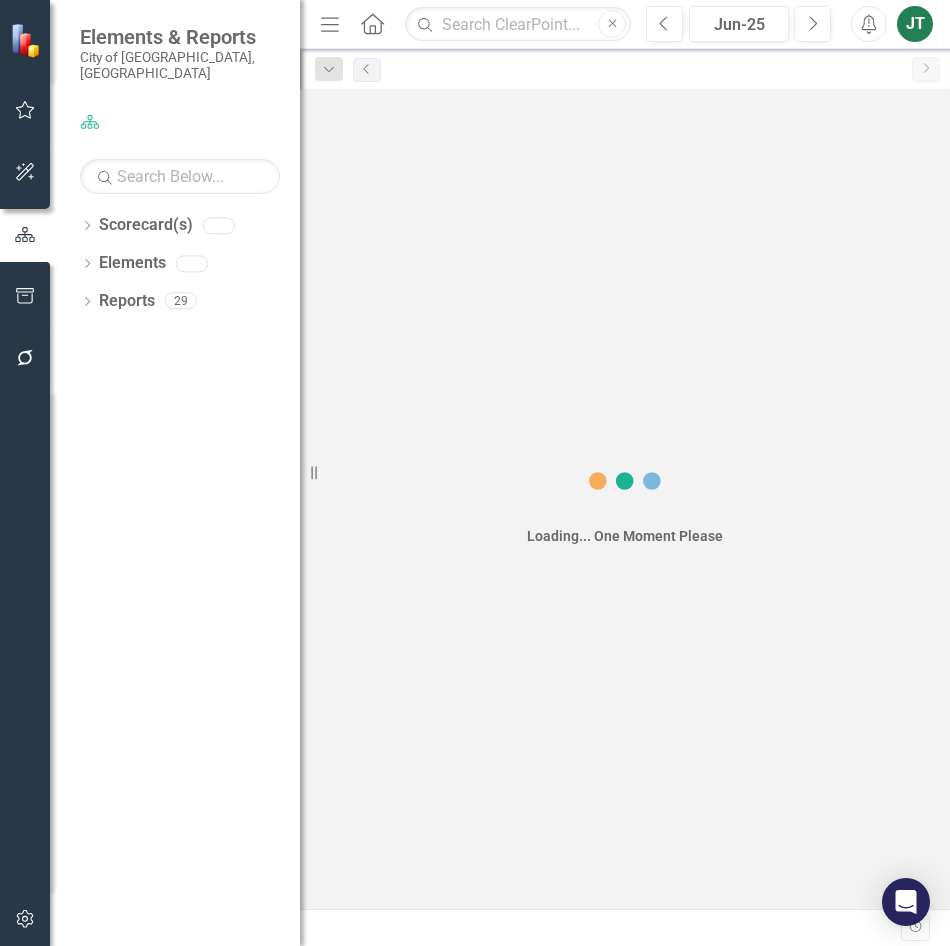 scroll, scrollTop: 0, scrollLeft: 0, axis: both 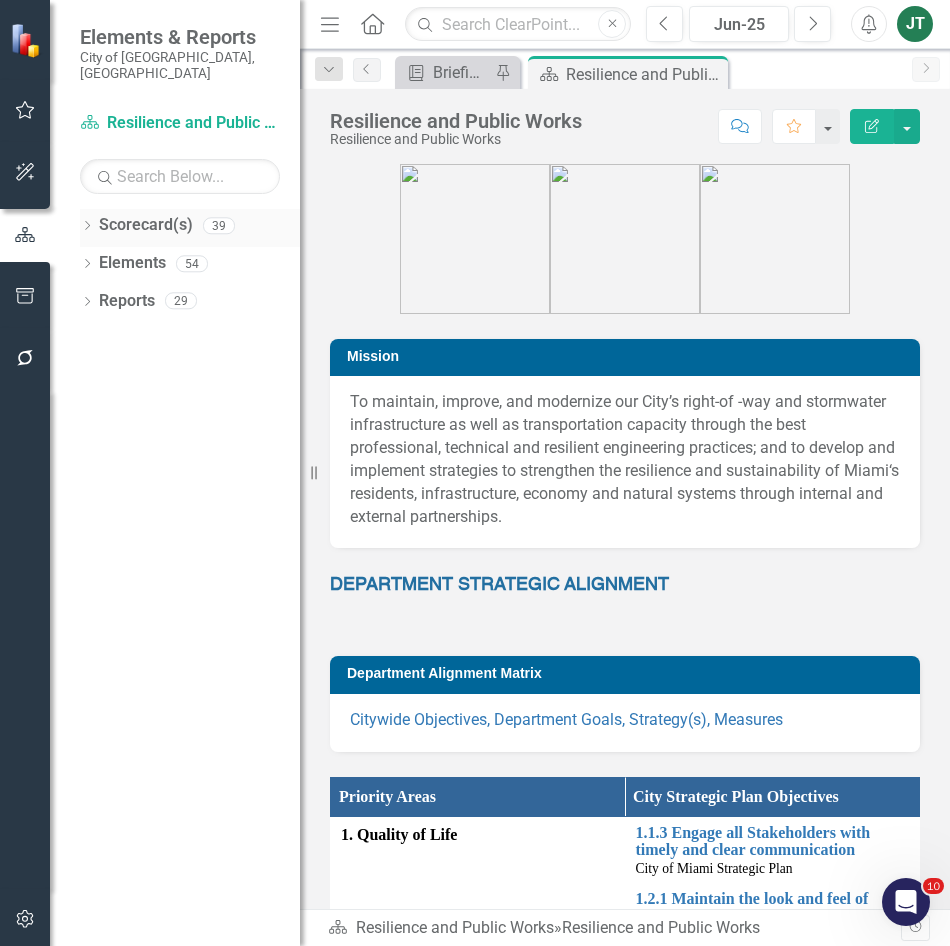 click on "Dropdown" 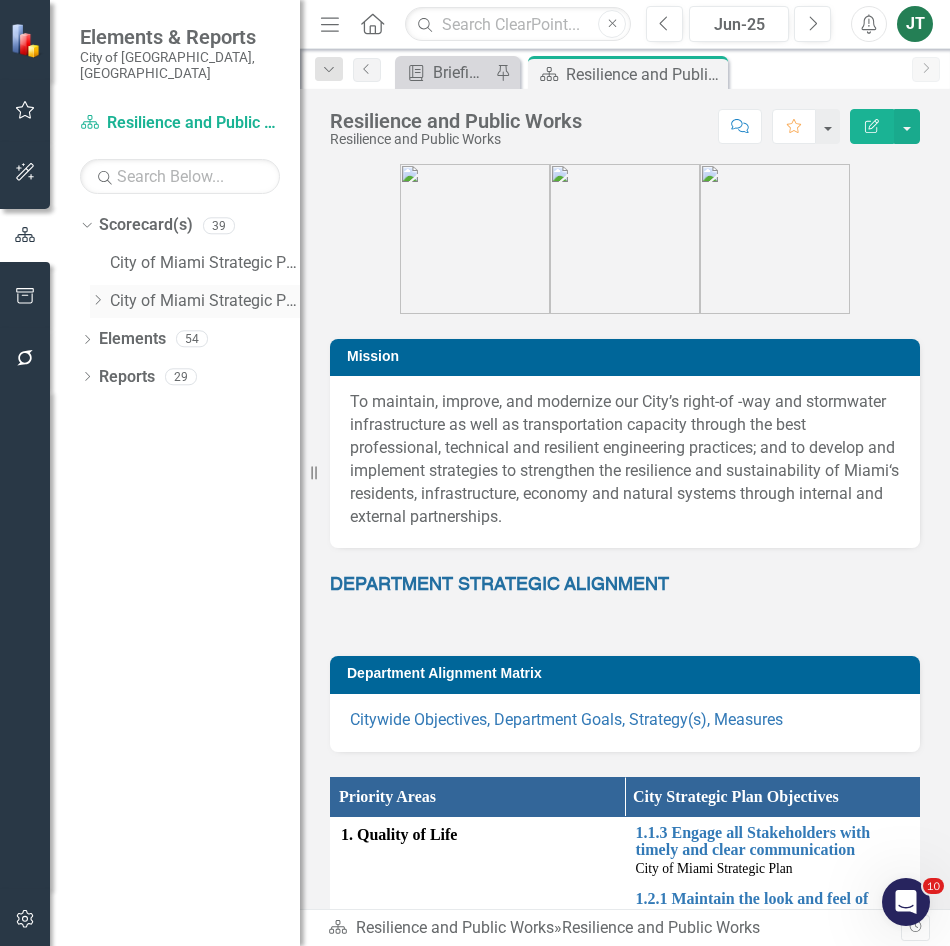 click on "Dropdown" 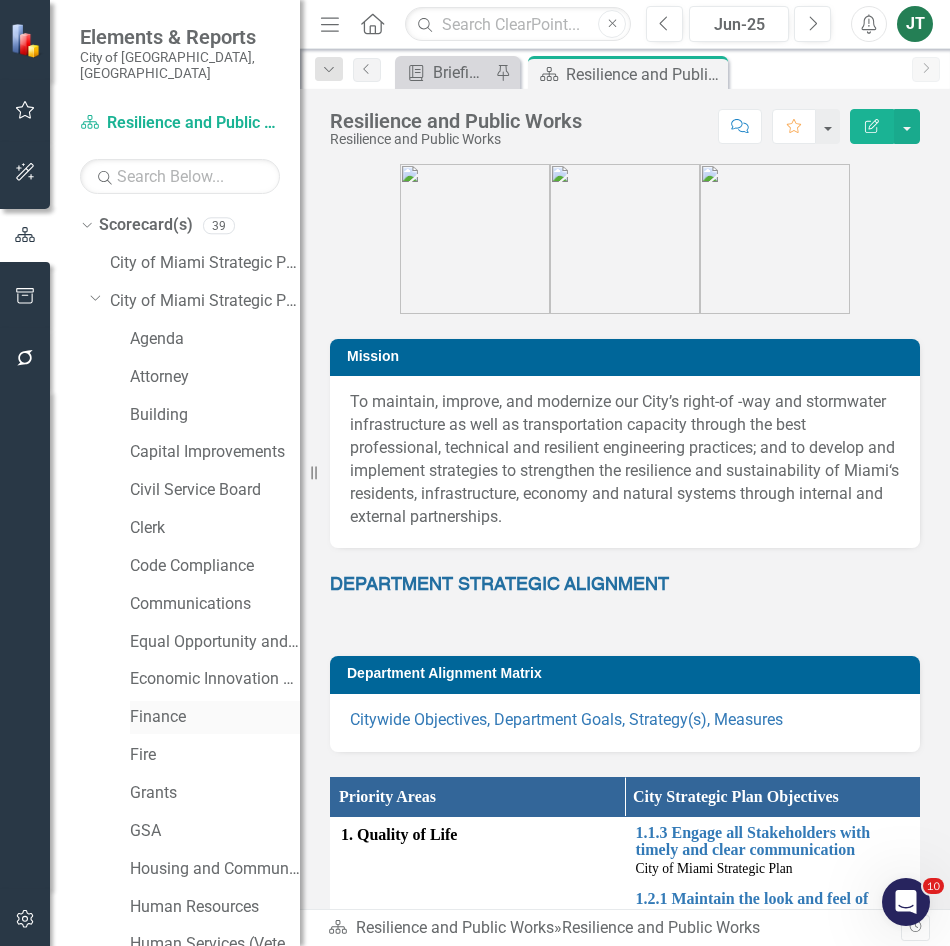 click on "Finance" at bounding box center [215, 717] 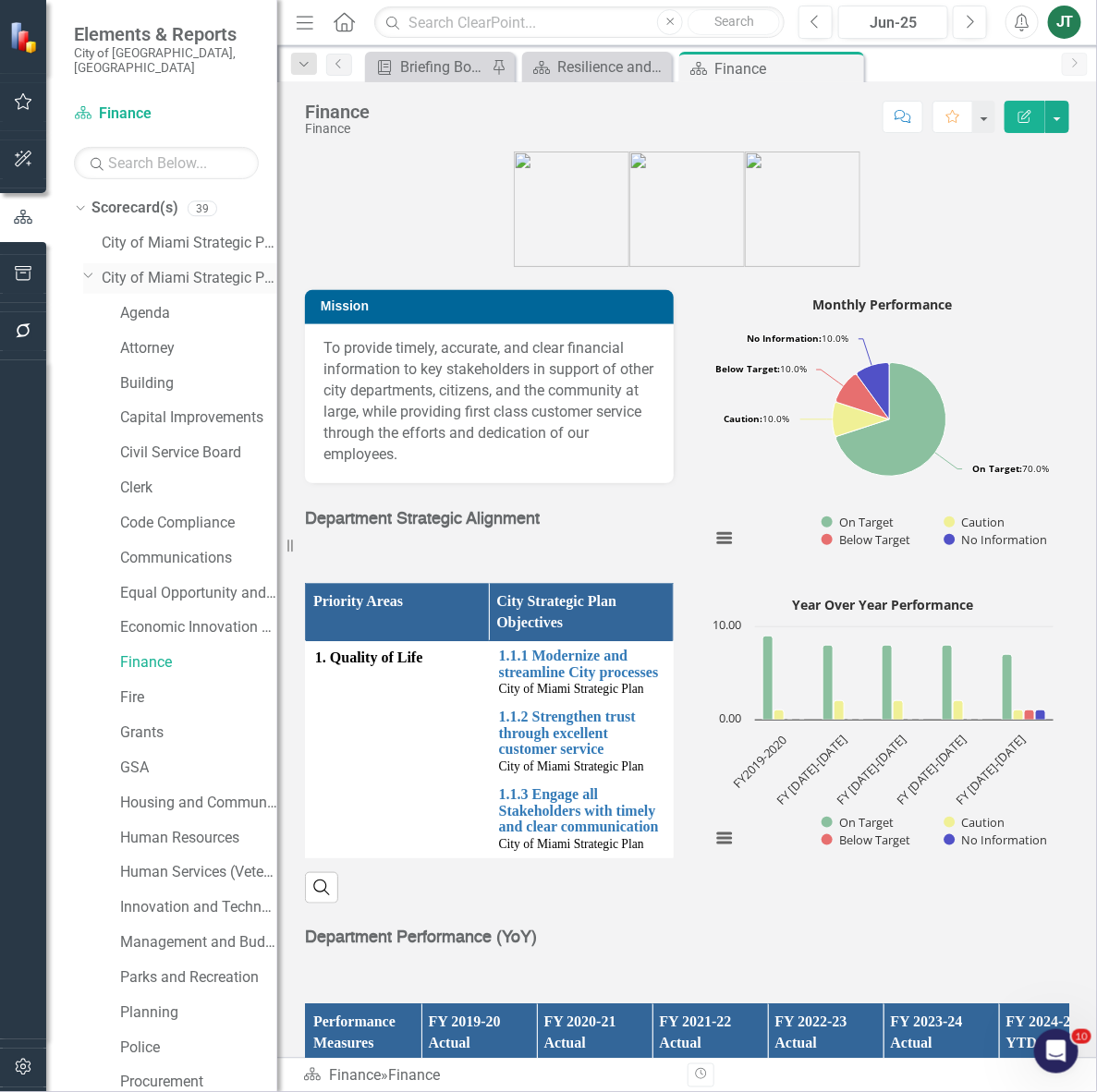 click on "Dropdown" 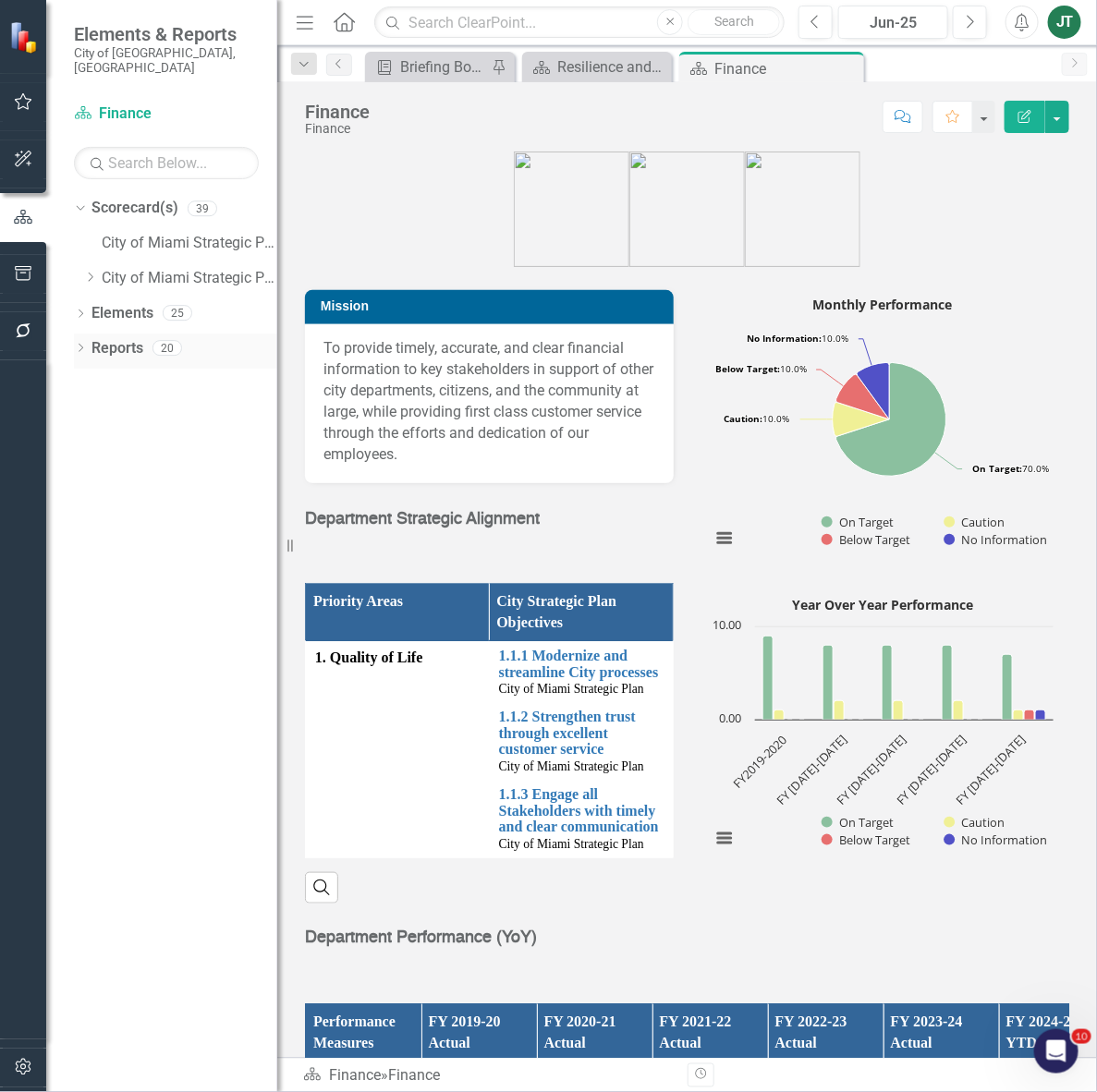 click on "Reports" at bounding box center [117, 348] 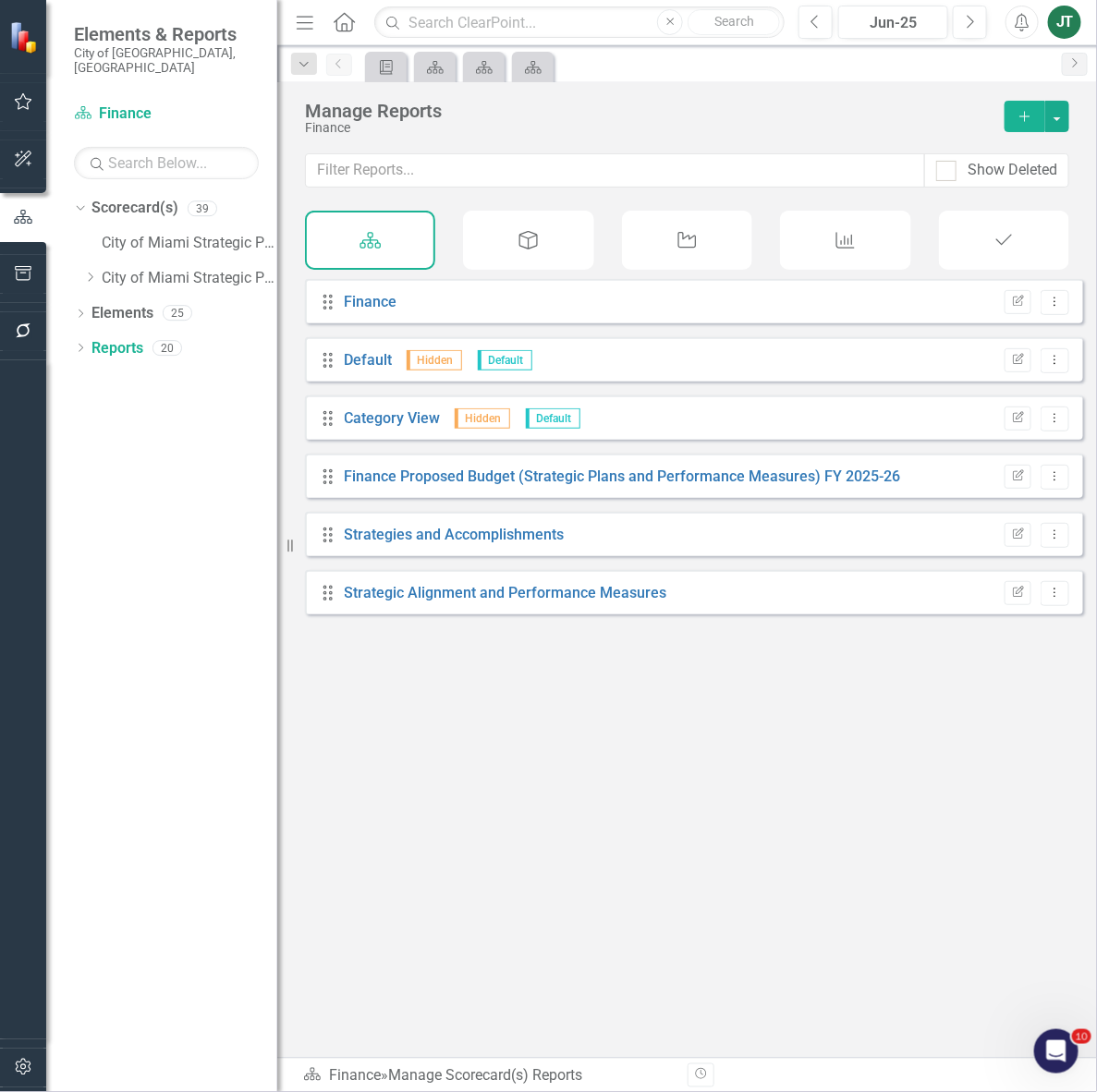 click on "Strategy" 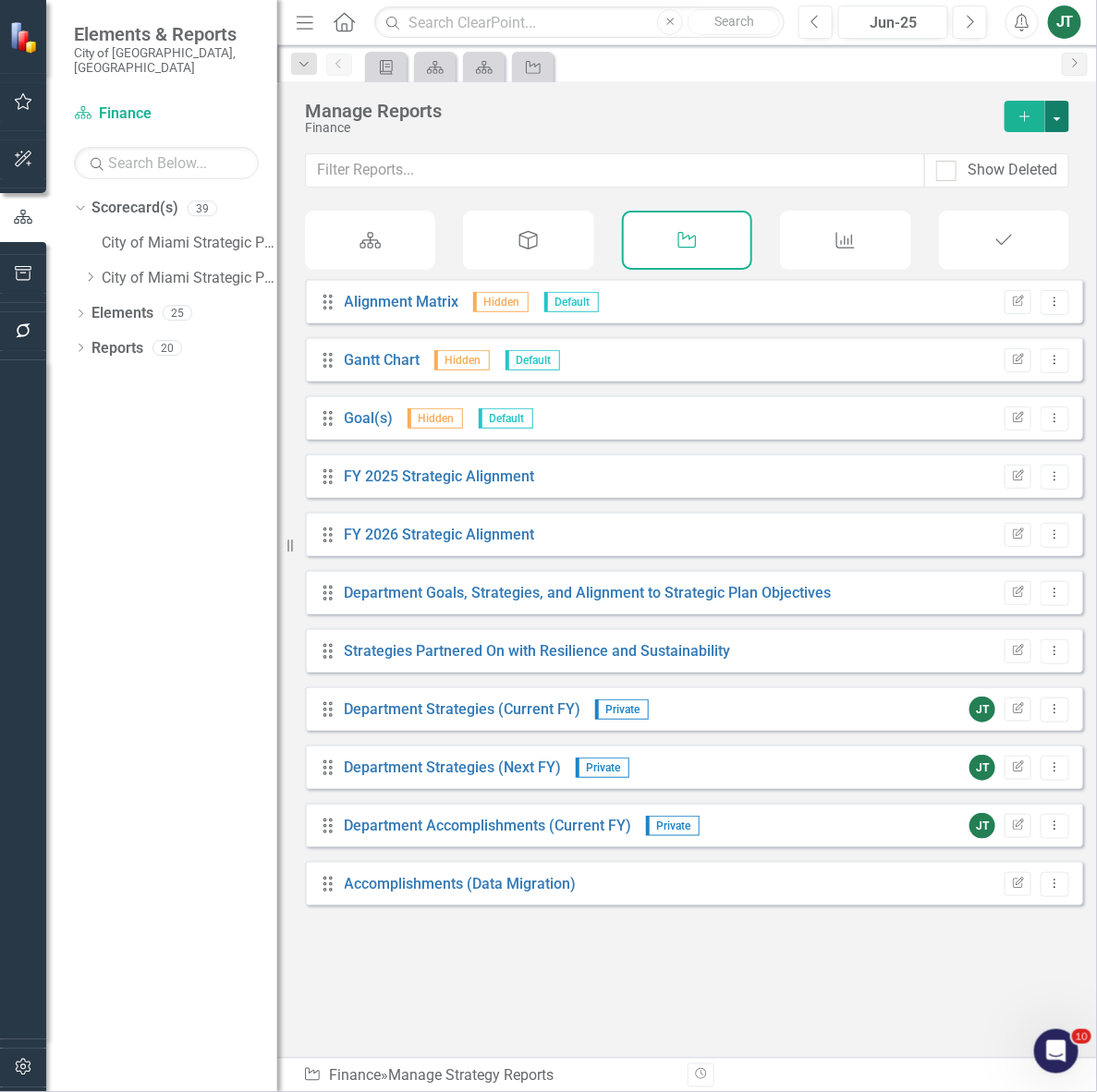 click at bounding box center (1057, 116) 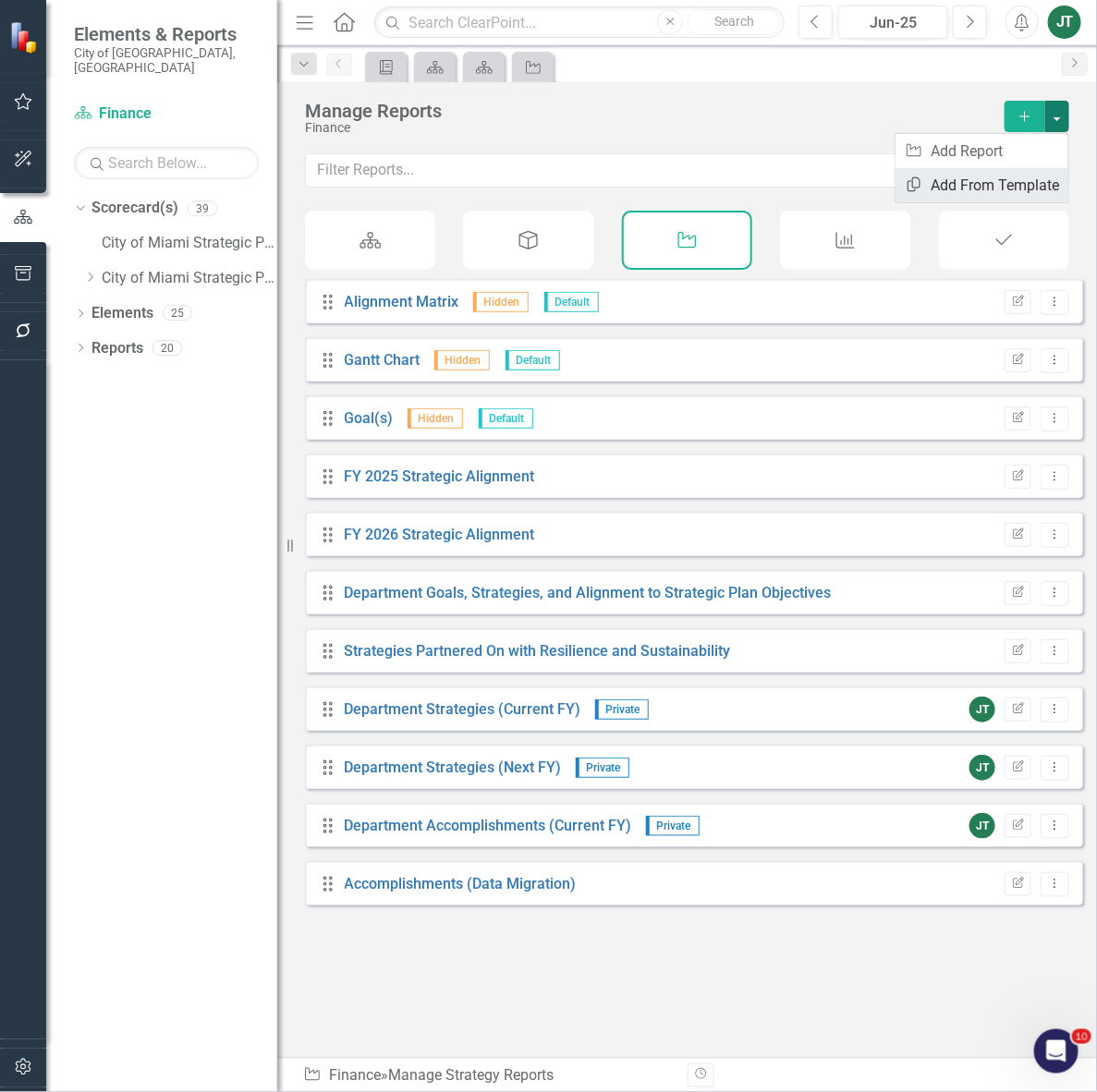 click on "Copy Add From Template" at bounding box center [981, 185] 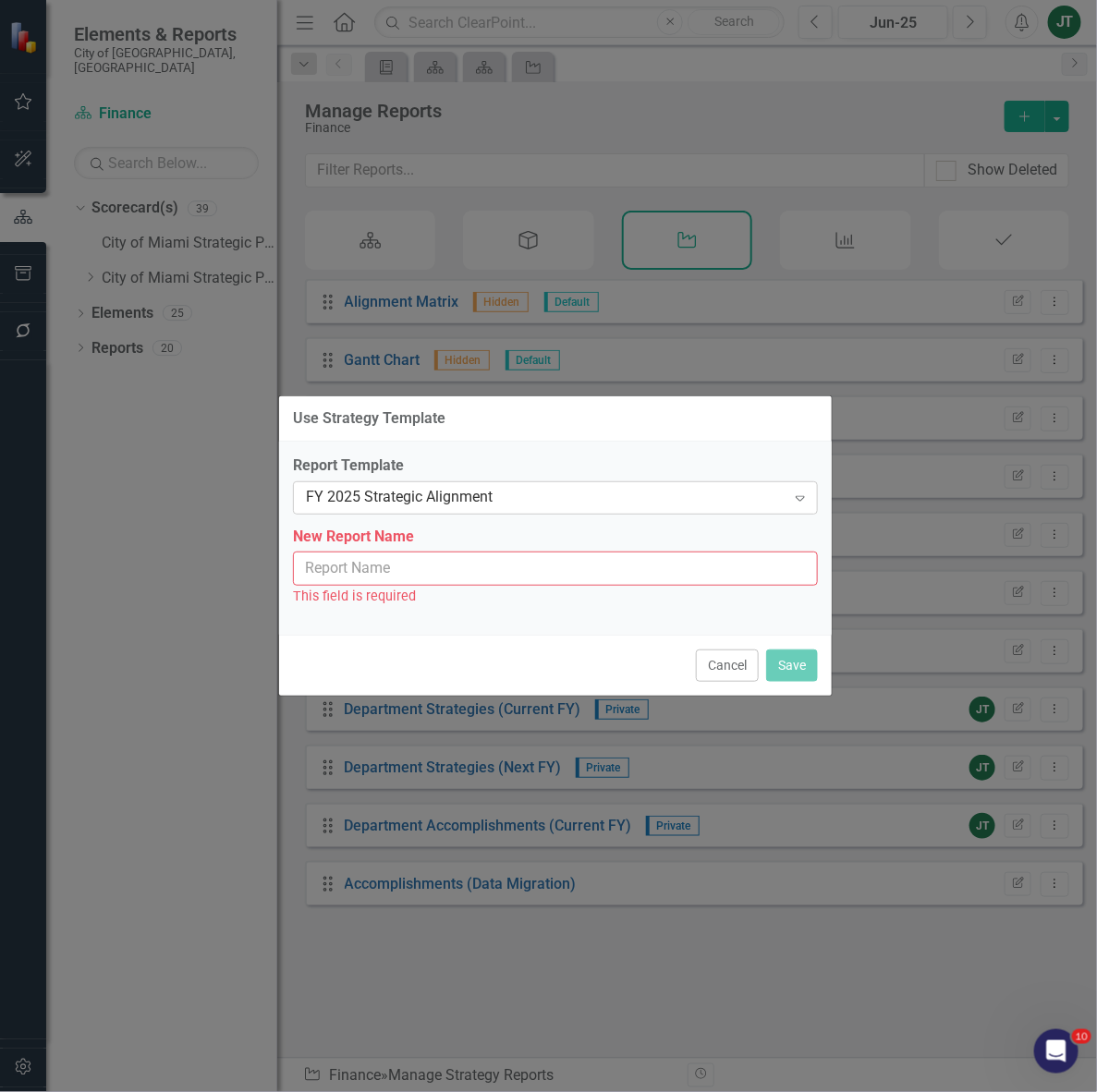 click on "FY 2025 Strategic Alignment" at bounding box center (545, 497) 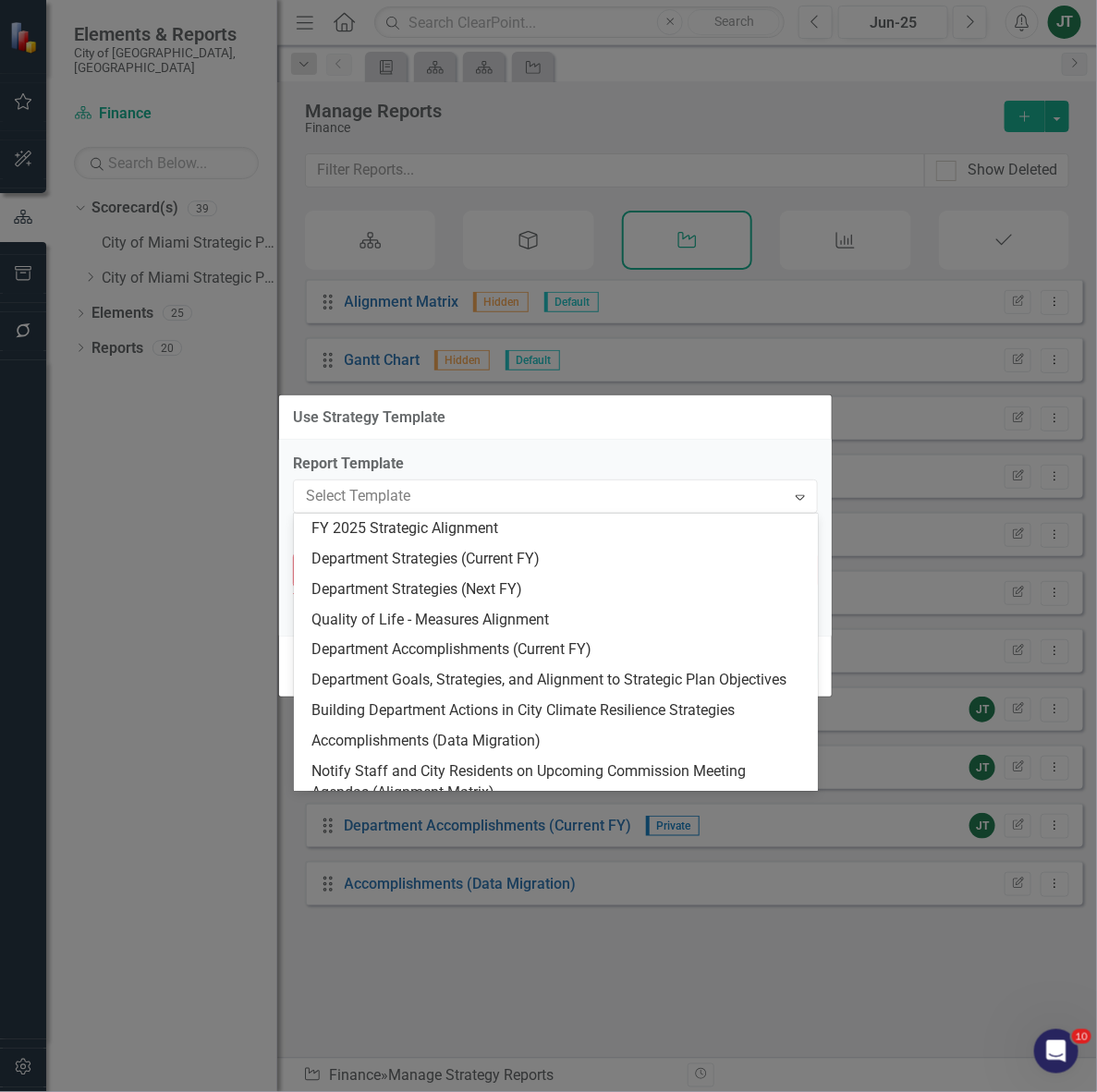 scroll, scrollTop: 220, scrollLeft: 0, axis: vertical 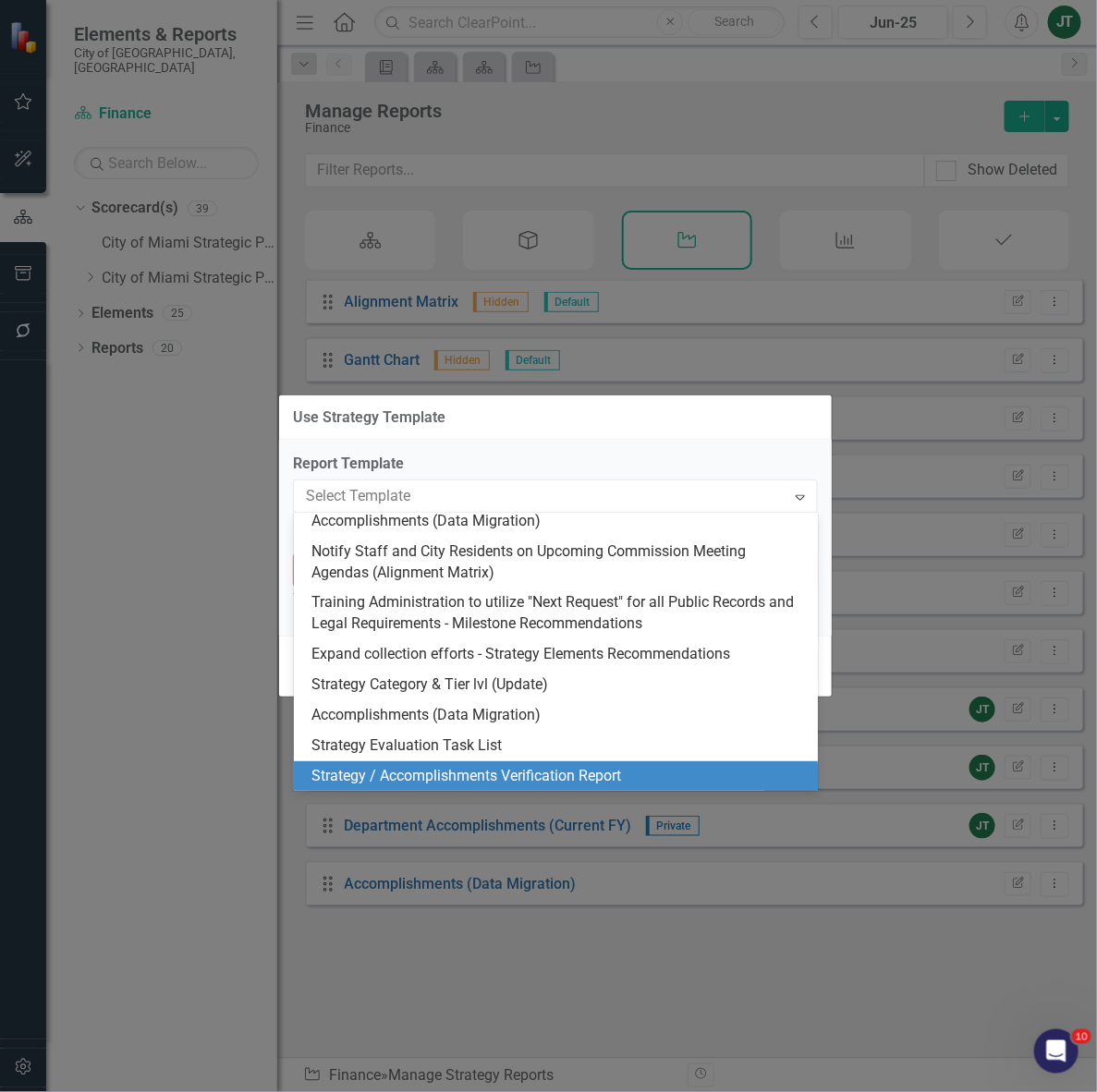 click on "Strategy / Accomplishments Verification Report" at bounding box center [560, 776] 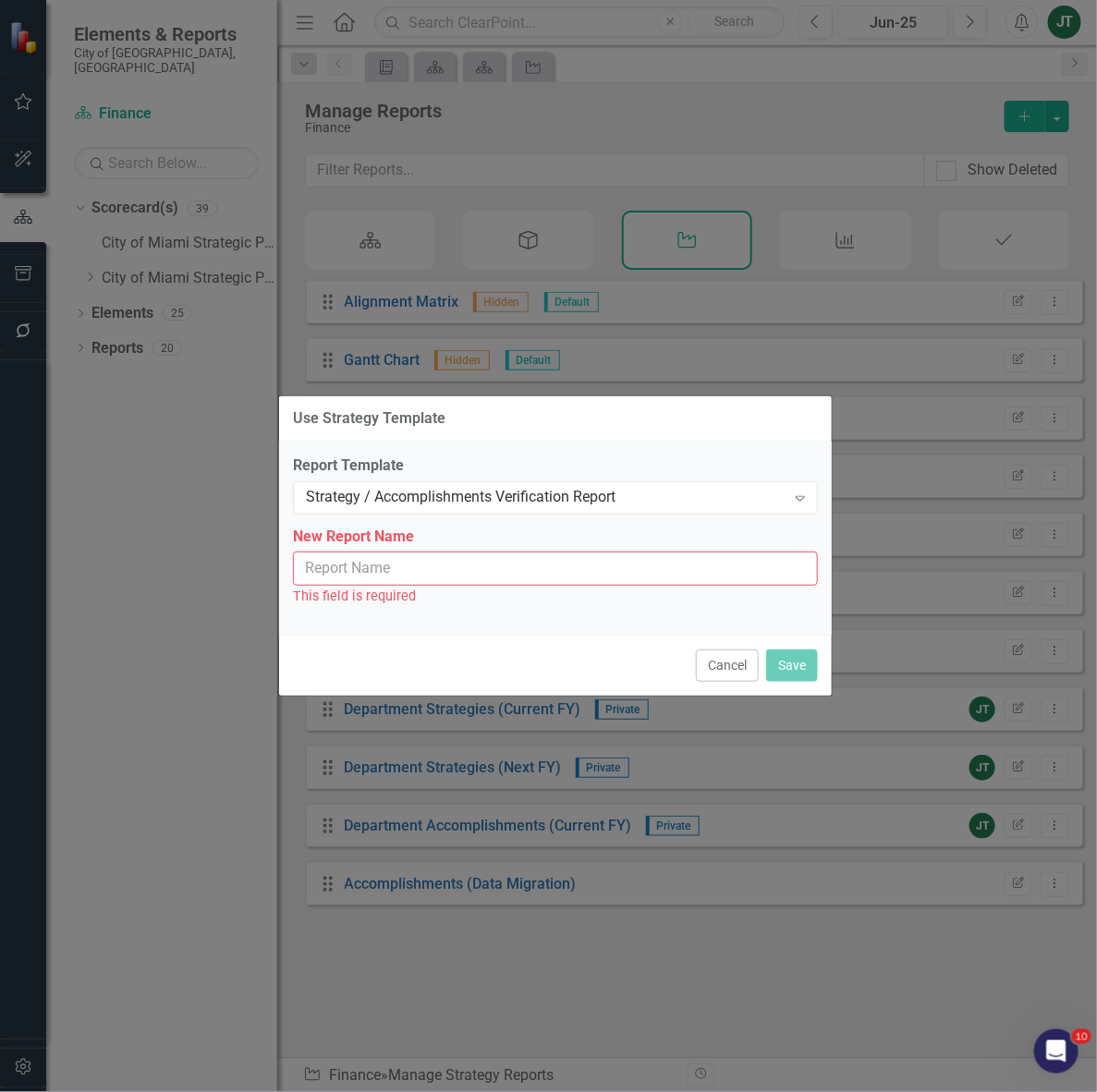 click on "New Report Name" at bounding box center [555, 568] 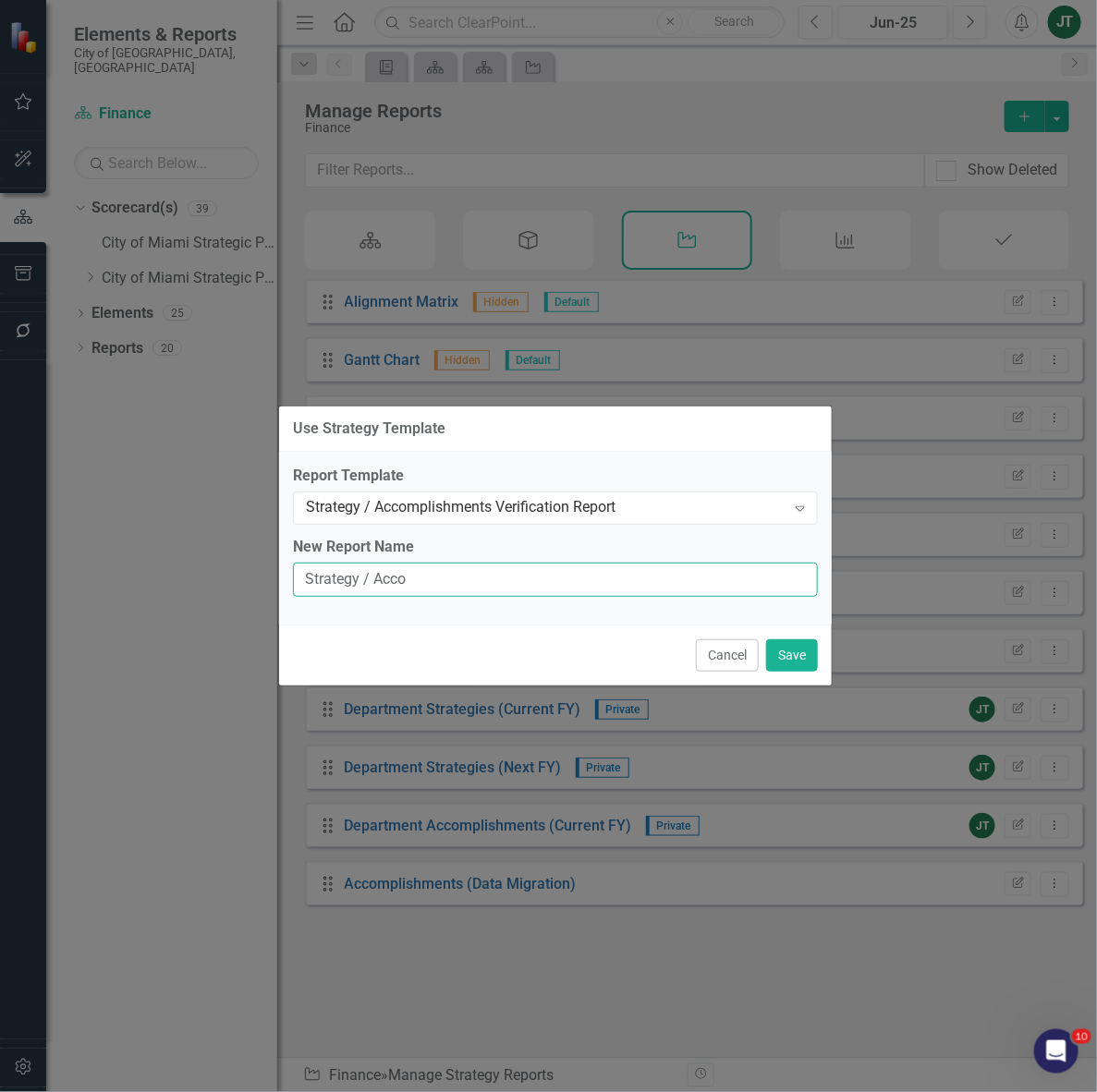 type on "Strategy / Accomplishments Verification Report" 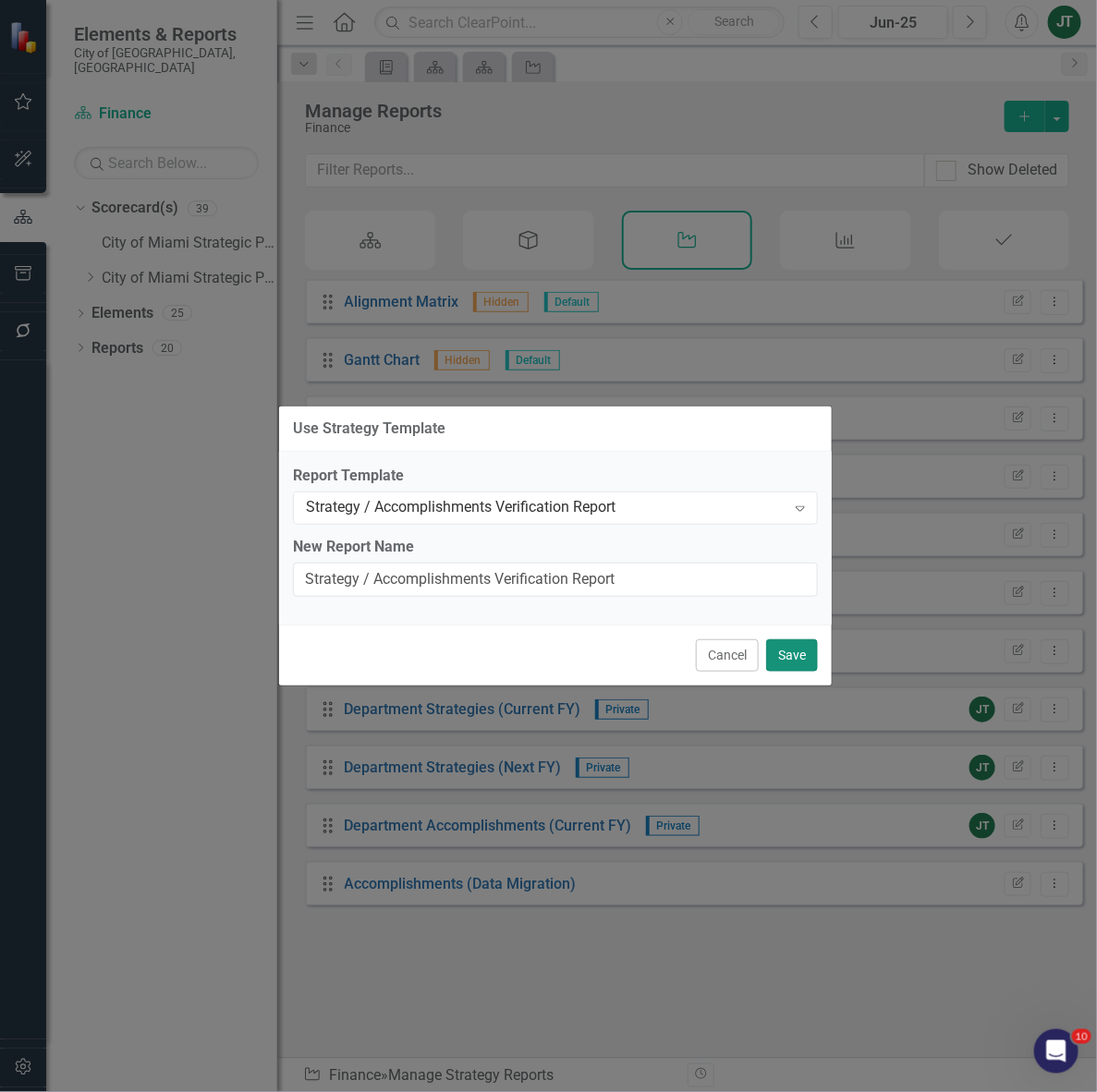 click on "Save" at bounding box center (792, 655) 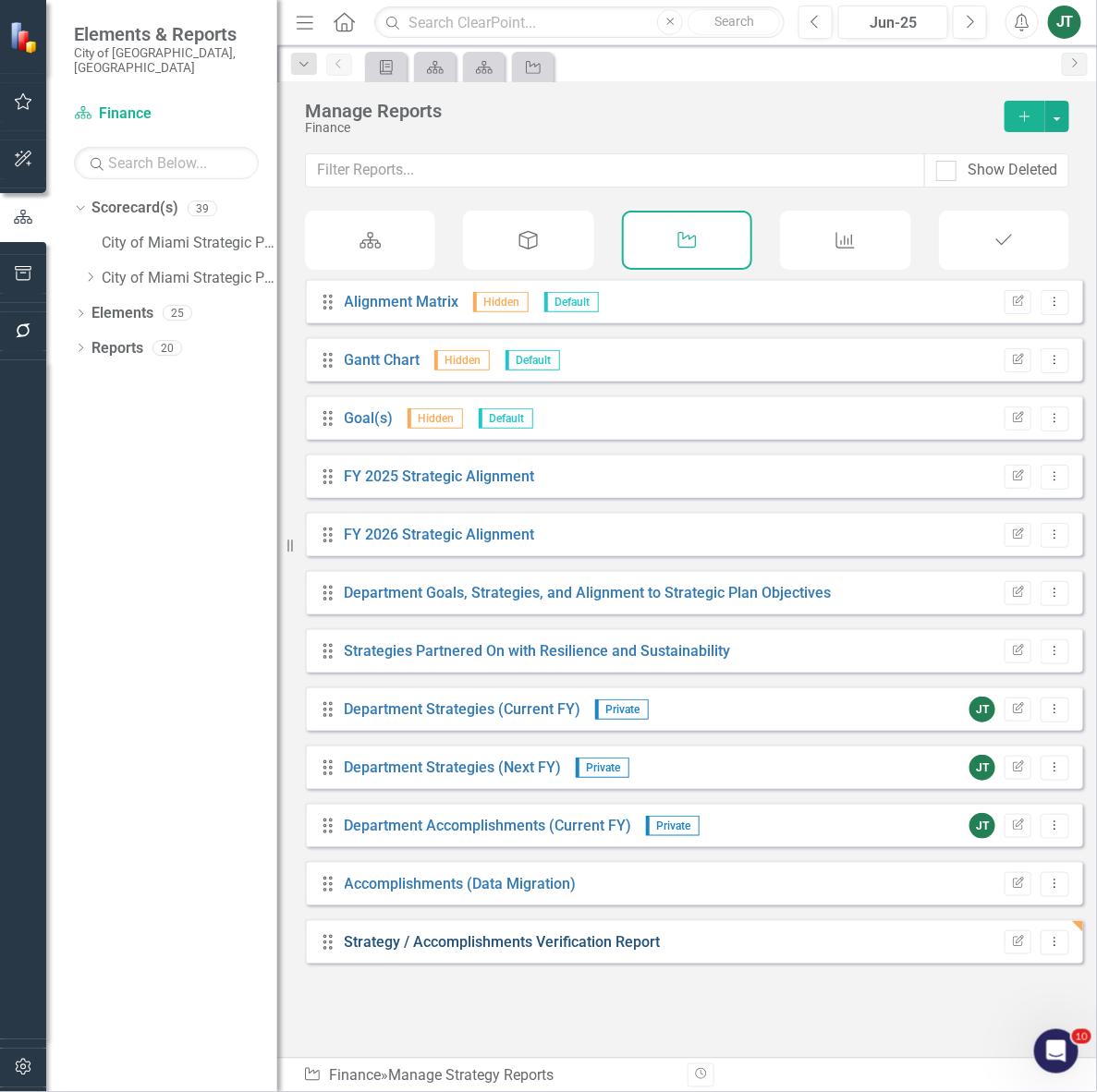 click on "Strategy / Accomplishments Verification Report" at bounding box center (503, 941) 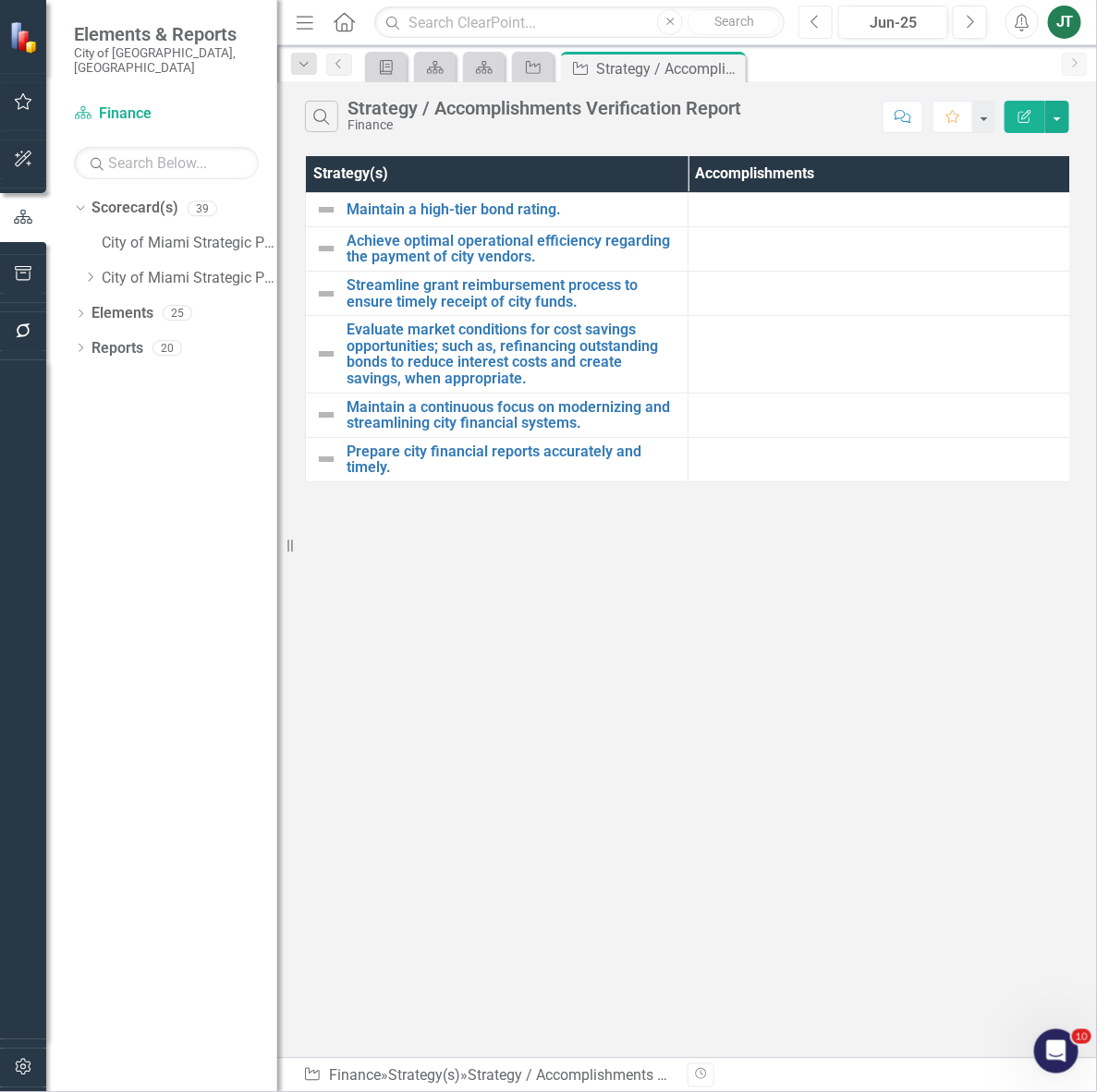 click on "Previous" 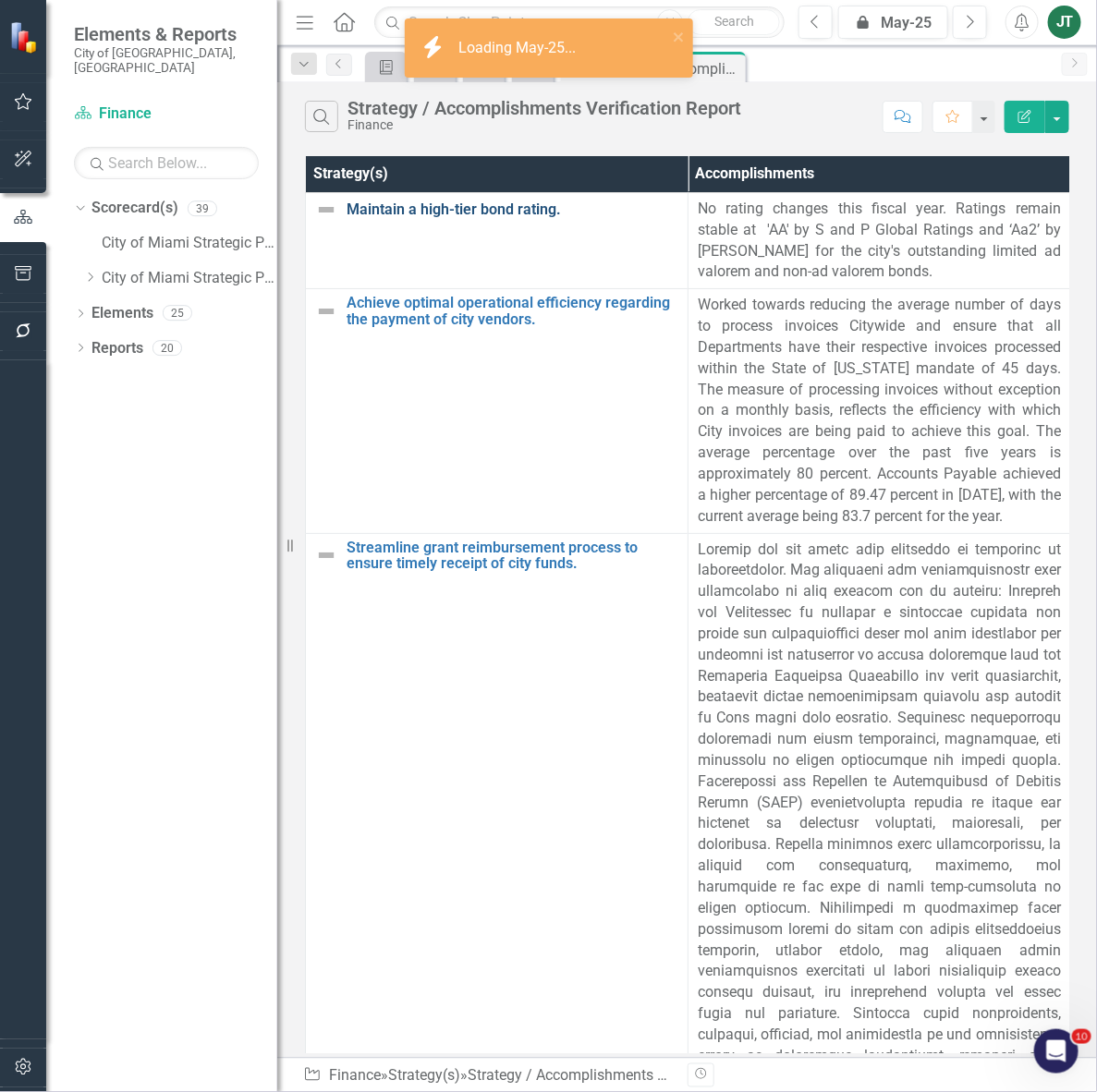 click on "Maintain a high-tier bond rating." at bounding box center (512, 210) 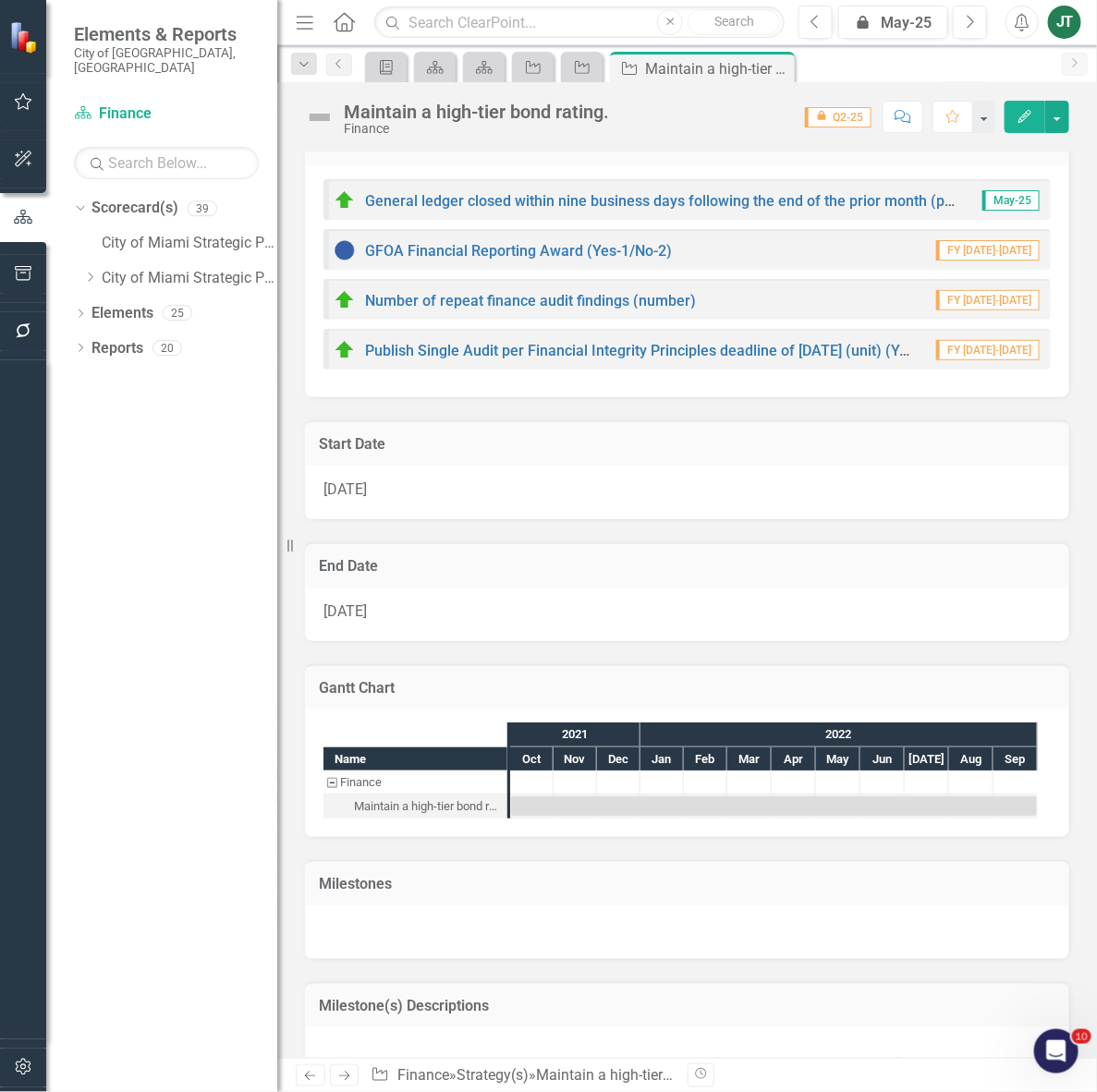 scroll, scrollTop: 1240, scrollLeft: 0, axis: vertical 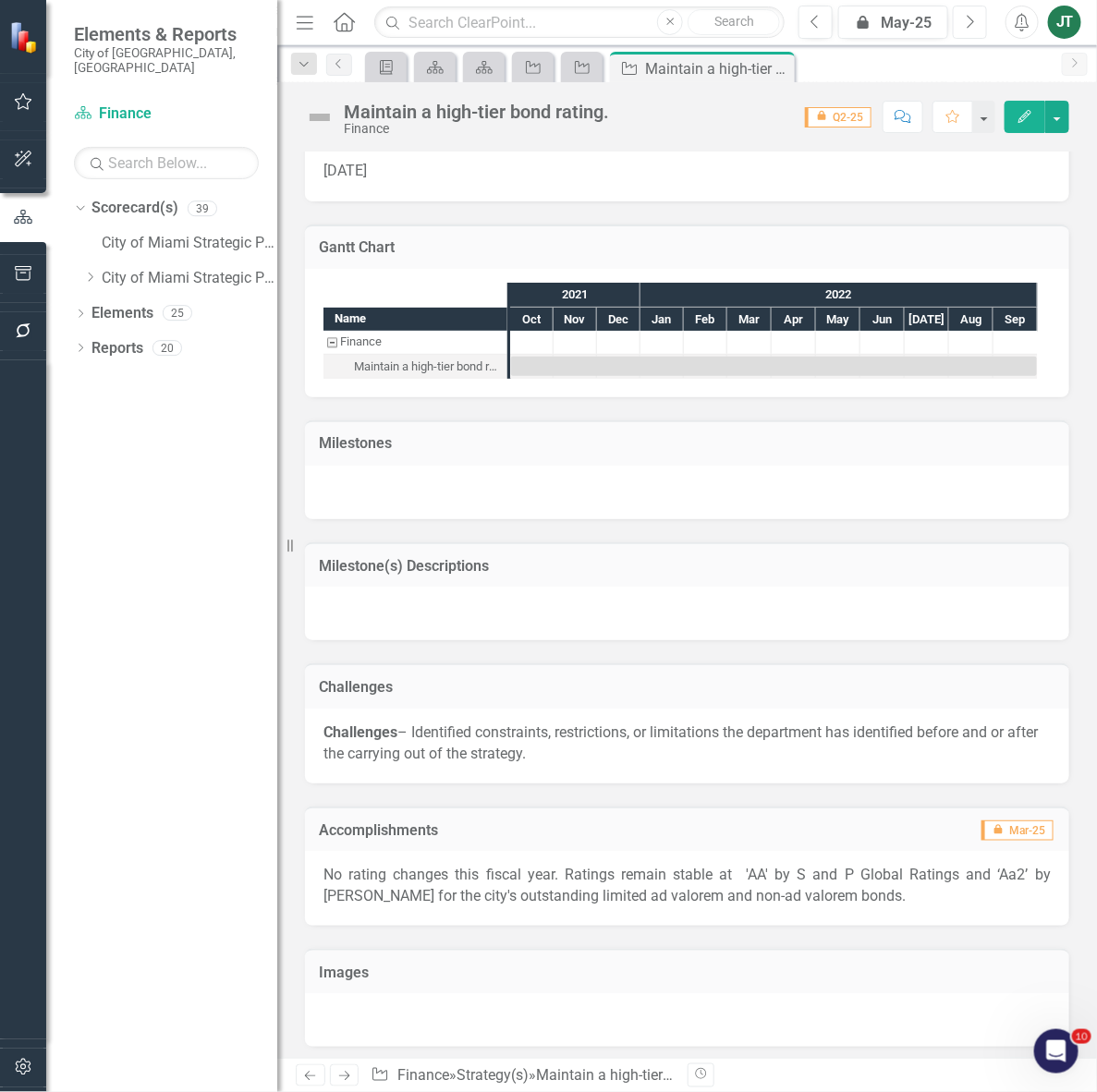 click on "Next" at bounding box center [969, 22] 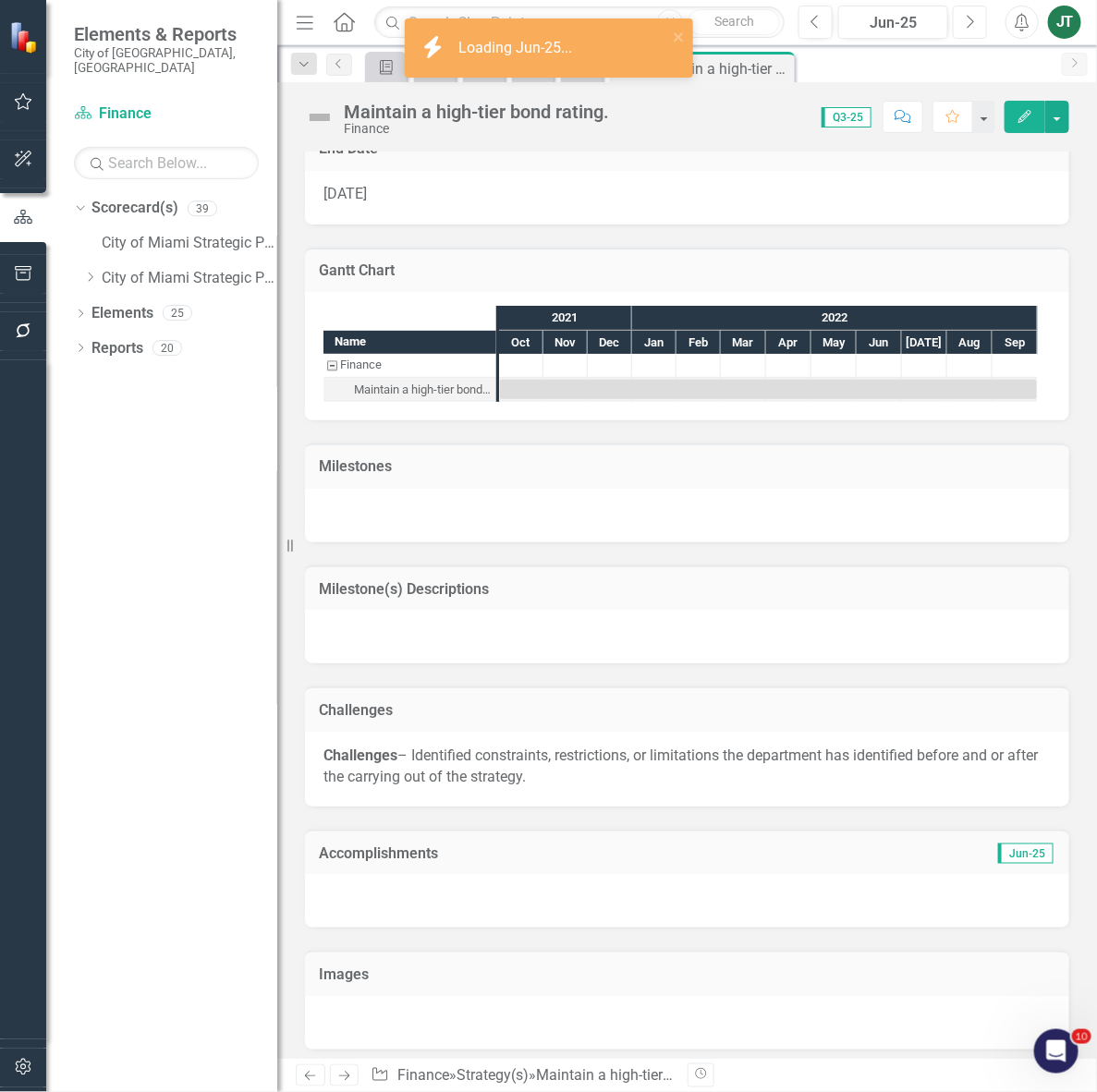 scroll, scrollTop: 1219, scrollLeft: 0, axis: vertical 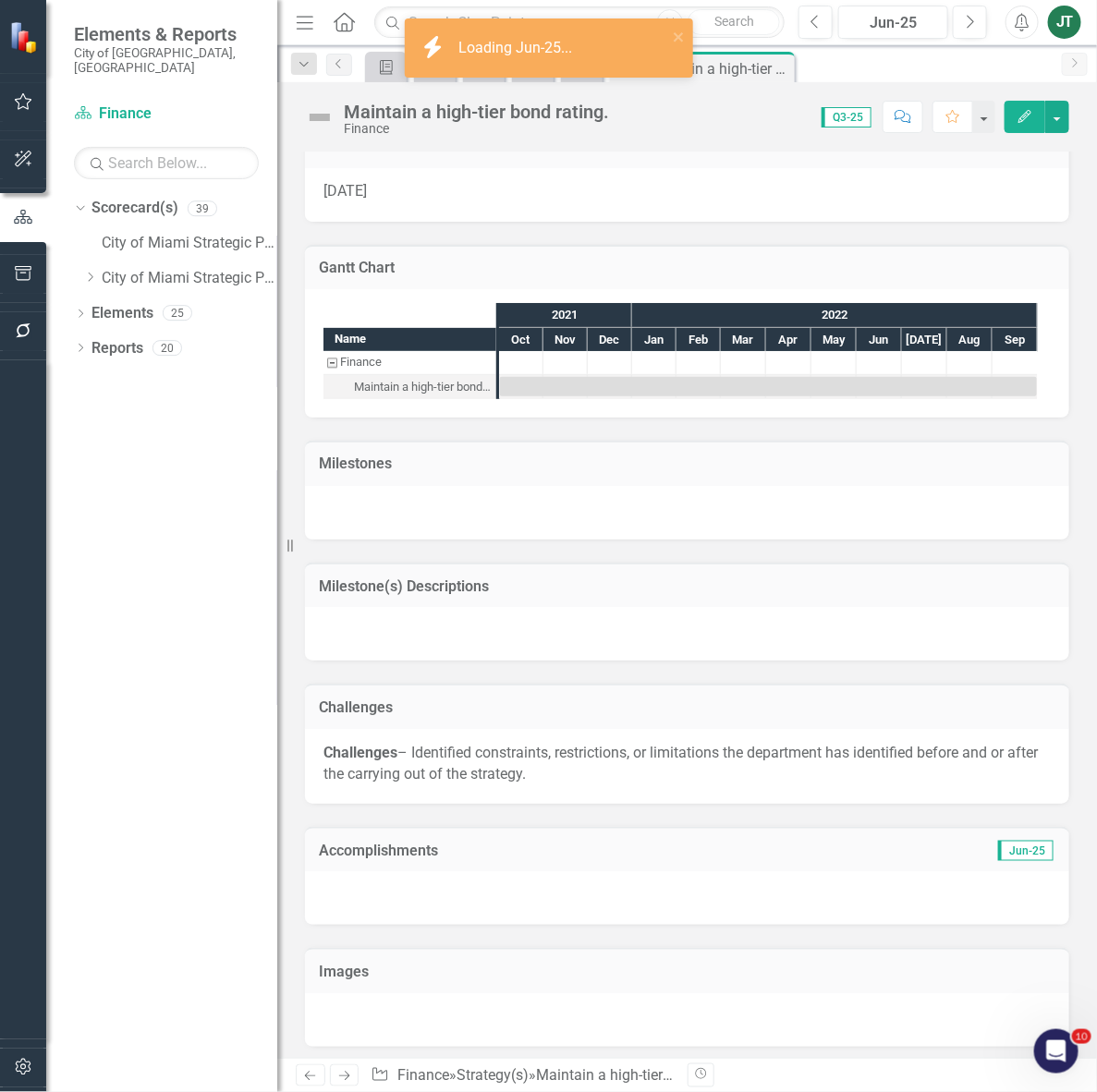 click on "Accomplishments" at bounding box center [567, 851] 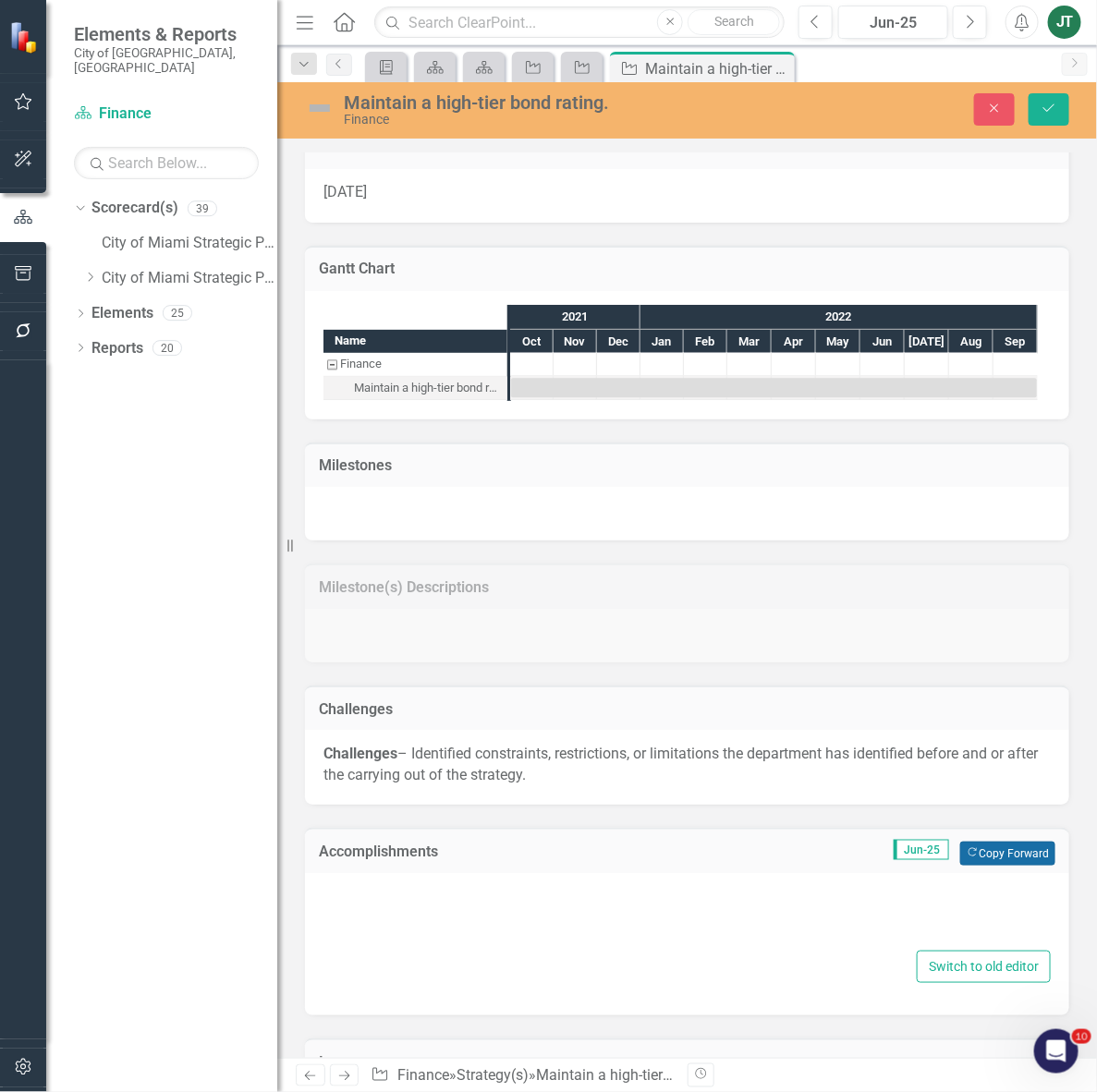 click on "Copy Forward  Copy Forward" at bounding box center (1007, 854) 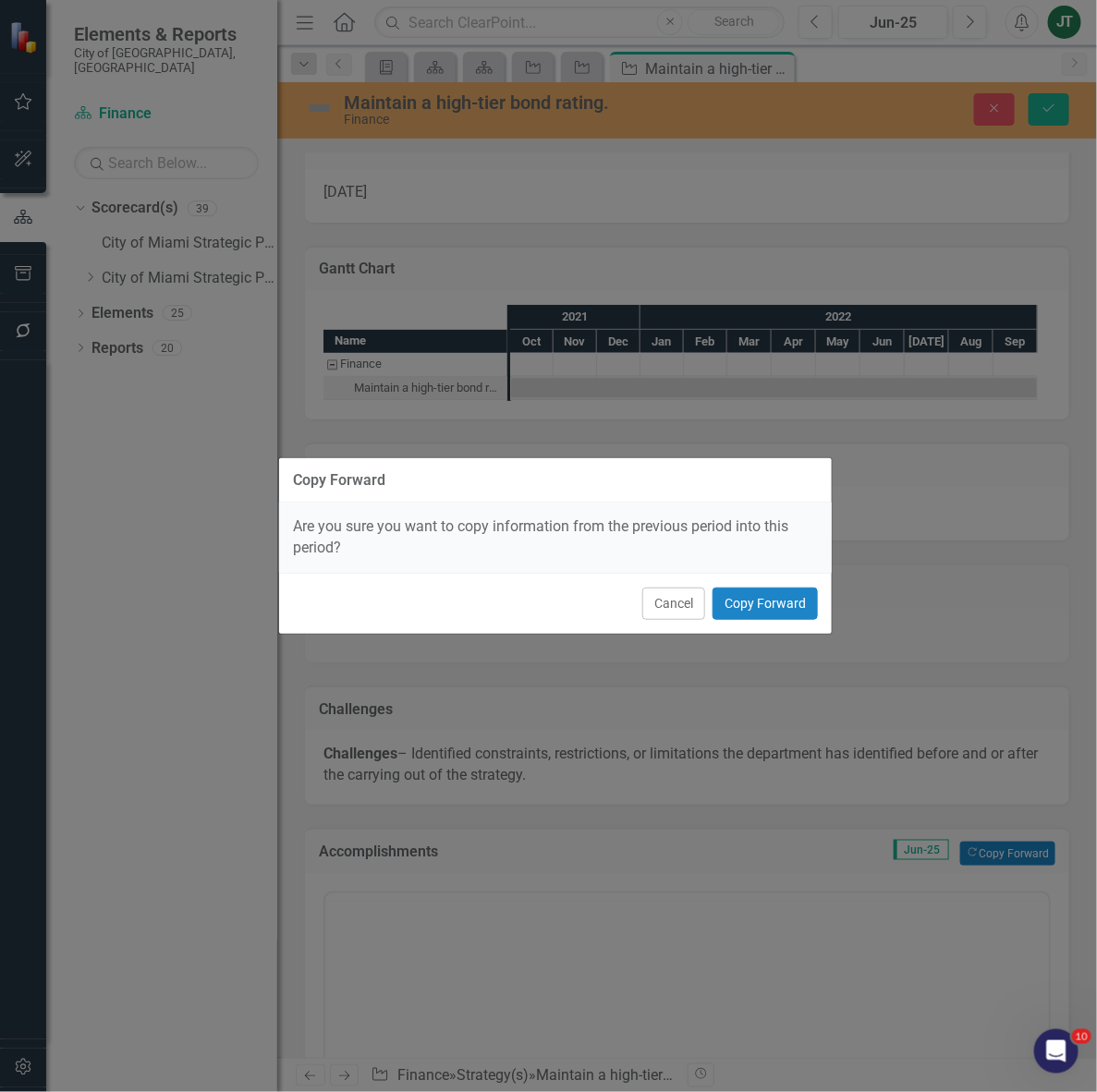 scroll, scrollTop: 0, scrollLeft: 0, axis: both 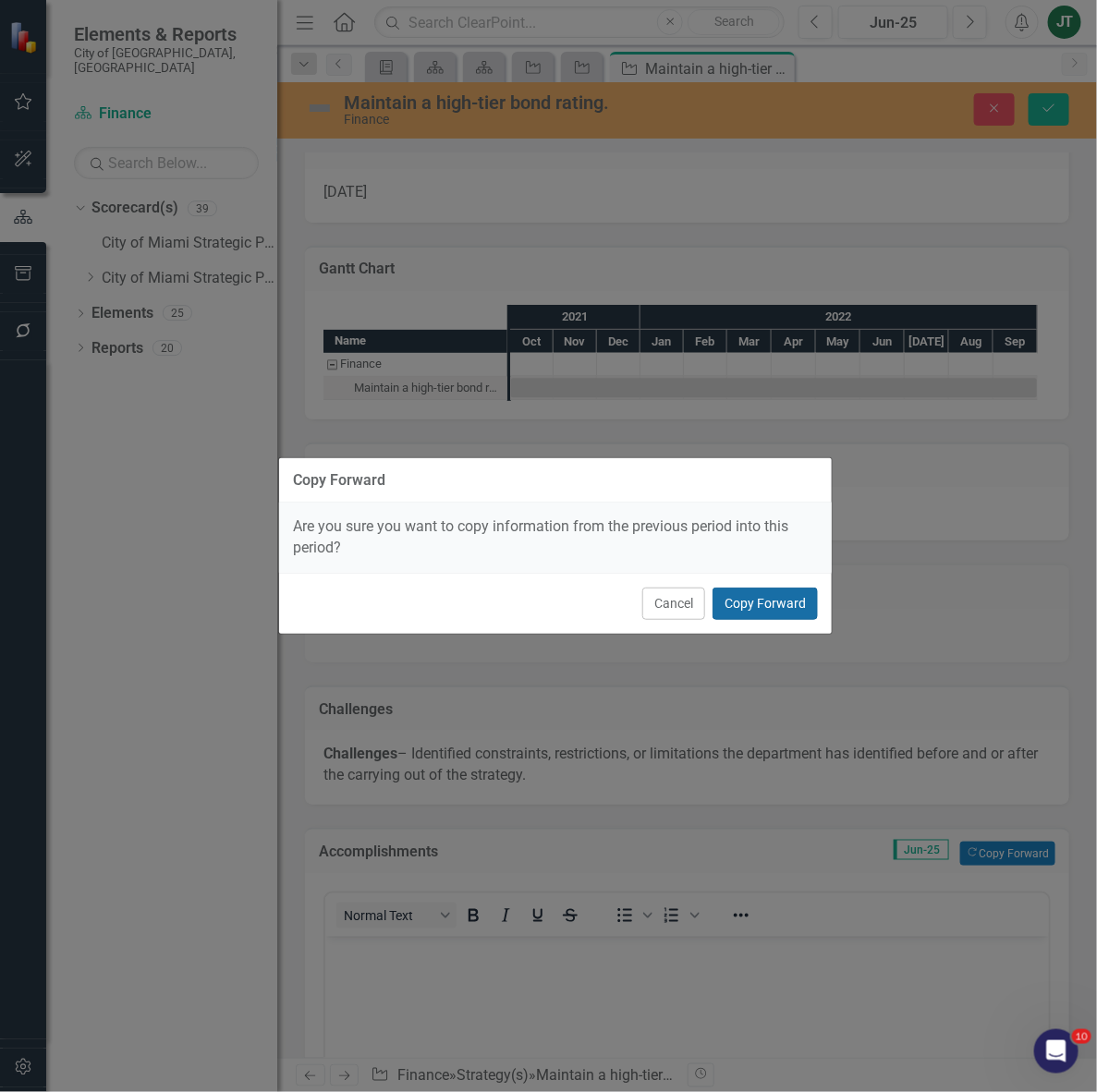 click on "Copy Forward" at bounding box center (765, 603) 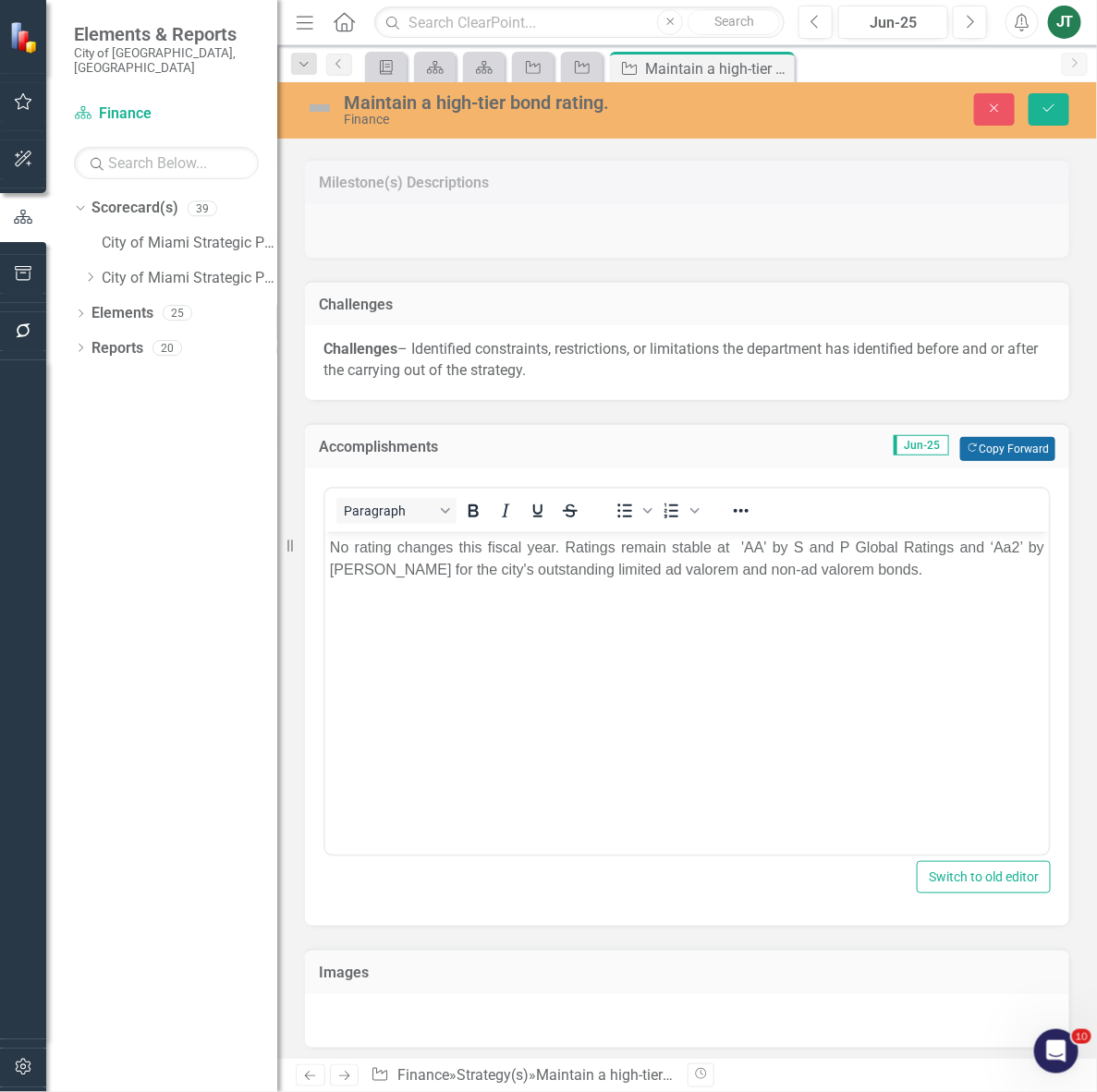 scroll, scrollTop: 1626, scrollLeft: 0, axis: vertical 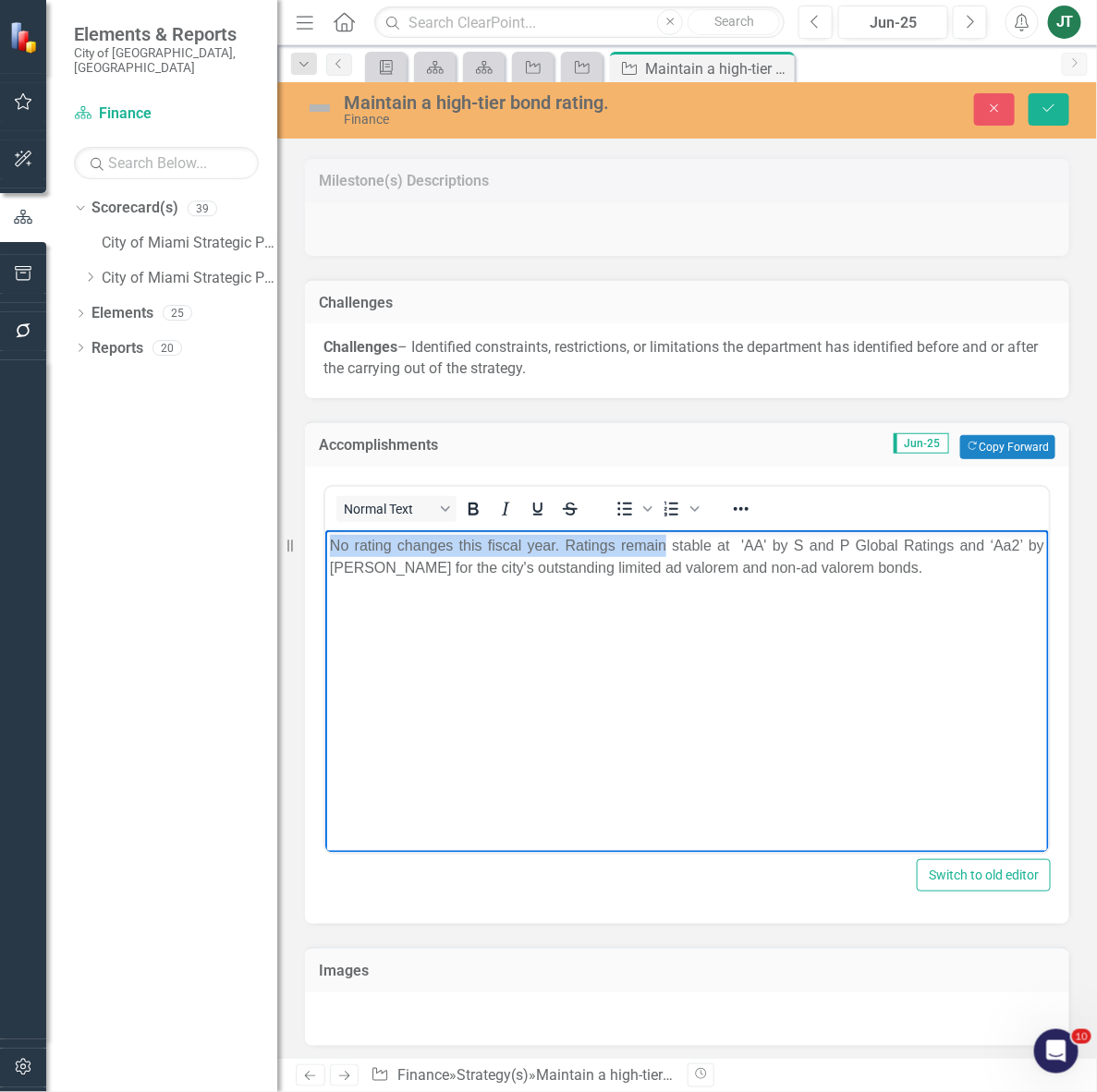 drag, startPoint x: 658, startPoint y: 545, endPoint x: 77, endPoint y: 541, distance: 581.0138 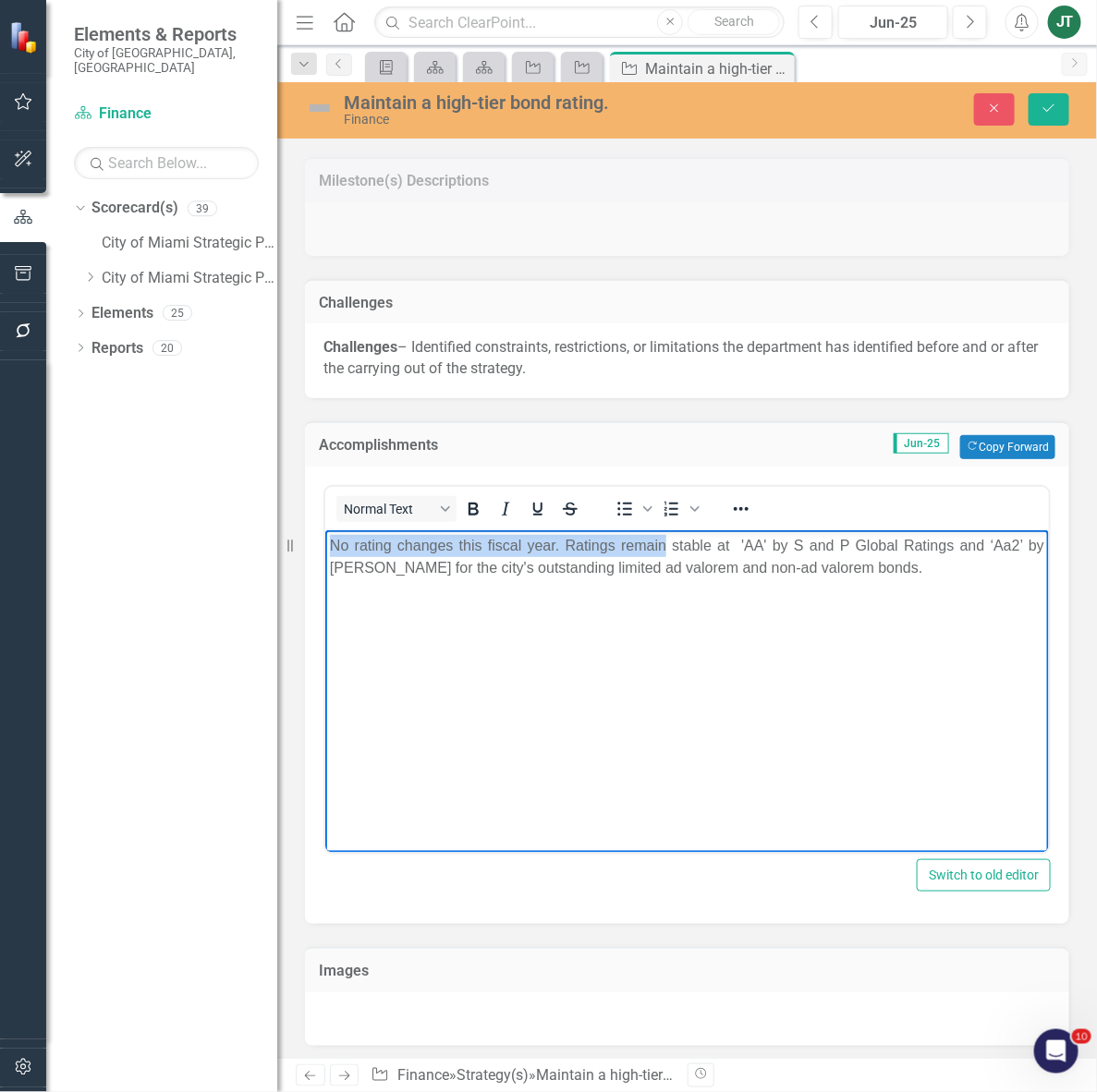 click on "No rating changes this fiscal year. Ratings remain stable at  'AA' by S and P Global Ratings and ‘Aa2’ by [PERSON_NAME] for the city's outstanding limited ad valorem and non-ad valorem bonds." at bounding box center (686, 668) 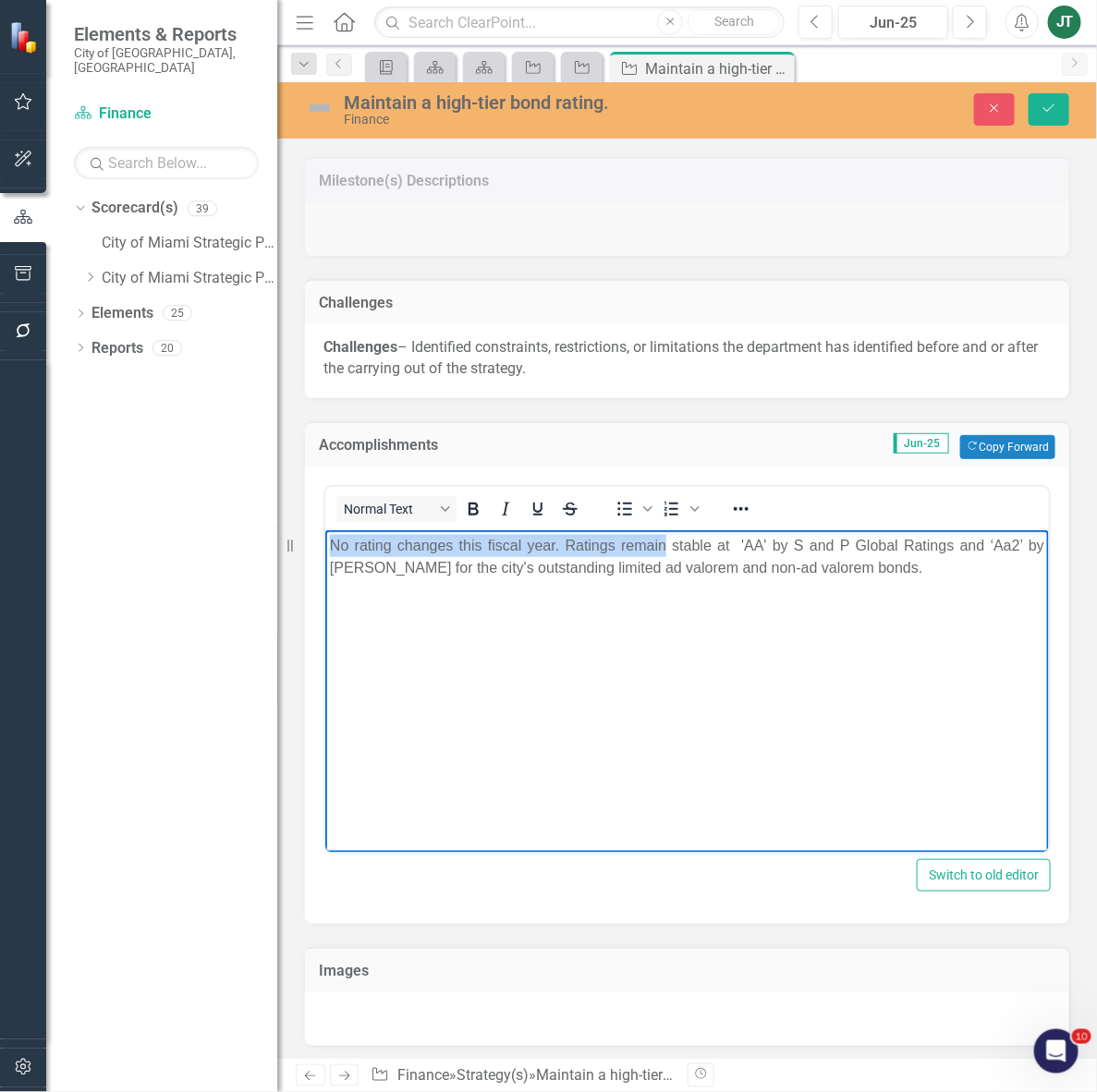 type 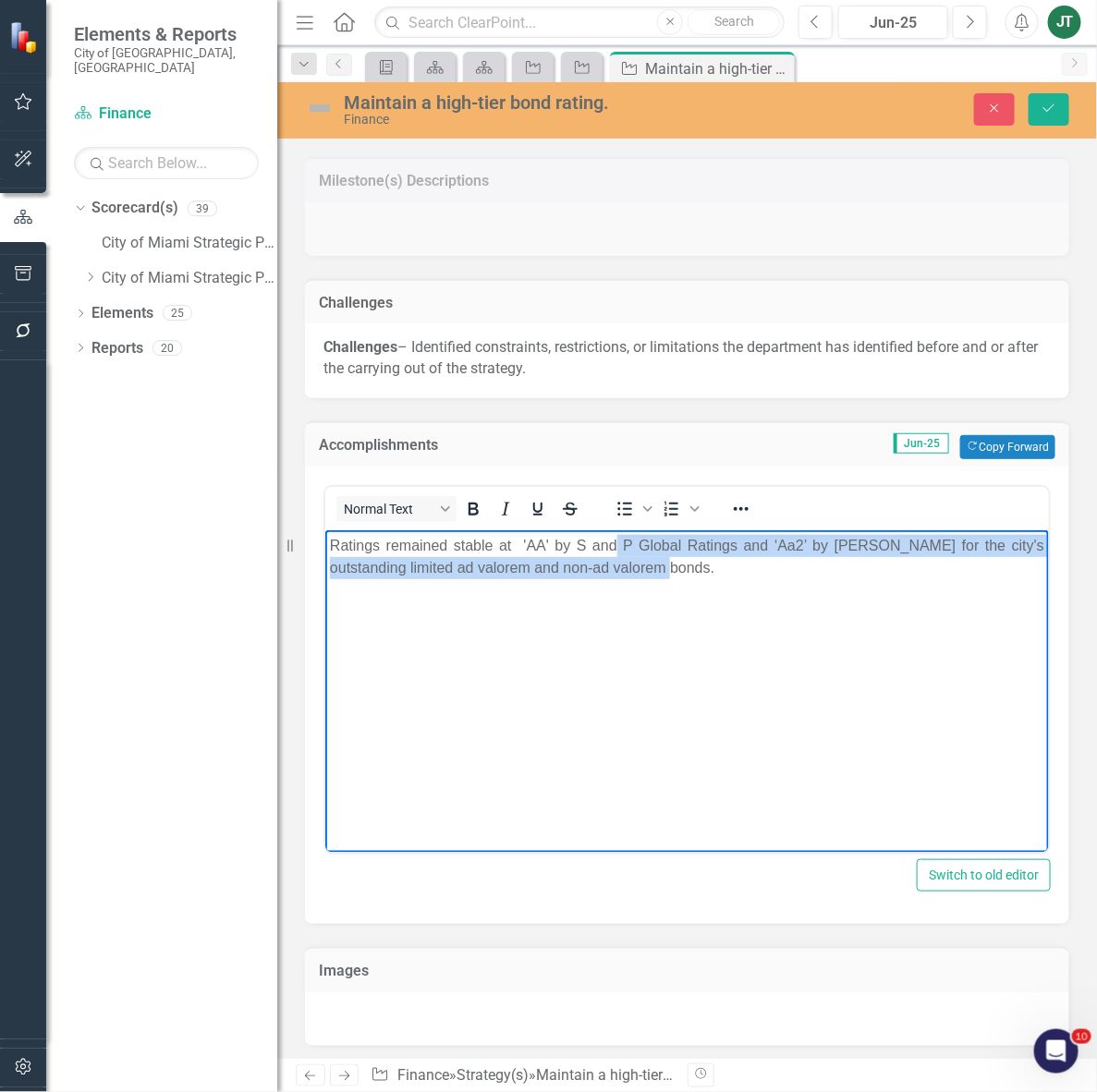 drag, startPoint x: 603, startPoint y: 549, endPoint x: 1161, endPoint y: 581, distance: 558.9168 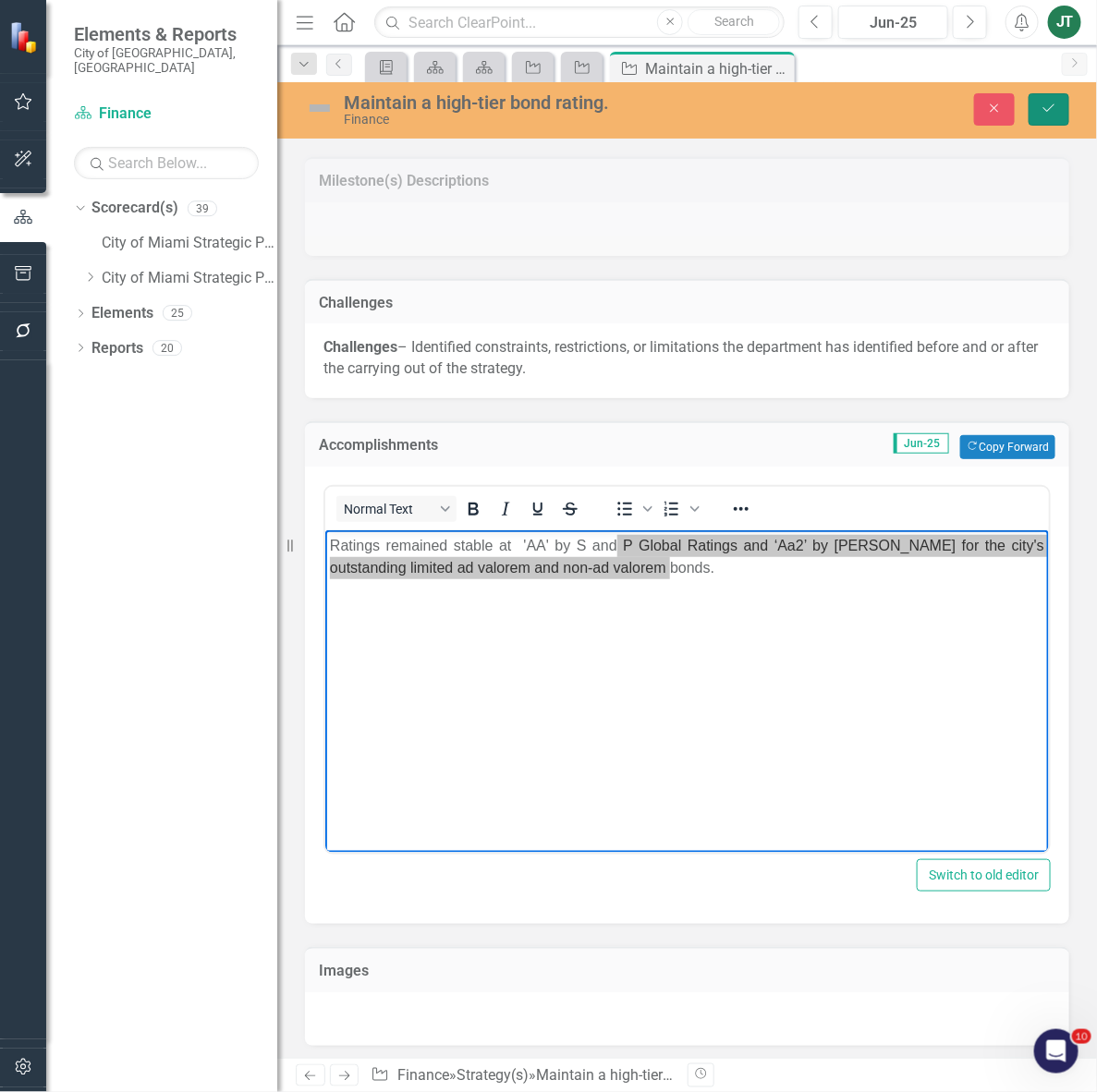 click on "Save" 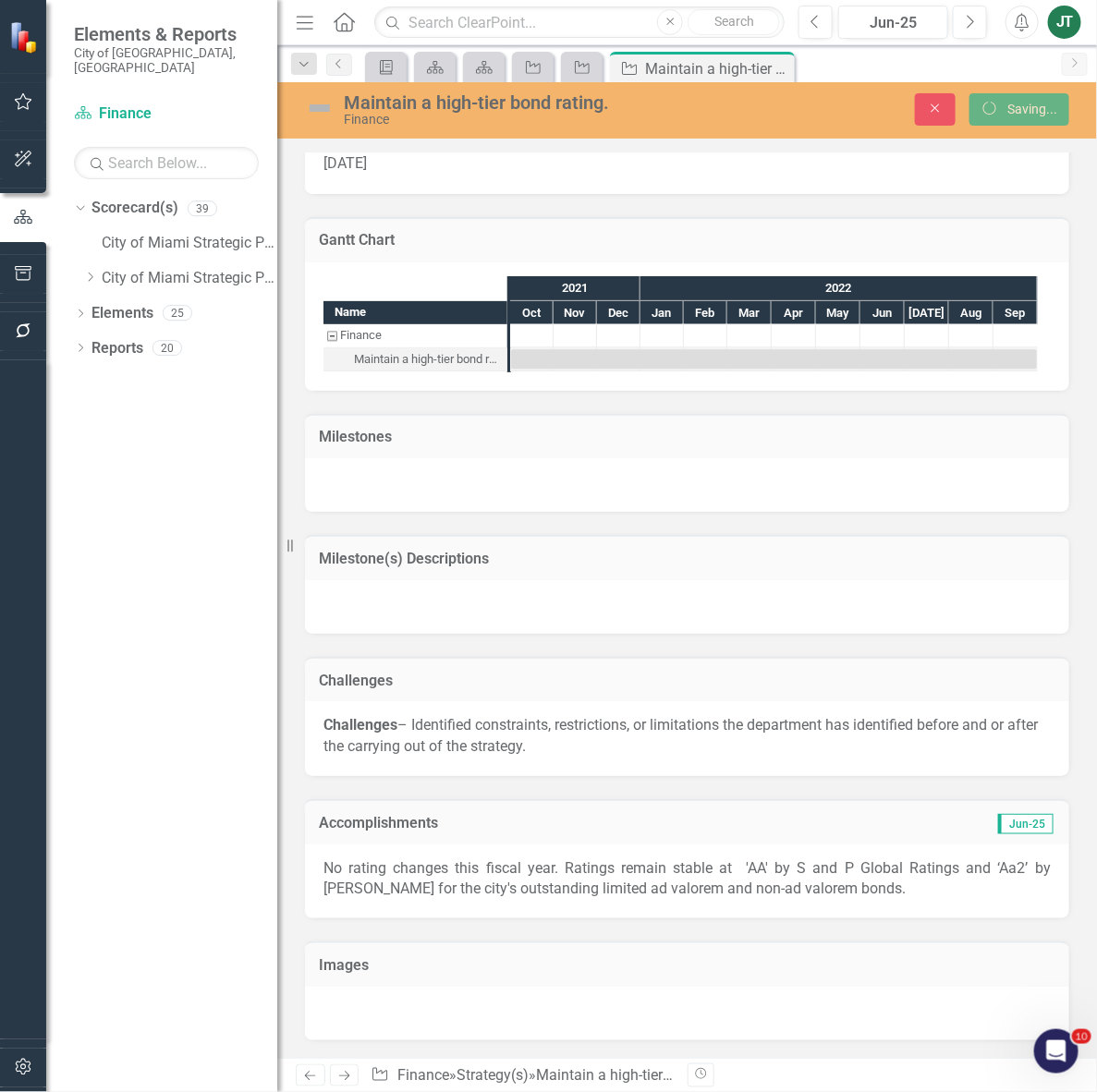 scroll, scrollTop: 1243, scrollLeft: 0, axis: vertical 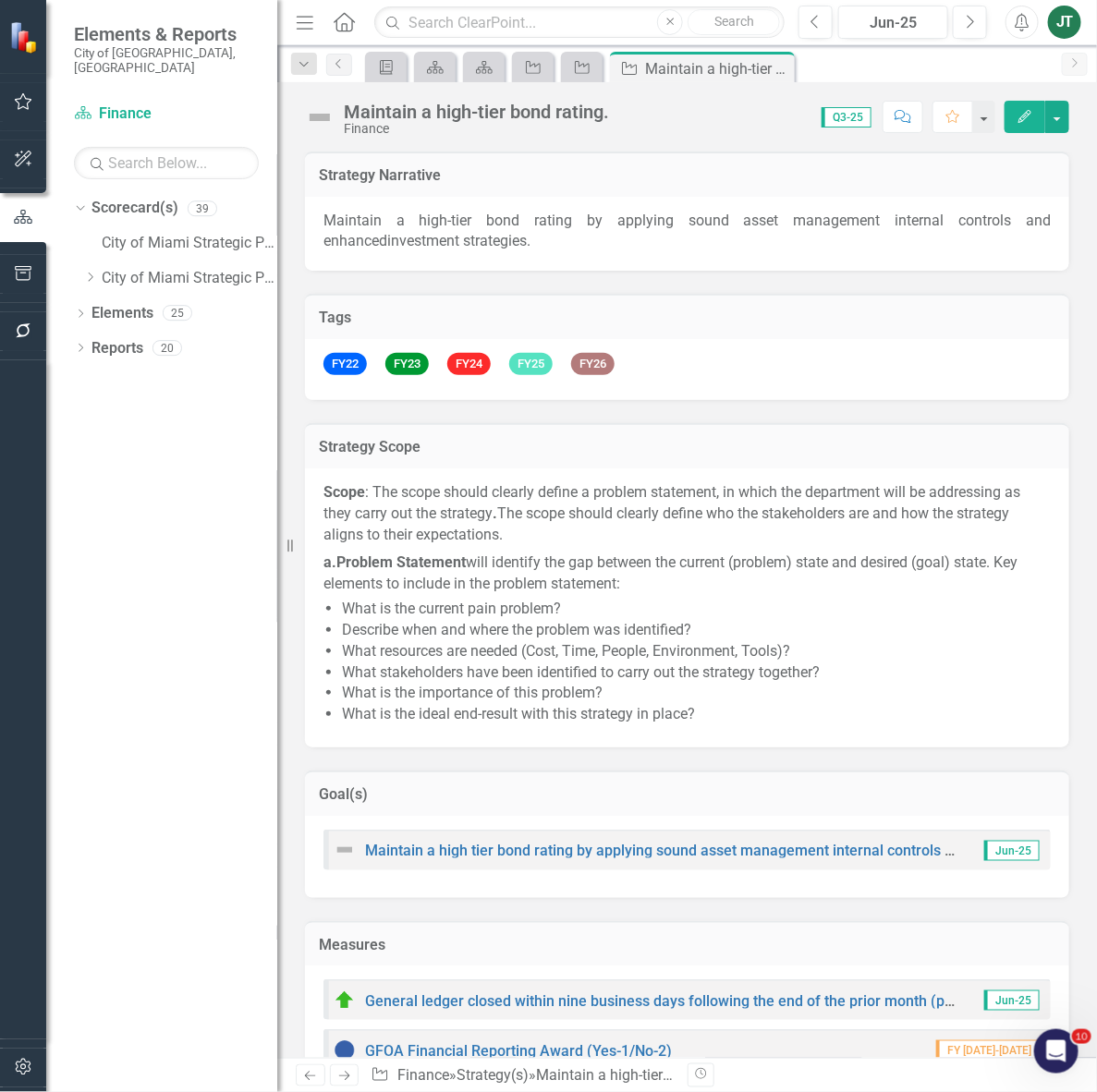 click 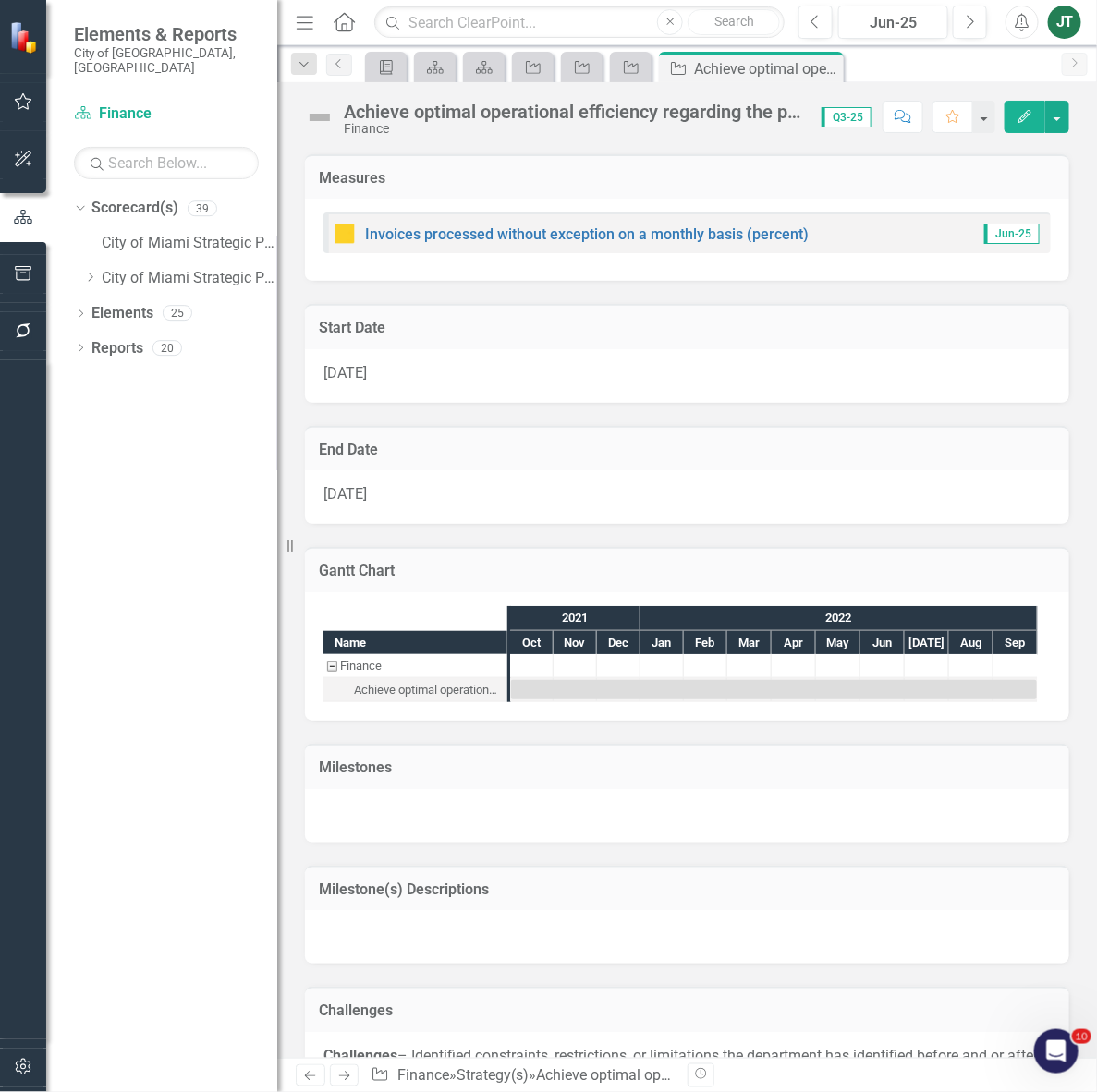 scroll, scrollTop: 1091, scrollLeft: 0, axis: vertical 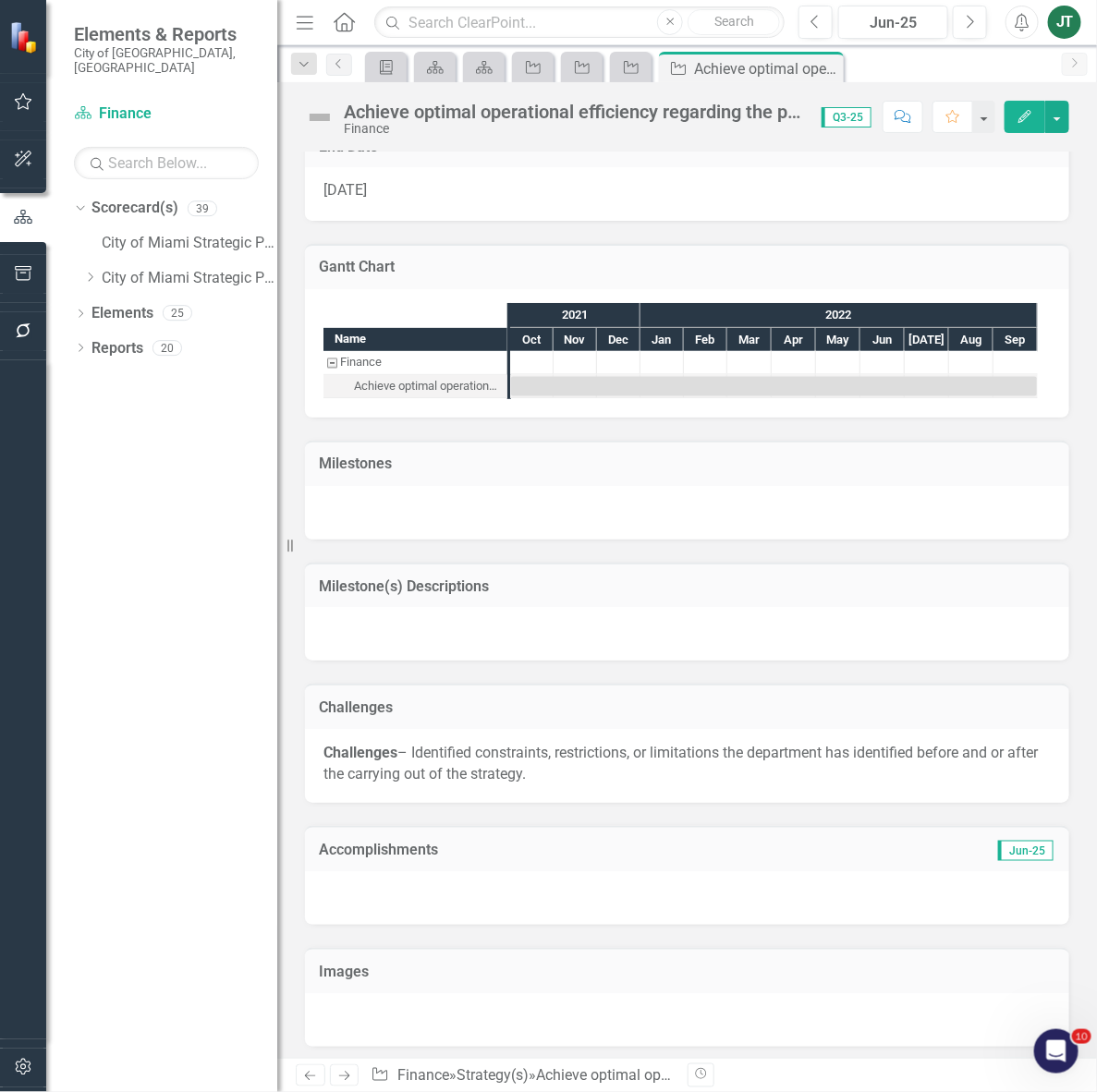 click on "Accomplishments" at bounding box center (567, 850) 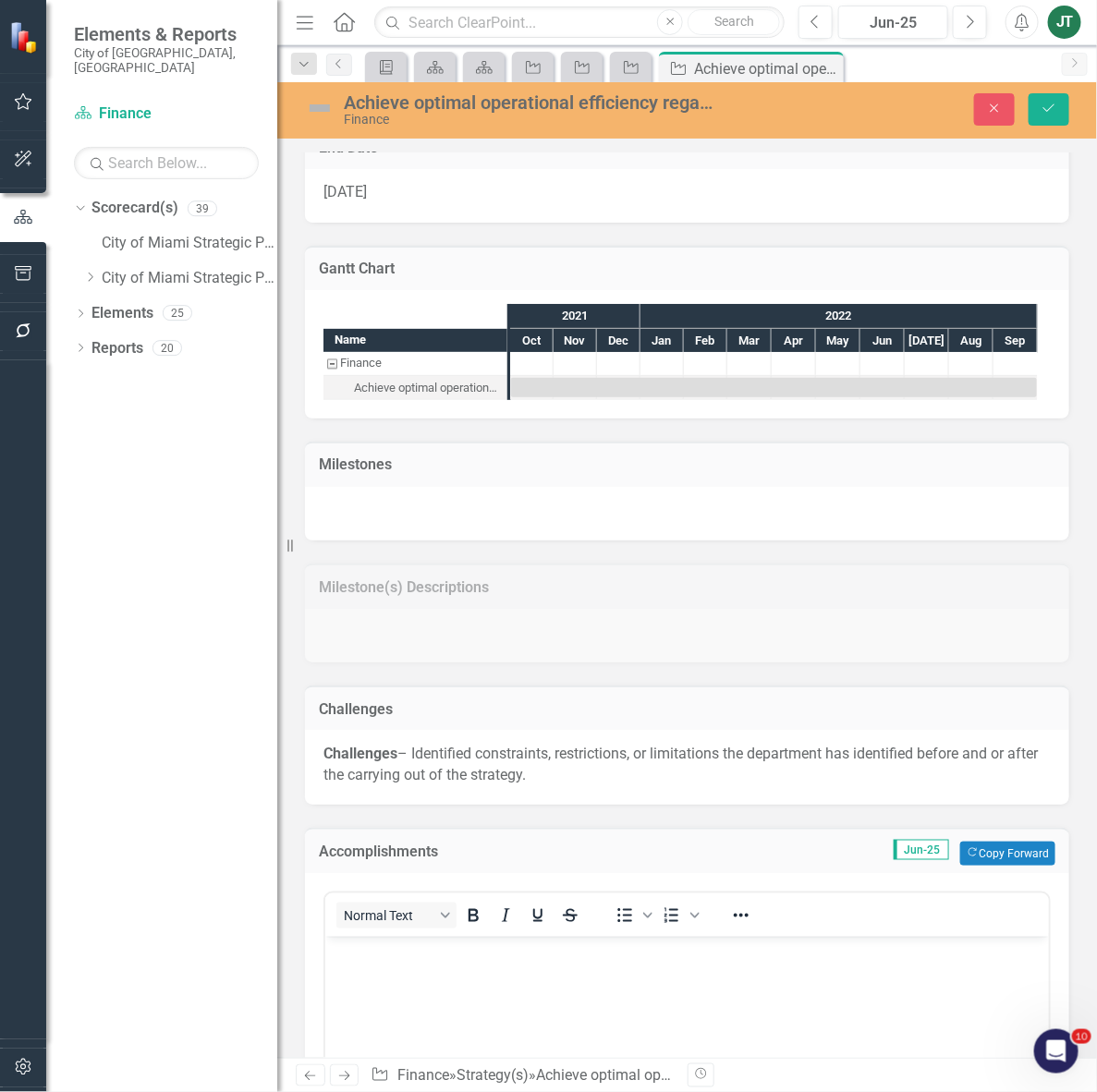 scroll, scrollTop: 0, scrollLeft: 0, axis: both 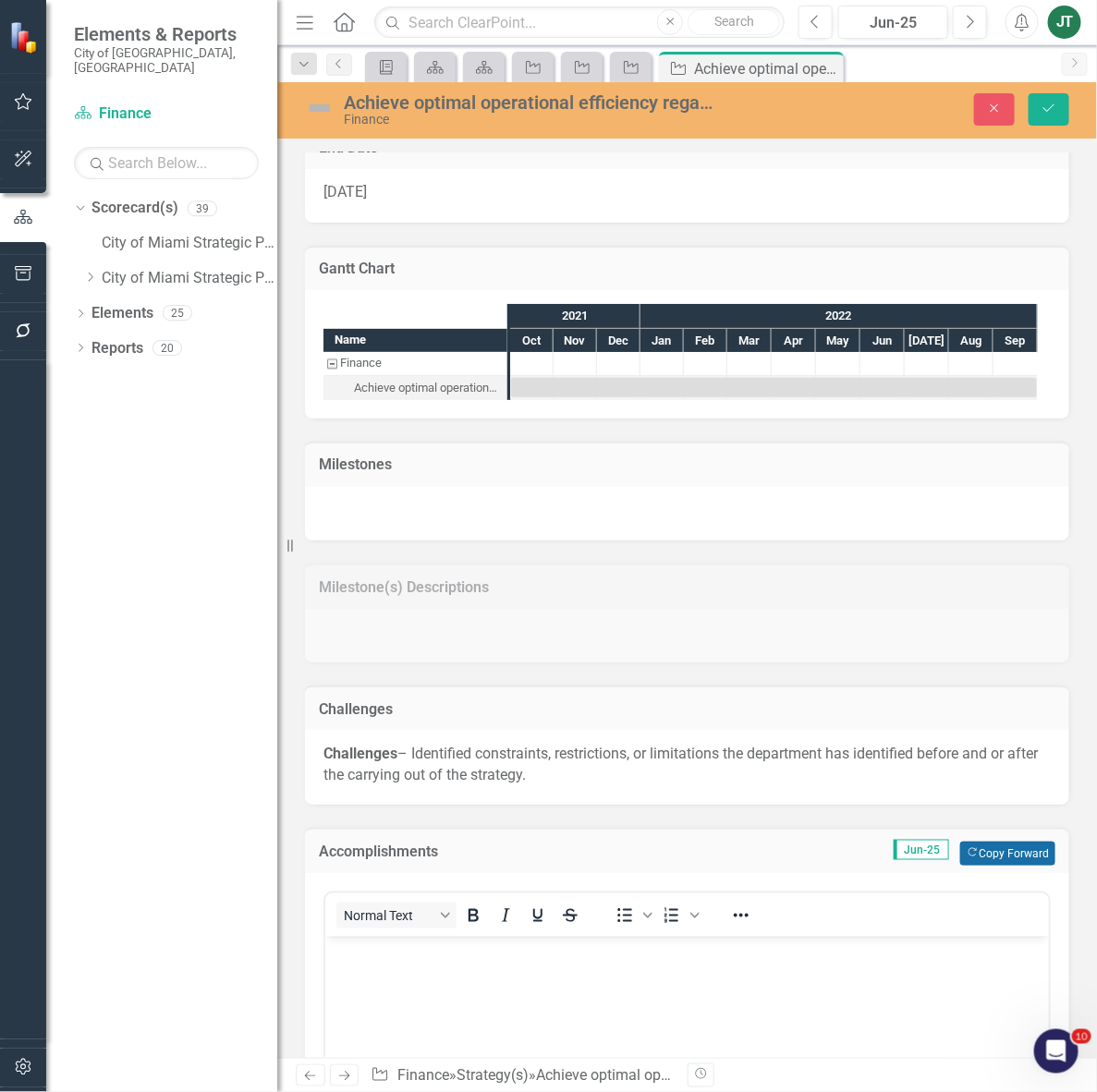 click on "Copy Forward  Copy Forward" at bounding box center [1007, 854] 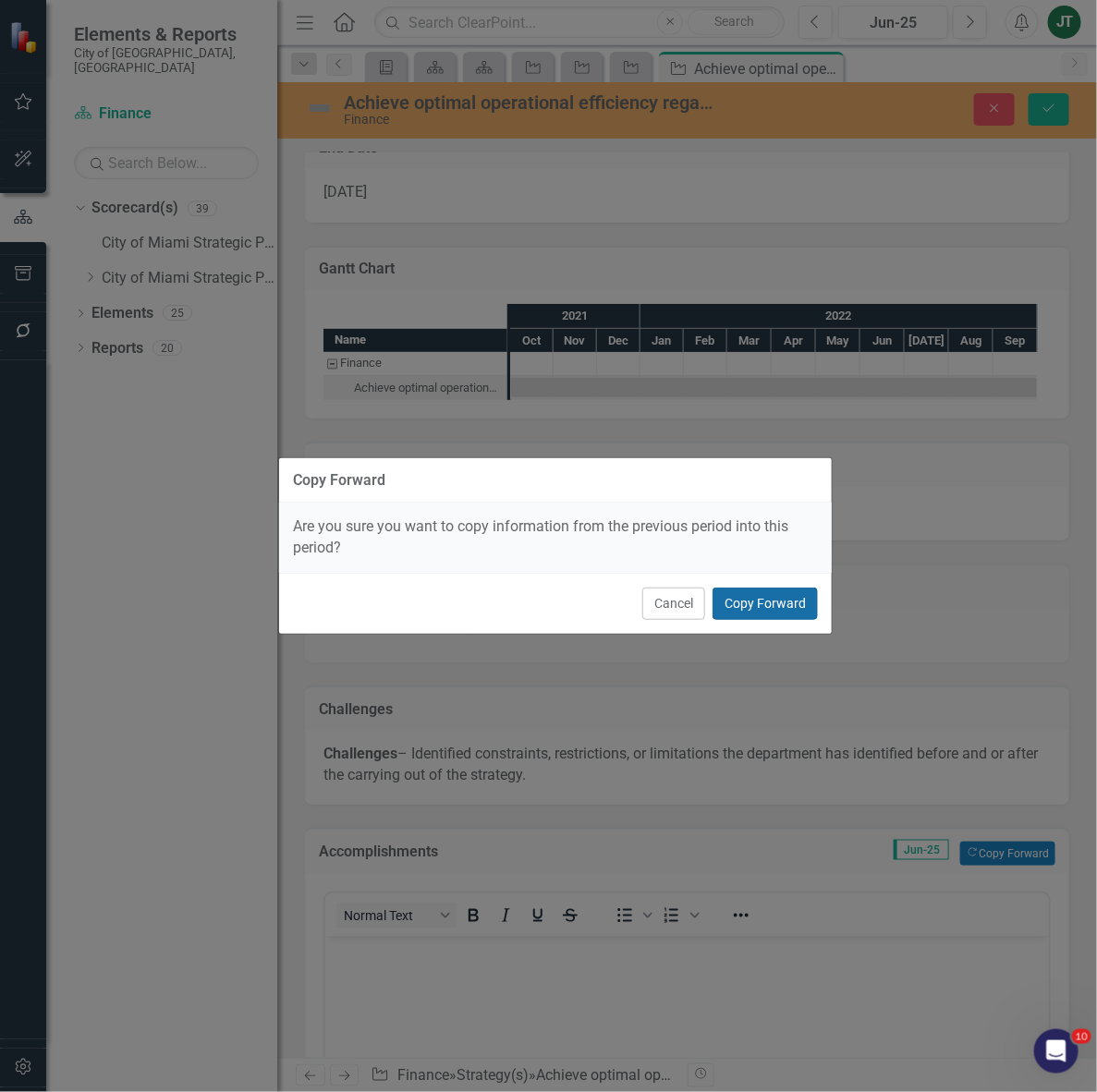 drag, startPoint x: 765, startPoint y: 598, endPoint x: 764, endPoint y: 610, distance: 12.041595 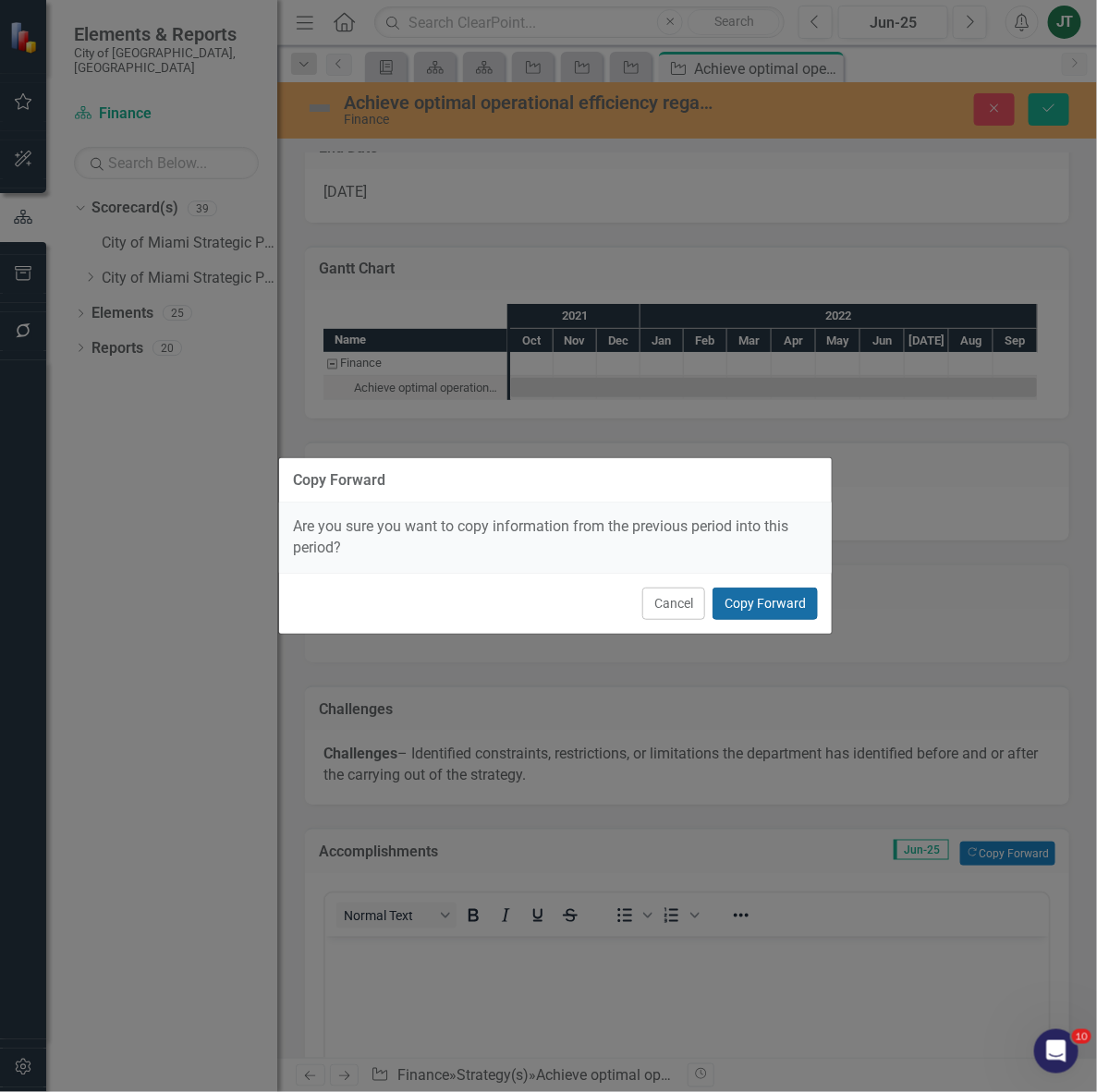 click on "Copy Forward" at bounding box center (765, 603) 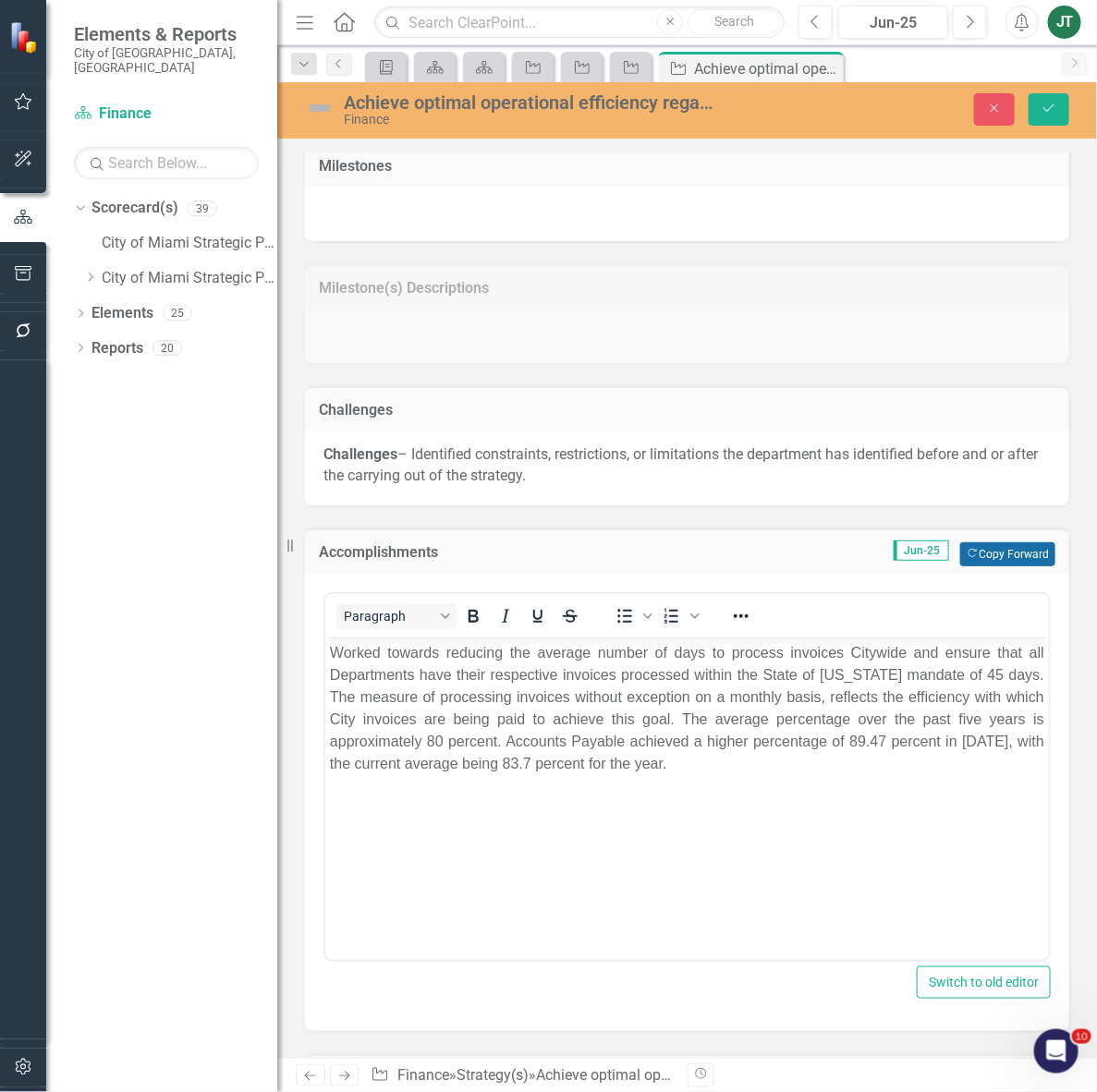 scroll, scrollTop: 1497, scrollLeft: 0, axis: vertical 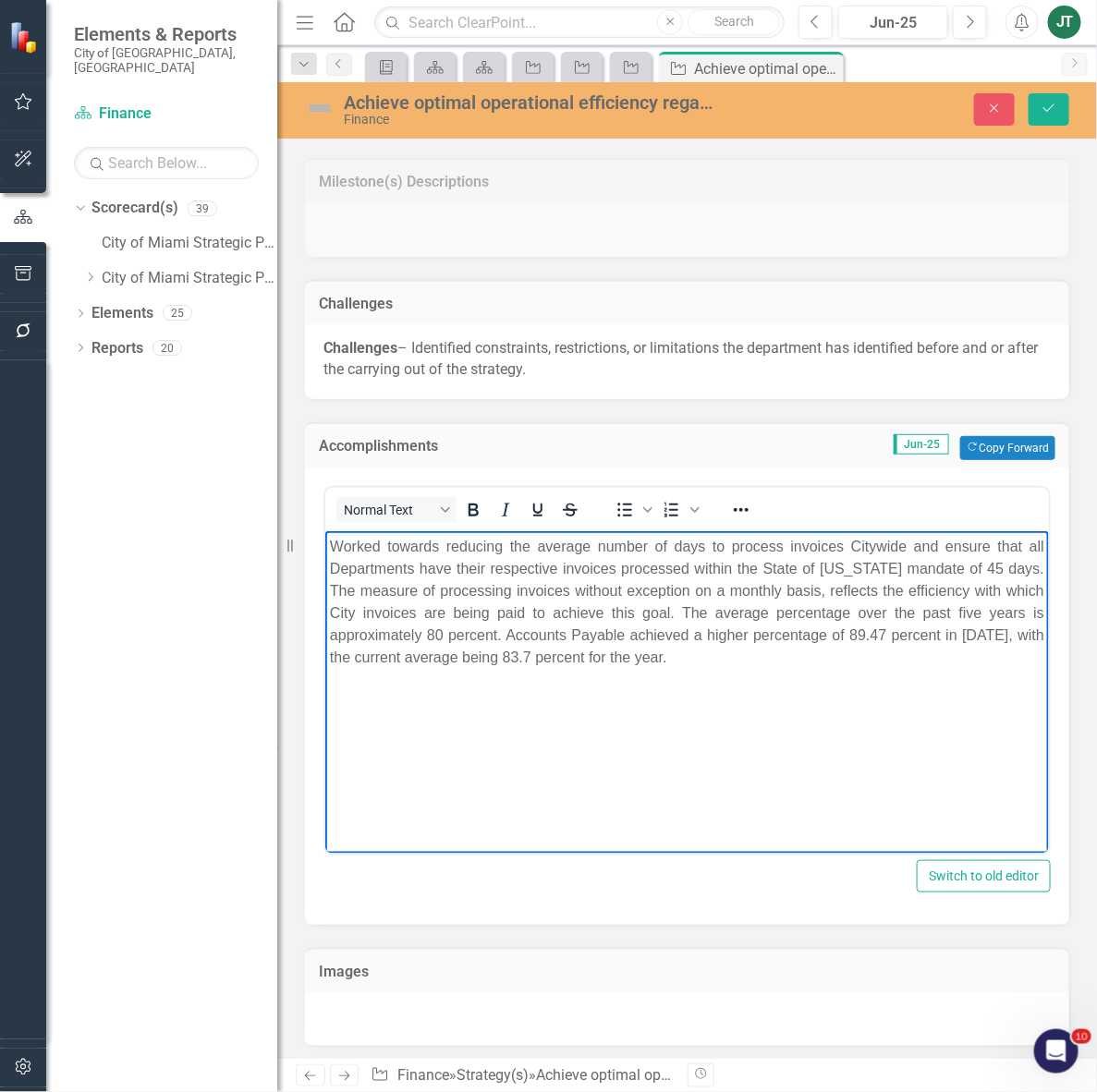 click on "Worked towards reducing the average number of days to process invoices Citywide and ensure that all Departments have their respective invoices processed within the State of [US_STATE] mandate of 45 days. The measure of processing invoices without exception on a monthly basis, reflects the efficiency with which City invoices are being paid to achieve this goal. The average percentage over the past five years is approximately 80 percent. Accounts Payable achieved a higher percentage of 89.47 percent in [DATE], with the current average being 83.7 percent for the year." at bounding box center [686, 601] 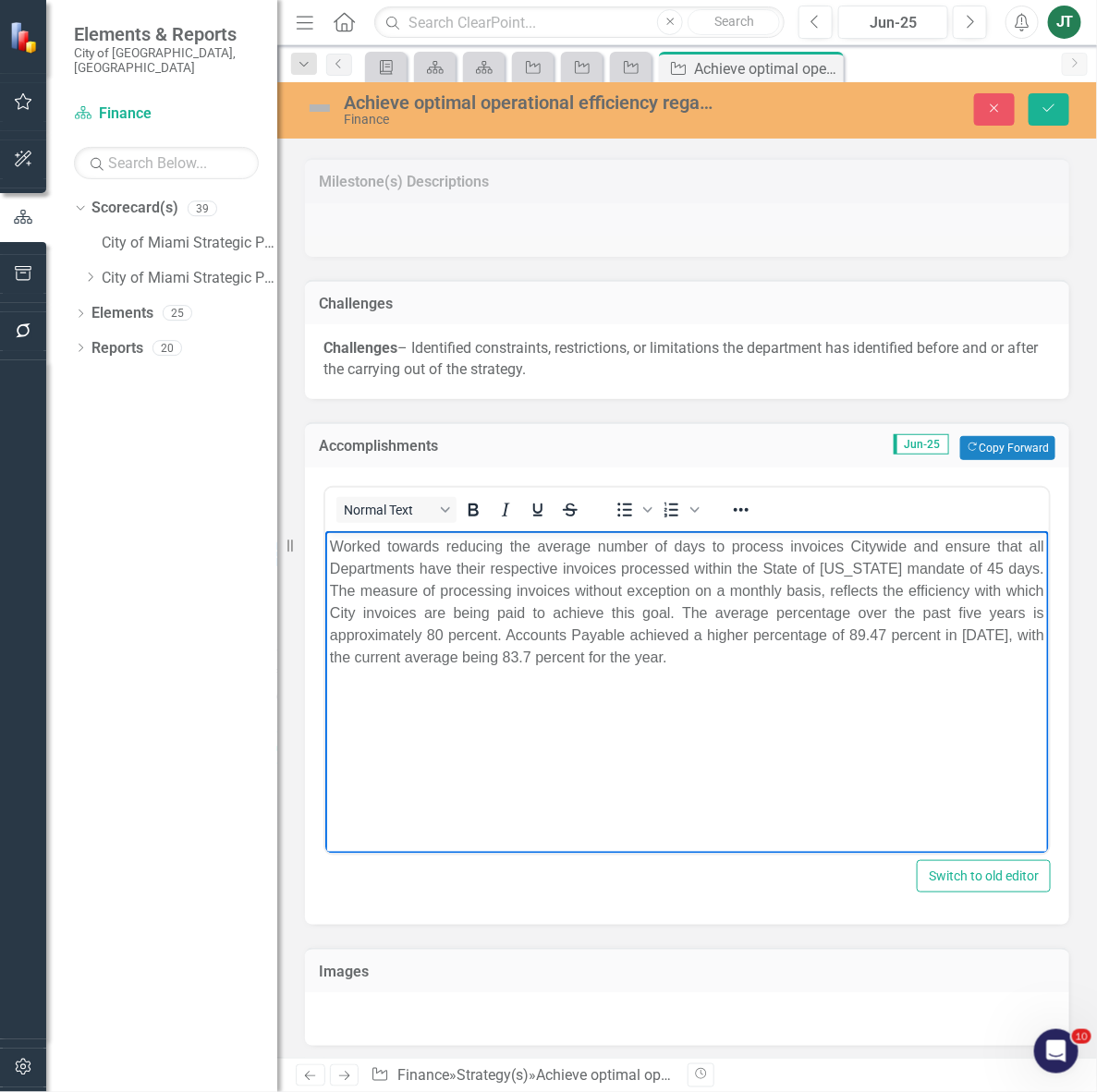 type 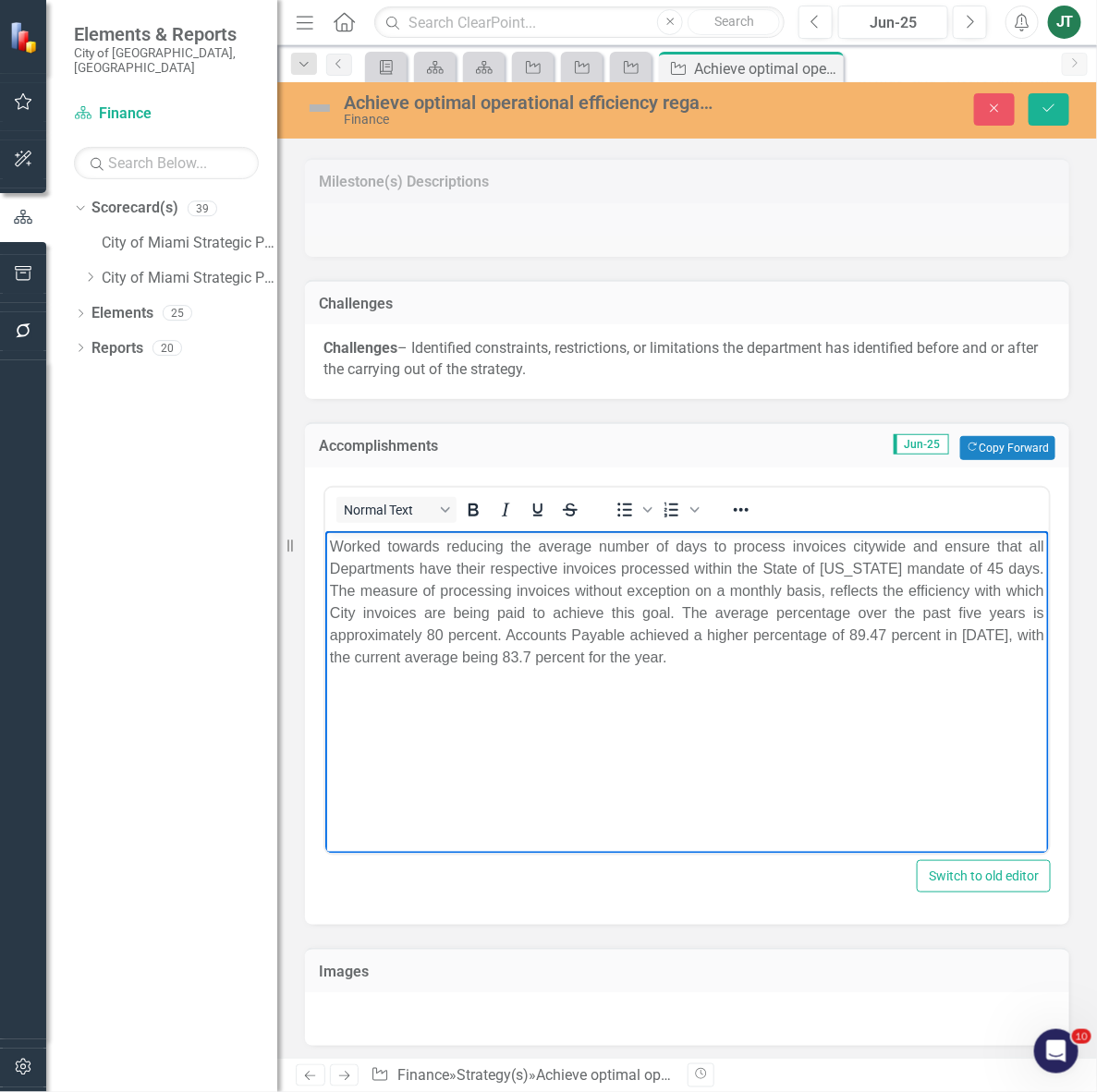 click on "Worked towards reducing the average number of days to process invoices citywide and ensure that all Departments have their respective invoices processed within the State of [US_STATE] mandate of 45 days. The measure of processing invoices without exception on a monthly basis, reflects the efficiency with which City invoices are being paid to achieve this goal. The average percentage over the past five years is approximately 80 percent. Accounts Payable achieved a higher percentage of 89.47 percent in [DATE], with the current average being 83.7 percent for the year." at bounding box center [686, 601] 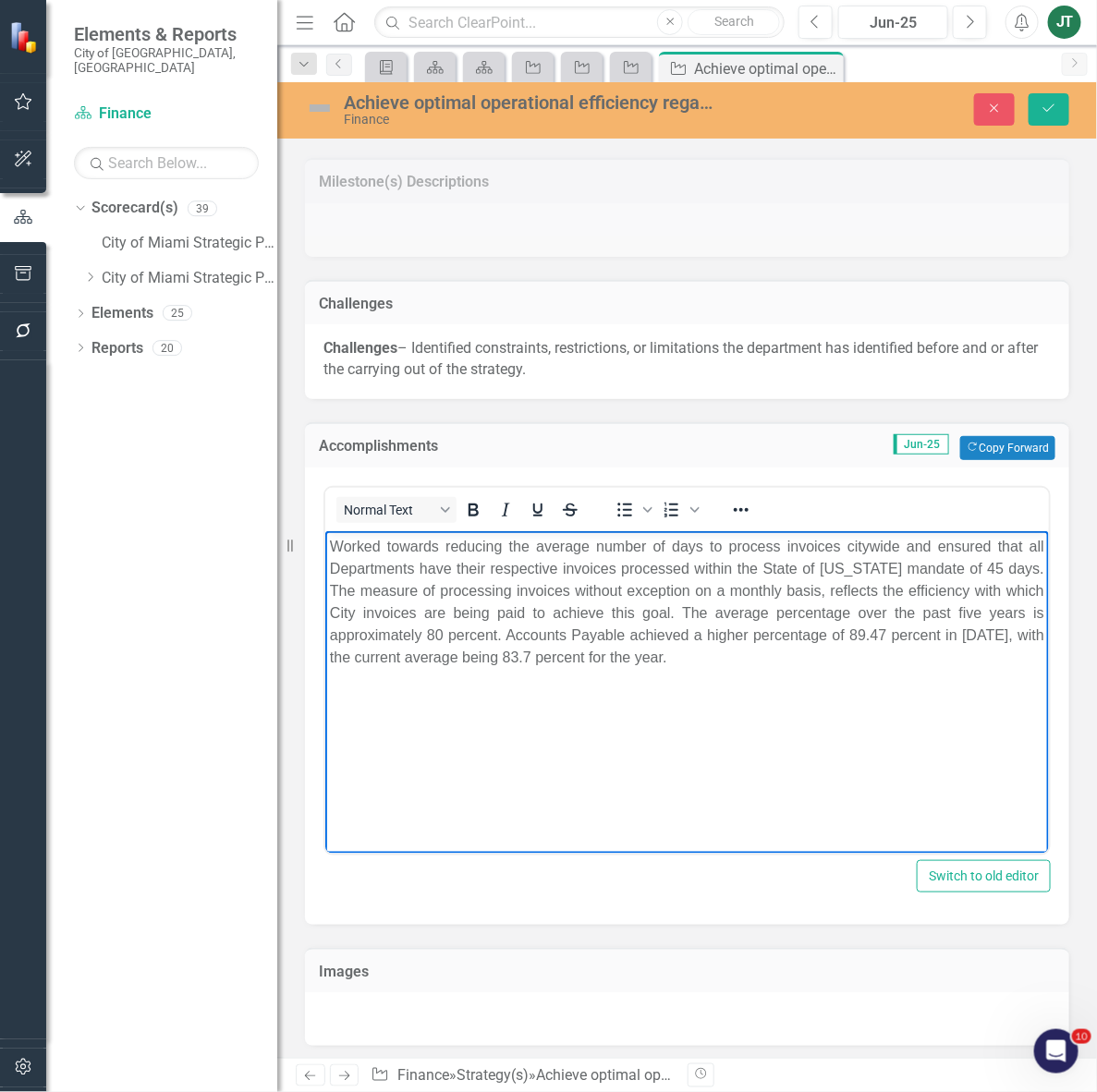 click on "Worked towards reducing the average number of days to process invoices citywide and ensured that all Departments have their respective invoices processed within the State of [US_STATE] mandate of 45 days. The measure of processing invoices without exception on a monthly basis, reflects the efficiency with which City invoices are being paid to achieve this goal. The average percentage over the past five years is approximately 80 percent. Accounts Payable achieved a higher percentage of 89.47 percent in [DATE], with the current average being 83.7 percent for the year." at bounding box center [686, 601] 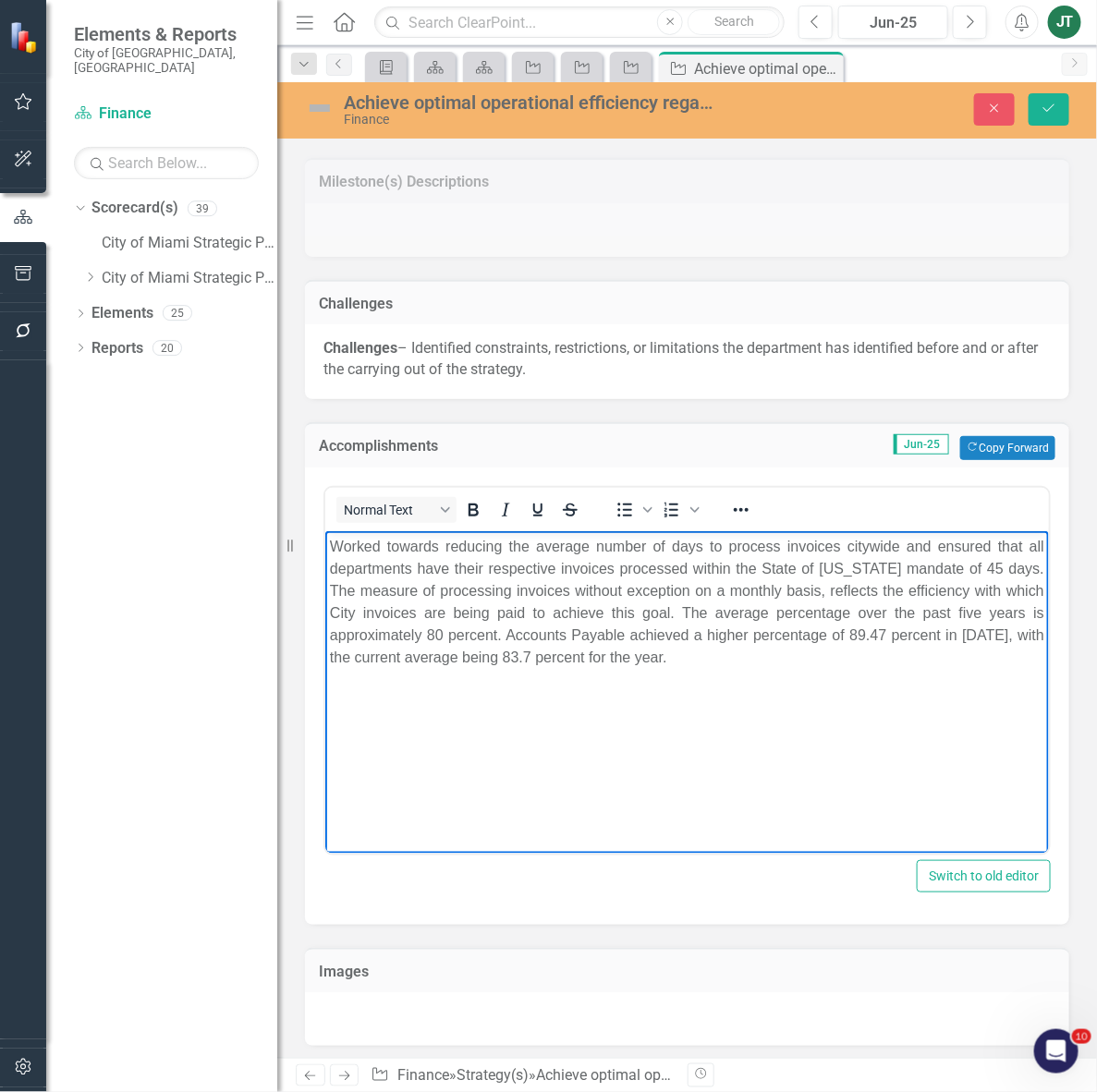 click on "Worked towards reducing the average number of days to process invoices citywide and ensured that all departments have their respective invoices processed within the State of [US_STATE] mandate of 45 days. The measure of processing invoices without exception on a monthly basis, reflects the efficiency with which City invoices are being paid to achieve this goal. The average percentage over the past five years is approximately 80 percent. Accounts Payable achieved a higher percentage of 89.47 percent in [DATE], with the current average being 83.7 percent for the year." at bounding box center [686, 601] 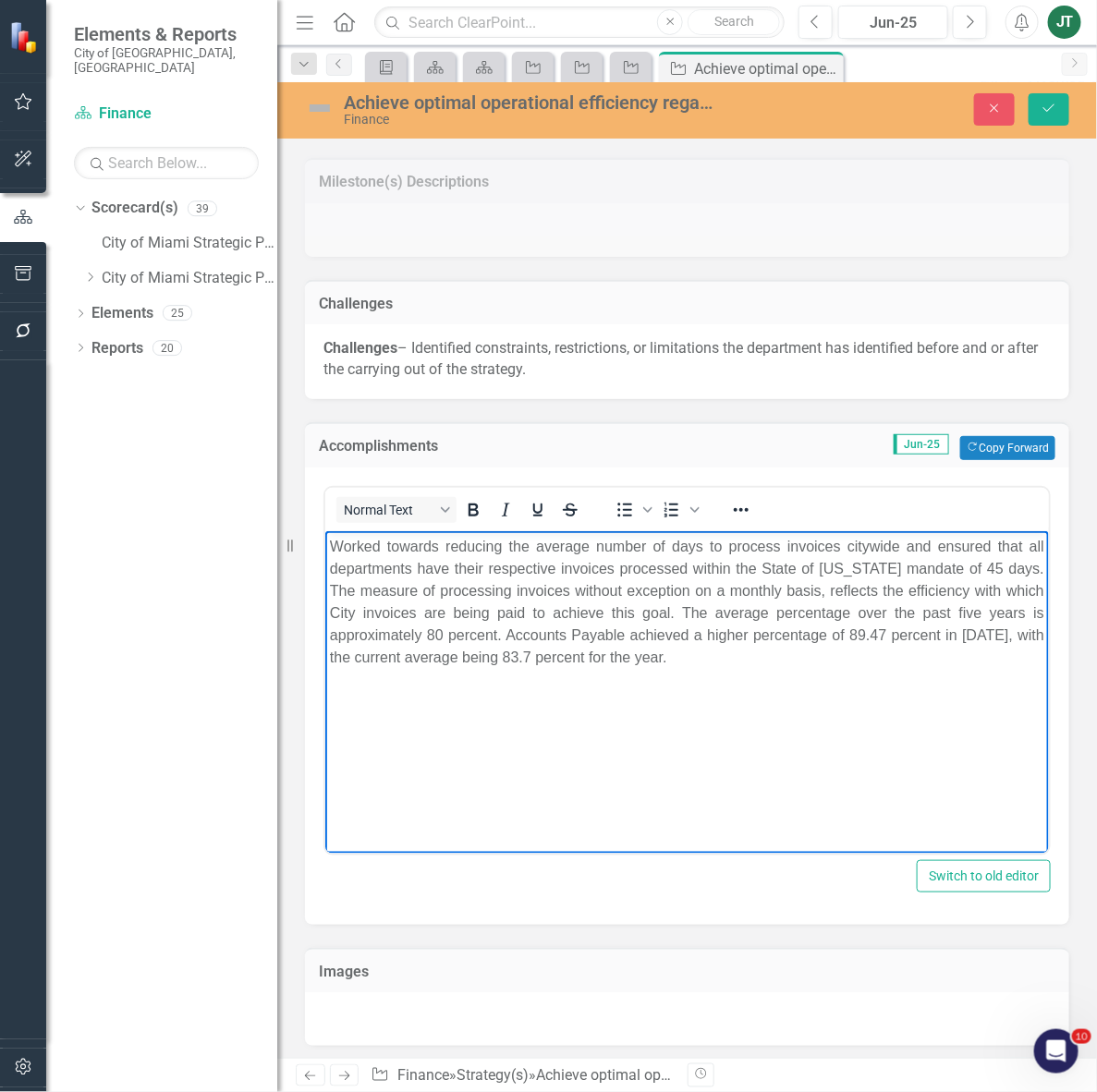 click on "Worked towards reducing the average number of days to process invoices citywide and ensured that all departments have their respective invoices processed within the State of [US_STATE] mandate of 45 days. The measure of processing invoices without exception on a monthly basis, reflects the efficiency with which City invoices are being paid to achieve this goal. The average percentage over the past five years is approximately 80 percent. Accounts Payable achieved a higher percentage of 89.47 percent in [DATE], with the current average being 83.7 percent for the year." at bounding box center [686, 601] 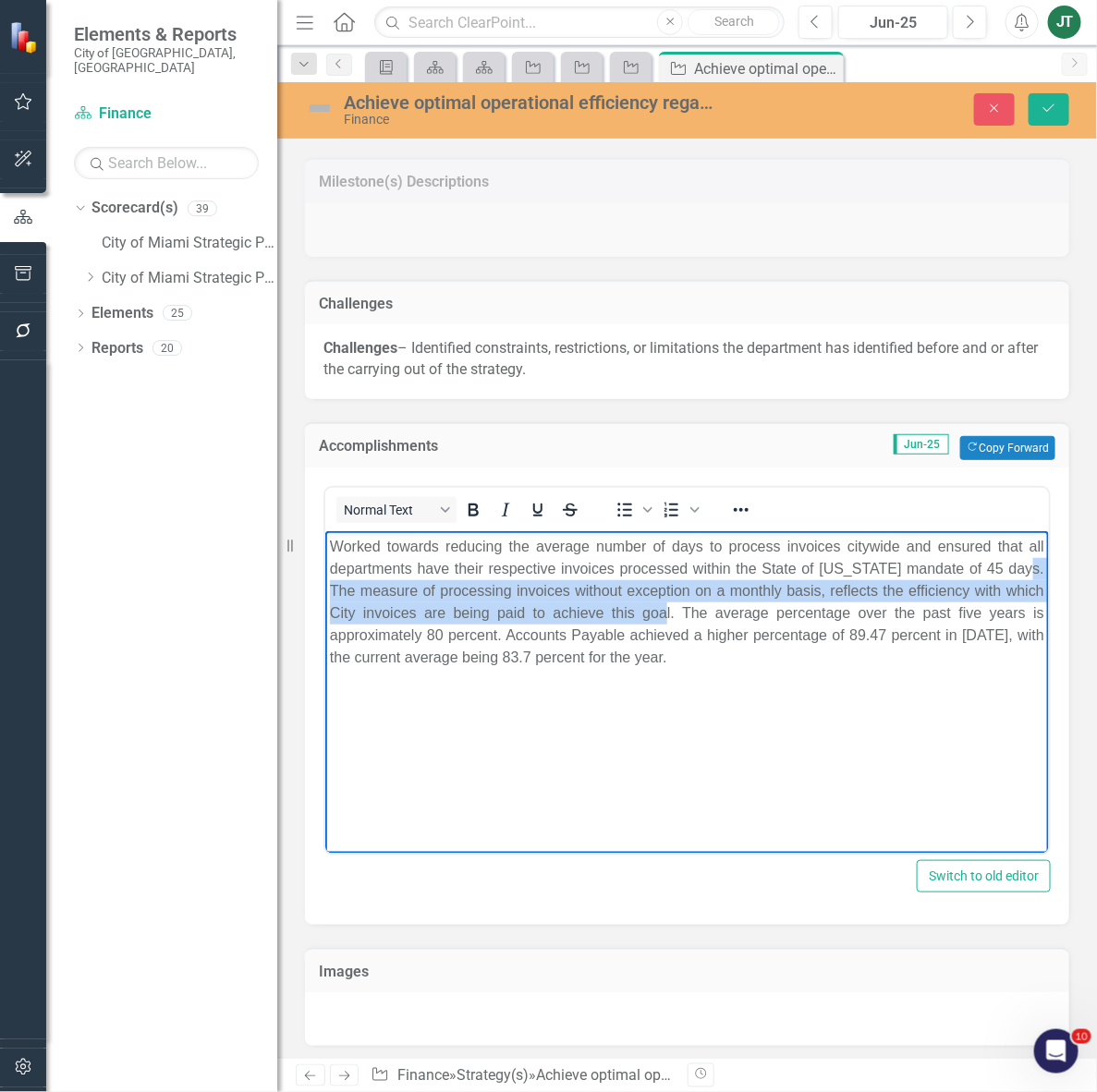 drag, startPoint x: 1009, startPoint y: 564, endPoint x: 658, endPoint y: 615, distance: 354.68578 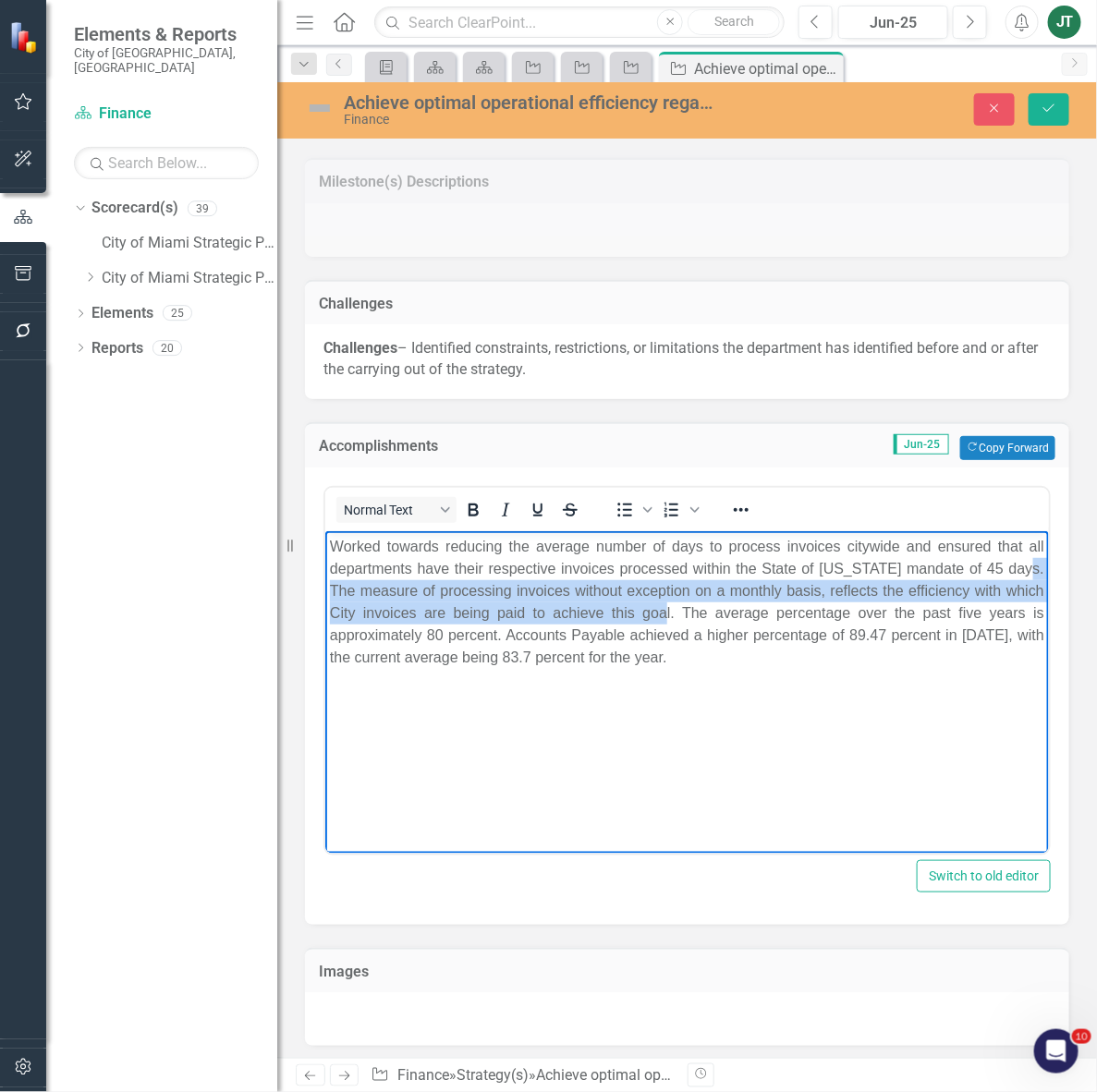 click on "Worked towards reducing the average number of days to process invoices citywide and ensured that all departments have their respective invoices processed within the State of [US_STATE] mandate of 45 days. The measure of processing invoices without exception on a monthly basis, reflects the efficiency with which City invoices are being paid to achieve this goal. The average percentage over the past five years is approximately 80 percent. Accounts Payable achieved a higher percentage of 89.47 percent in [DATE], with the current average being 83.7 percent for the year." at bounding box center [686, 601] 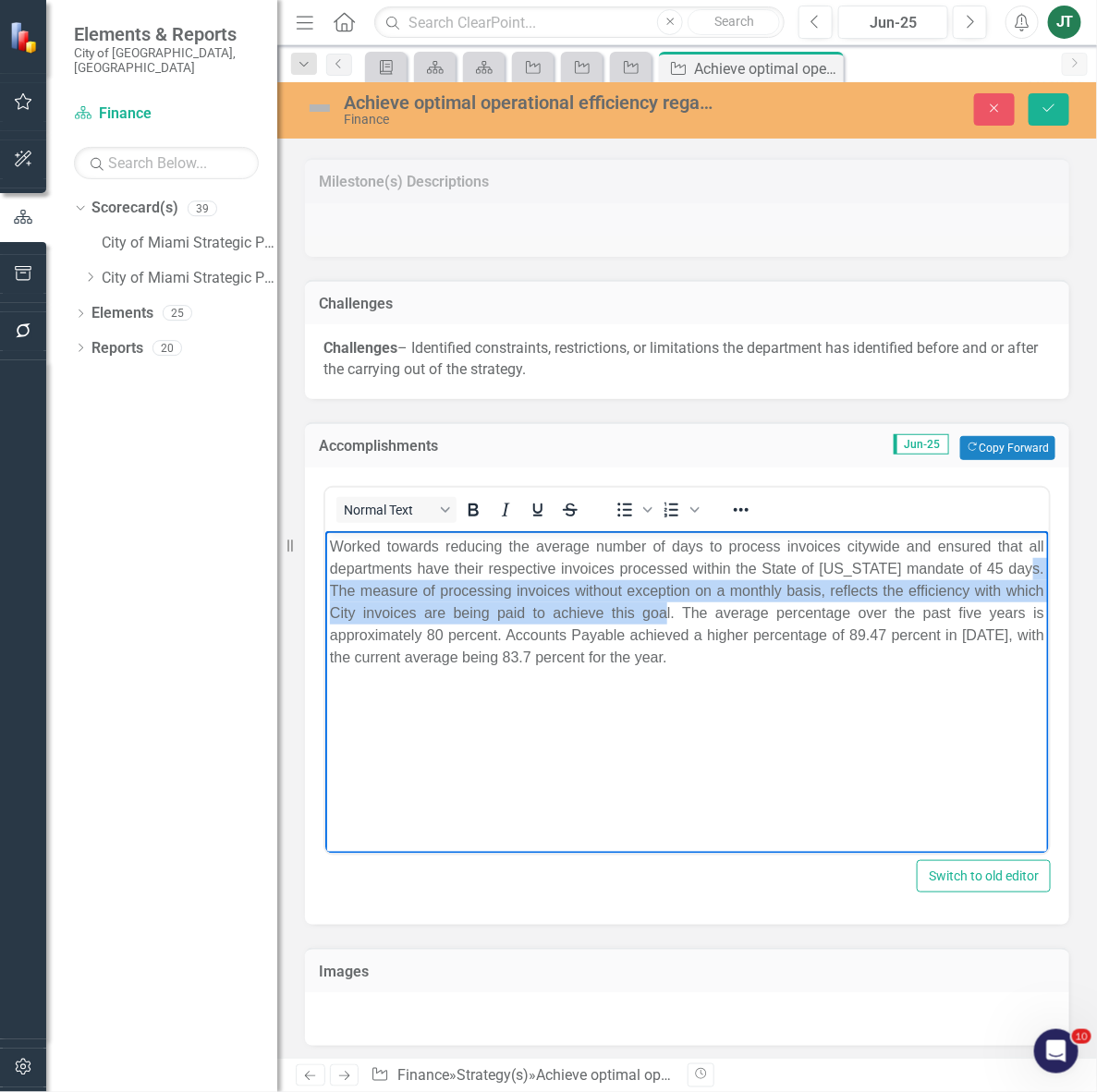 copy on "The measure of processing invoices without exception on a monthly basis, reflects the efficiency with which City invoices are being paid to achieve this goal." 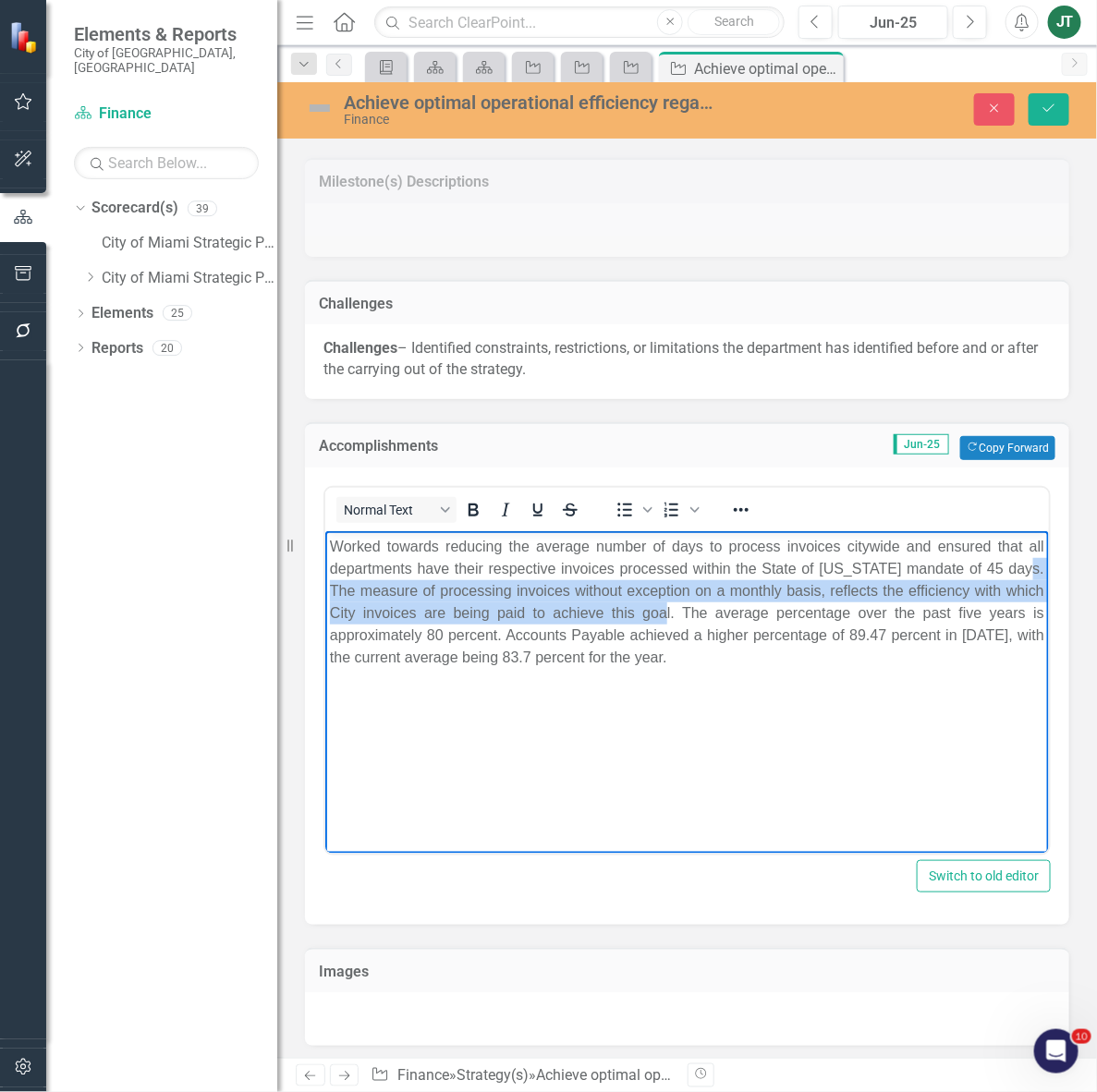 click on "Worked towards reducing the average number of days to process invoices citywide and ensured that all departments have their respective invoices processed within the State of [US_STATE] mandate of 45 days. The measure of processing invoices without exception on a monthly basis, reflects the efficiency with which City invoices are being paid to achieve this goal. The average percentage over the past five years is approximately 80 percent. Accounts Payable achieved a higher percentage of 89.47 percent in [DATE], with the current average being 83.7 percent for the year." at bounding box center [686, 601] 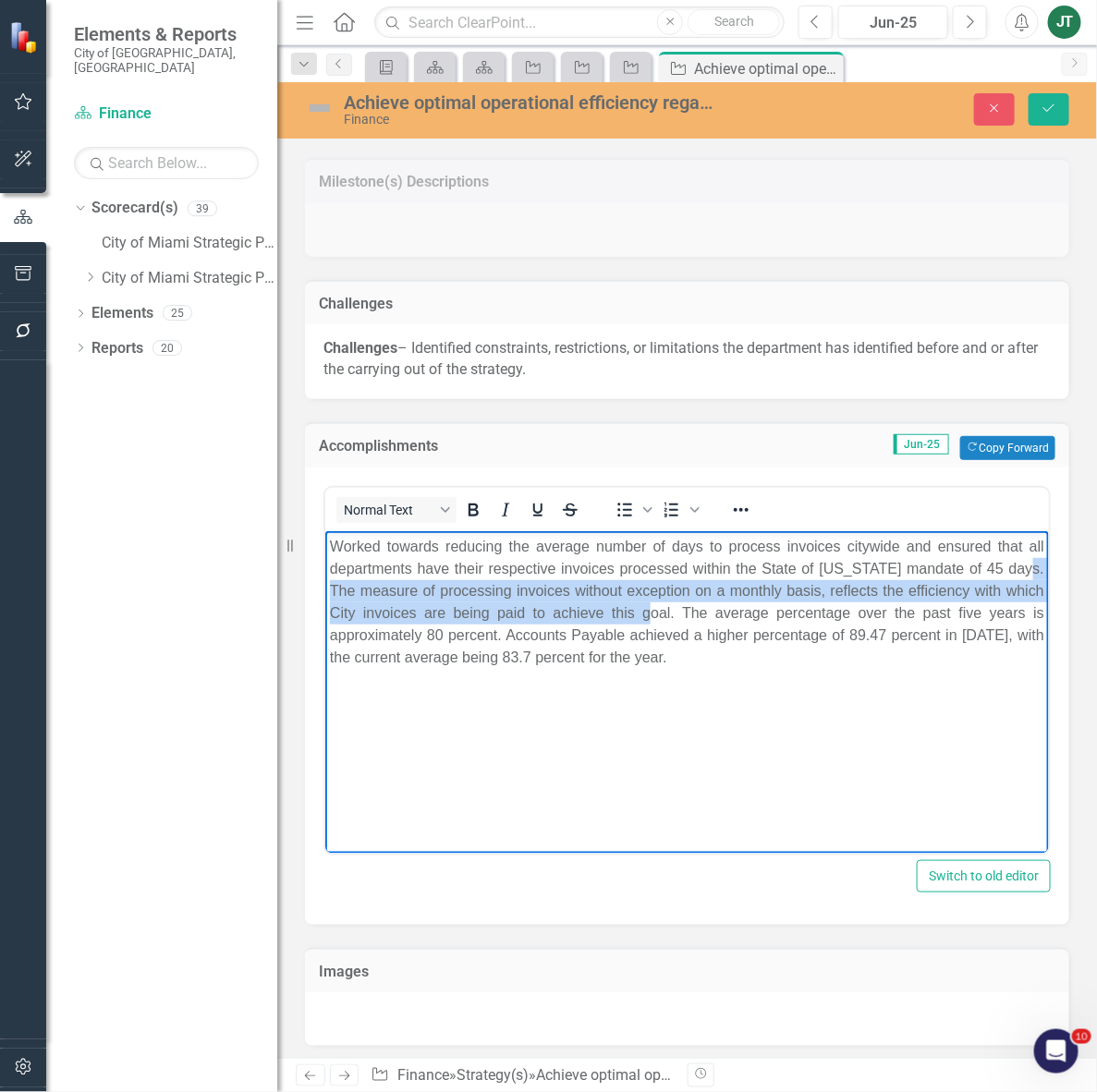 drag, startPoint x: 1005, startPoint y: 567, endPoint x: 644, endPoint y: 620, distance: 364.86984 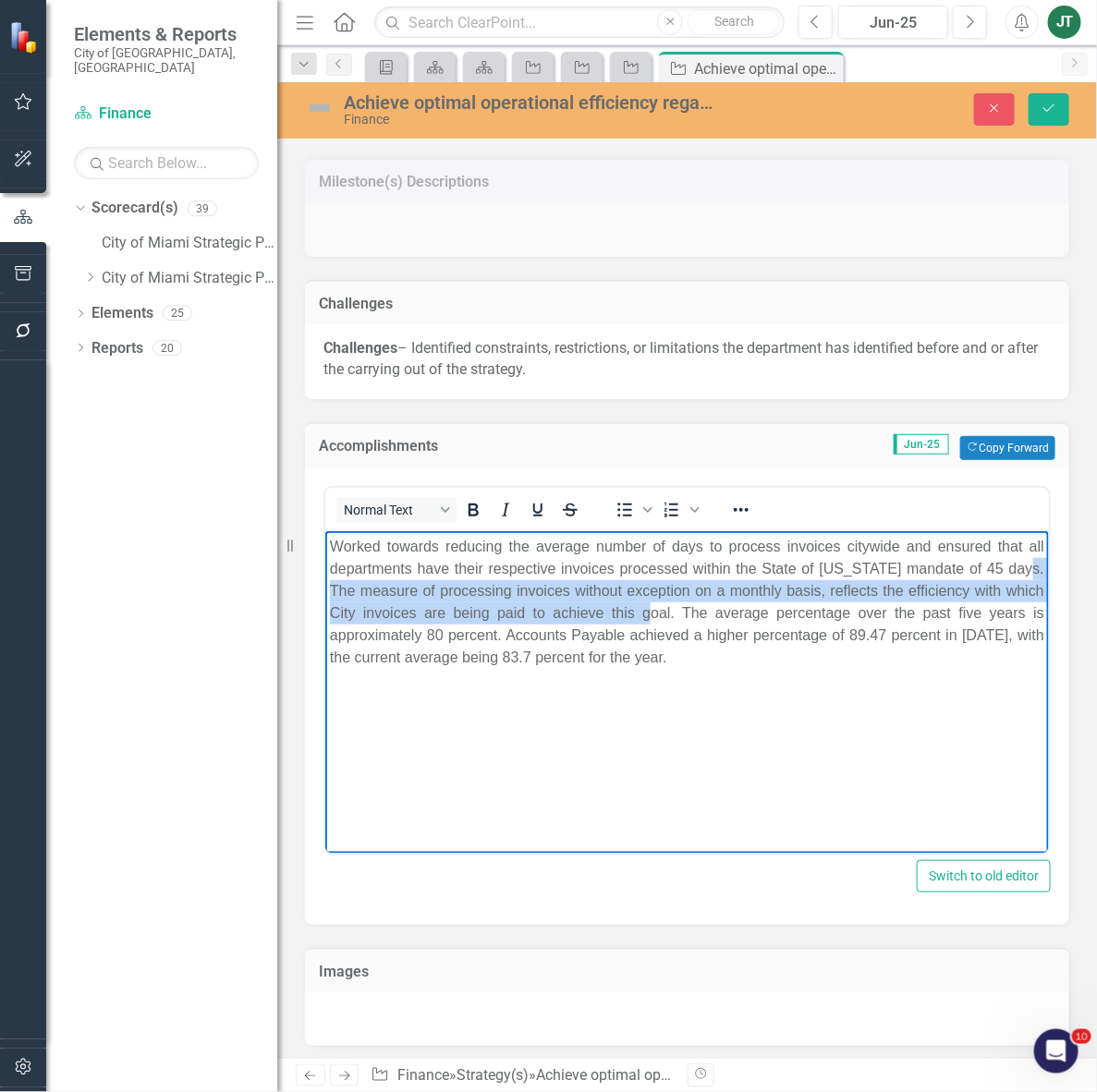 click on "Worked towards reducing the average number of days to process invoices citywide and ensured that all departments have their respective invoices processed within the State of [US_STATE] mandate of 45 days. The measure of processing invoices without exception on a monthly basis, reflects the efficiency with which City invoices are being paid to achieve this goal. The average percentage over the past five years is approximately 80 percent. Accounts Payable achieved a higher percentage of 89.47 percent in [DATE], with the current average being 83.7 percent for the year." at bounding box center (686, 601) 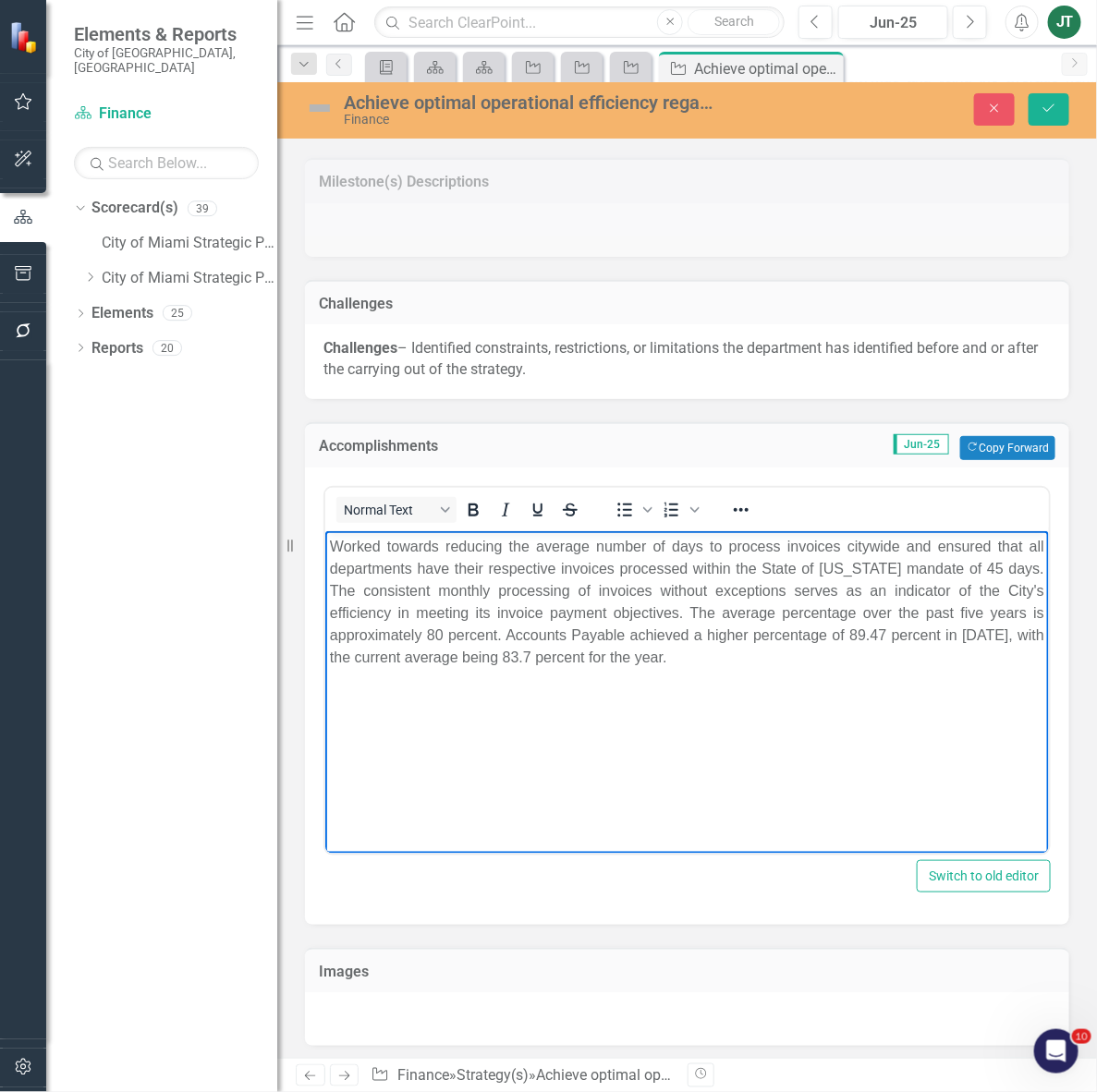 click on "Worked towards reducing the average number of days to process invoices citywide and ensured that all departments have their respective invoices processed within the State of [US_STATE] mandate of 45 days. The consistent monthly processing of invoices without exceptions serves as an indicator of the City's efficiency in meeting its invoice payment objectives. The average percentage over the past five years is approximately 80 percent. Accounts Payable achieved a higher percentage of 89.47 percent in [DATE], with the current average being 83.7 percent for the year." at bounding box center (686, 601) 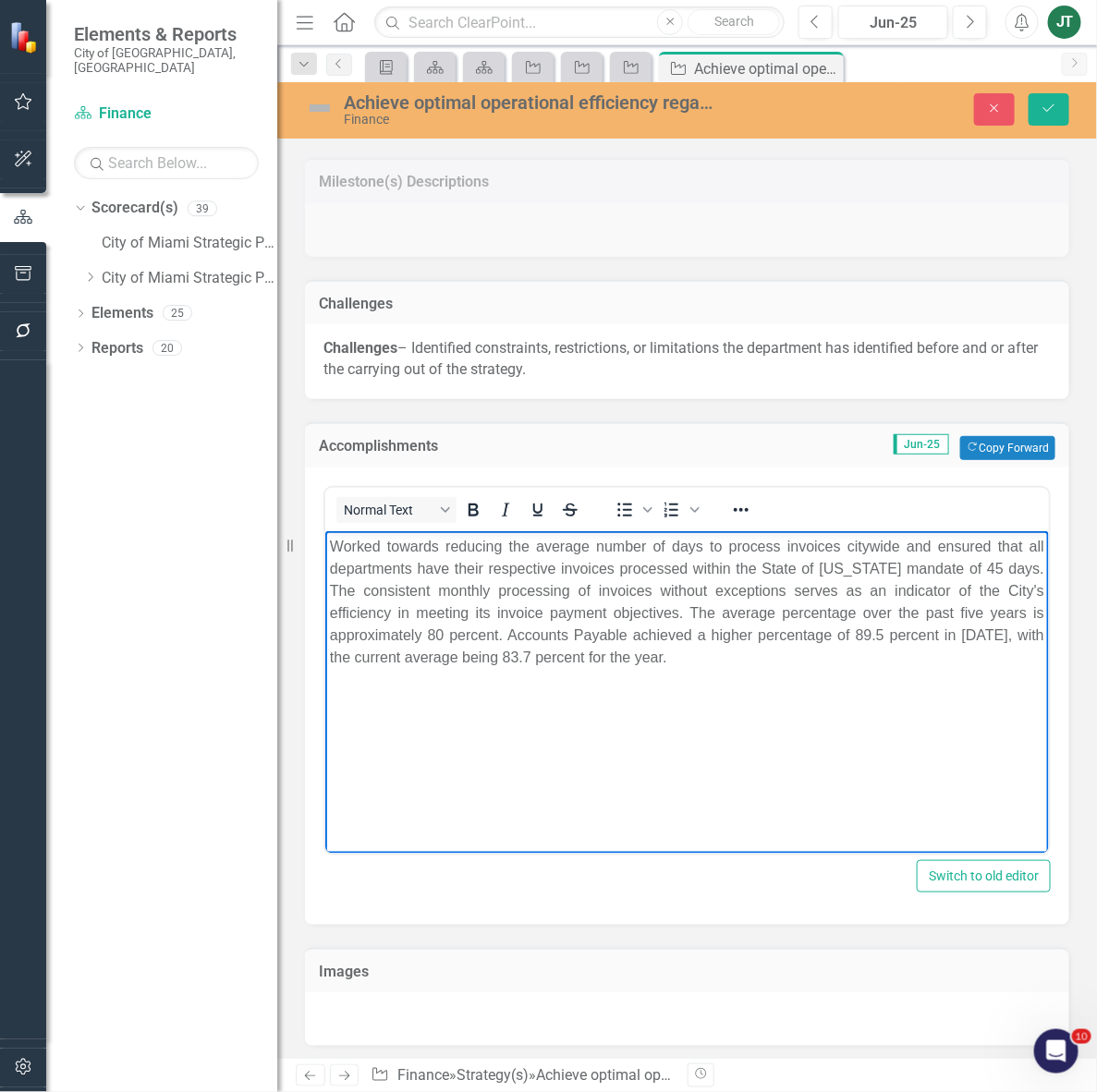 drag, startPoint x: 733, startPoint y: 651, endPoint x: 751, endPoint y: 655, distance: 18.439089 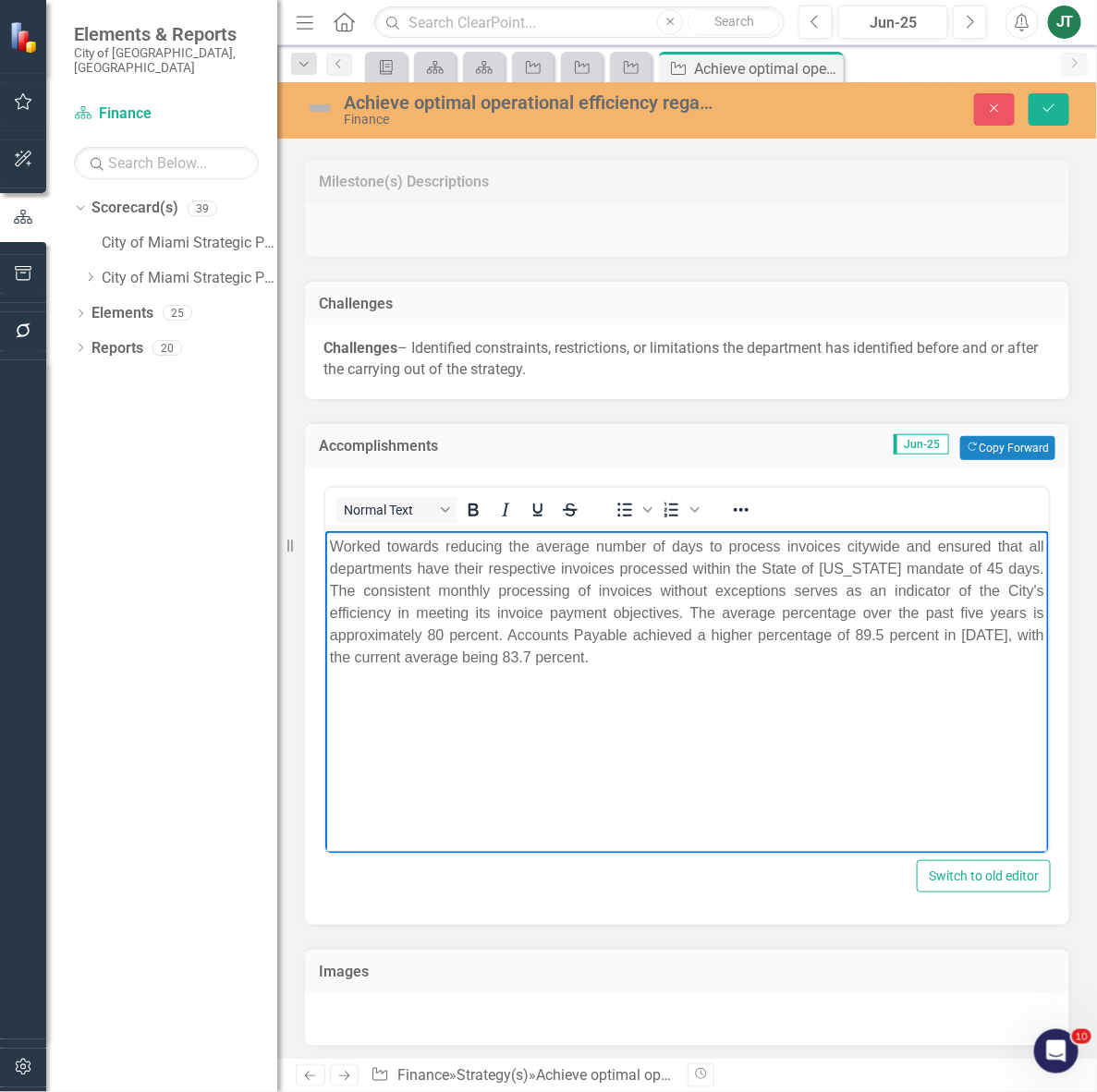 click on "Achieve optimal operational efficiency regarding the payment of city vendors. Finance Close Save" at bounding box center [687, 110] 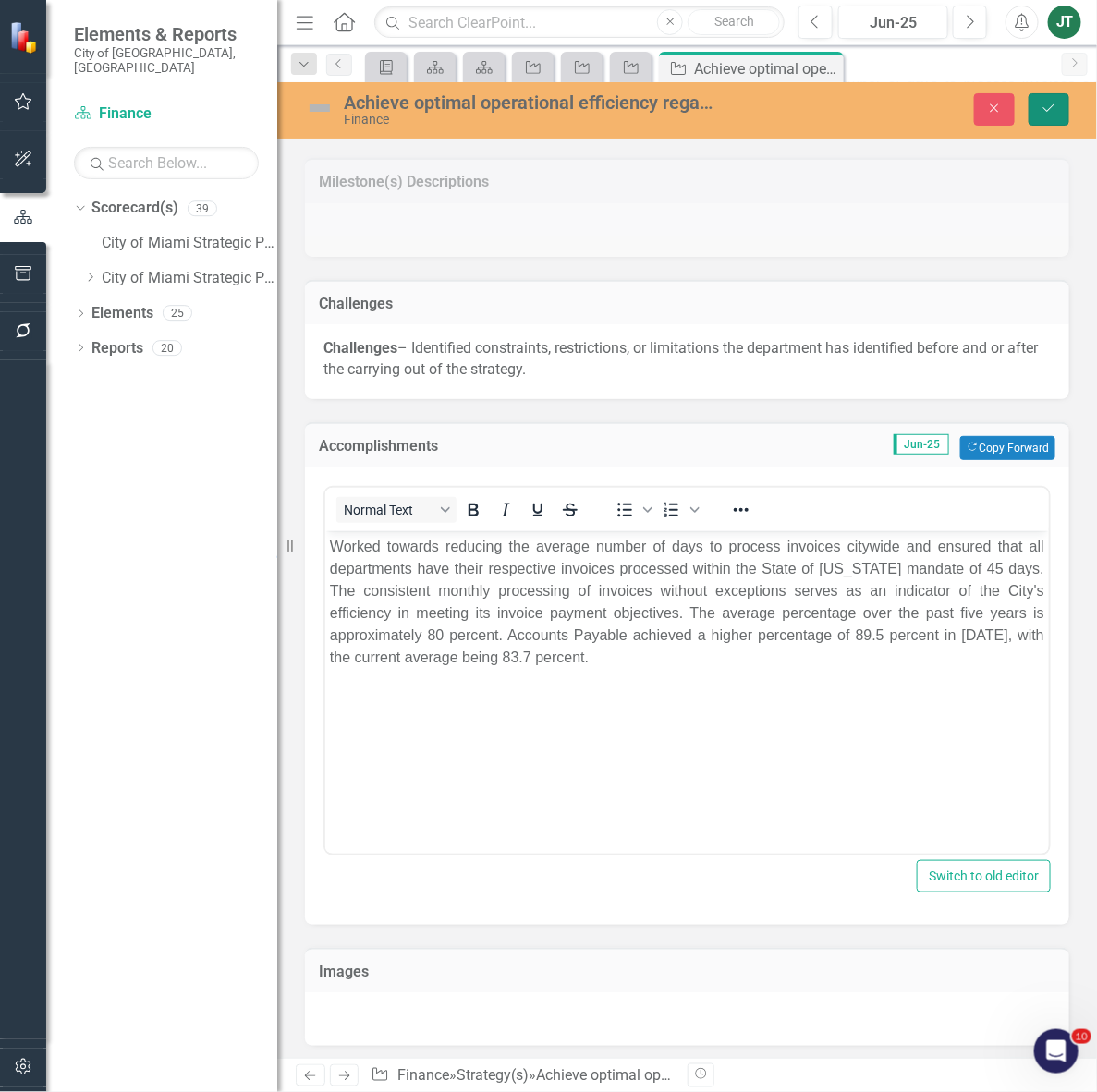 click on "Save" 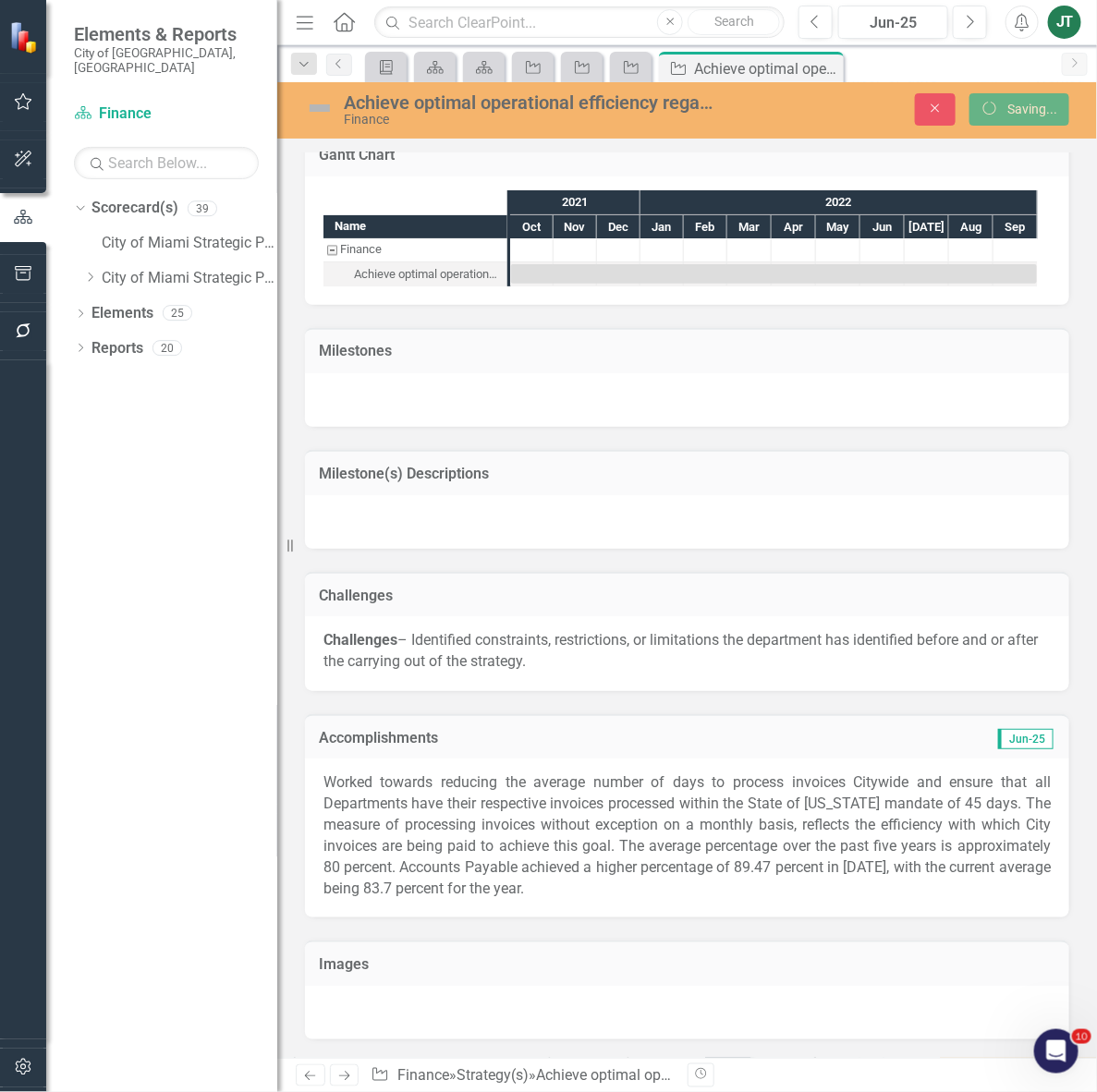 scroll, scrollTop: 1197, scrollLeft: 0, axis: vertical 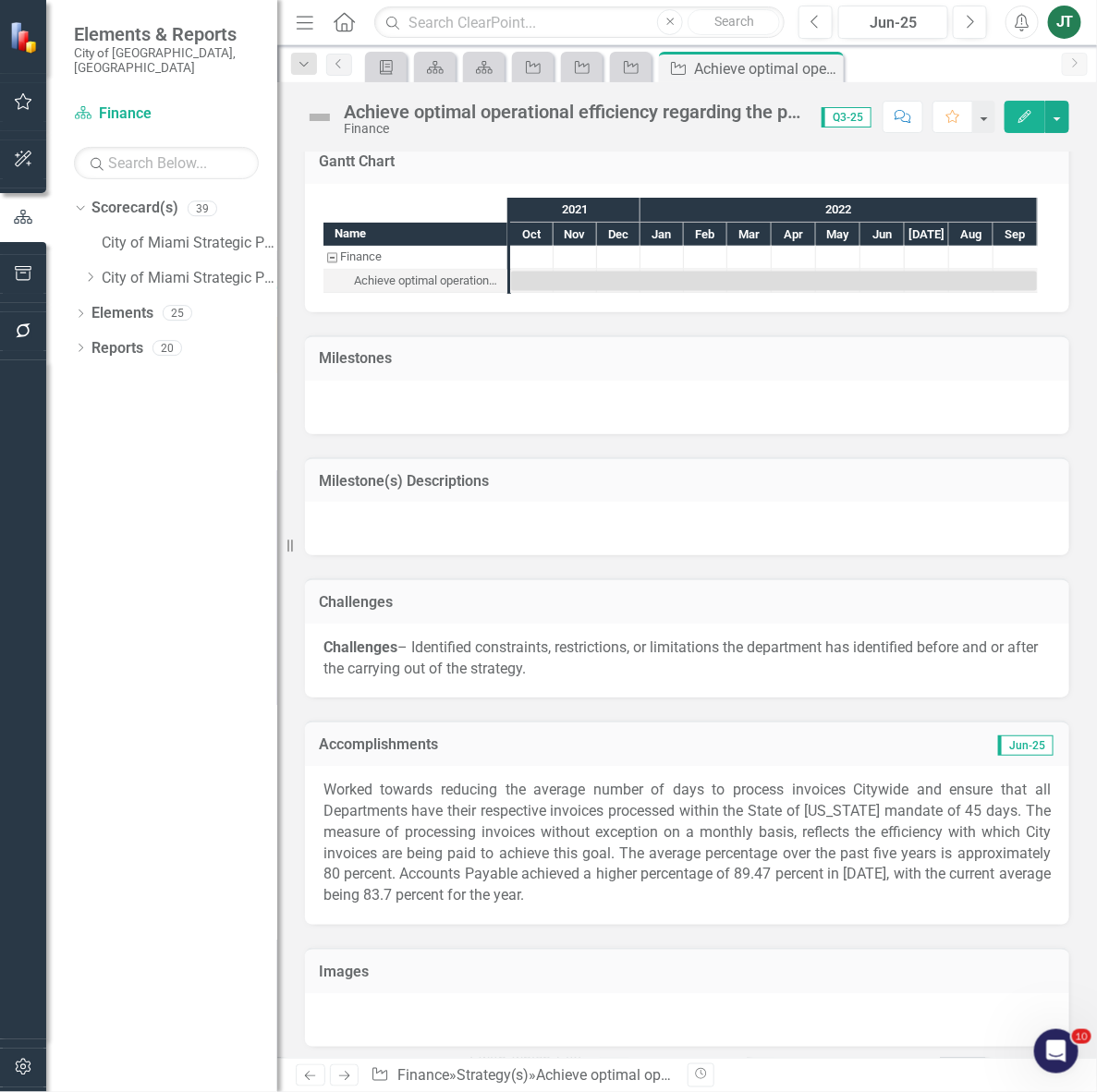 click on "Next" 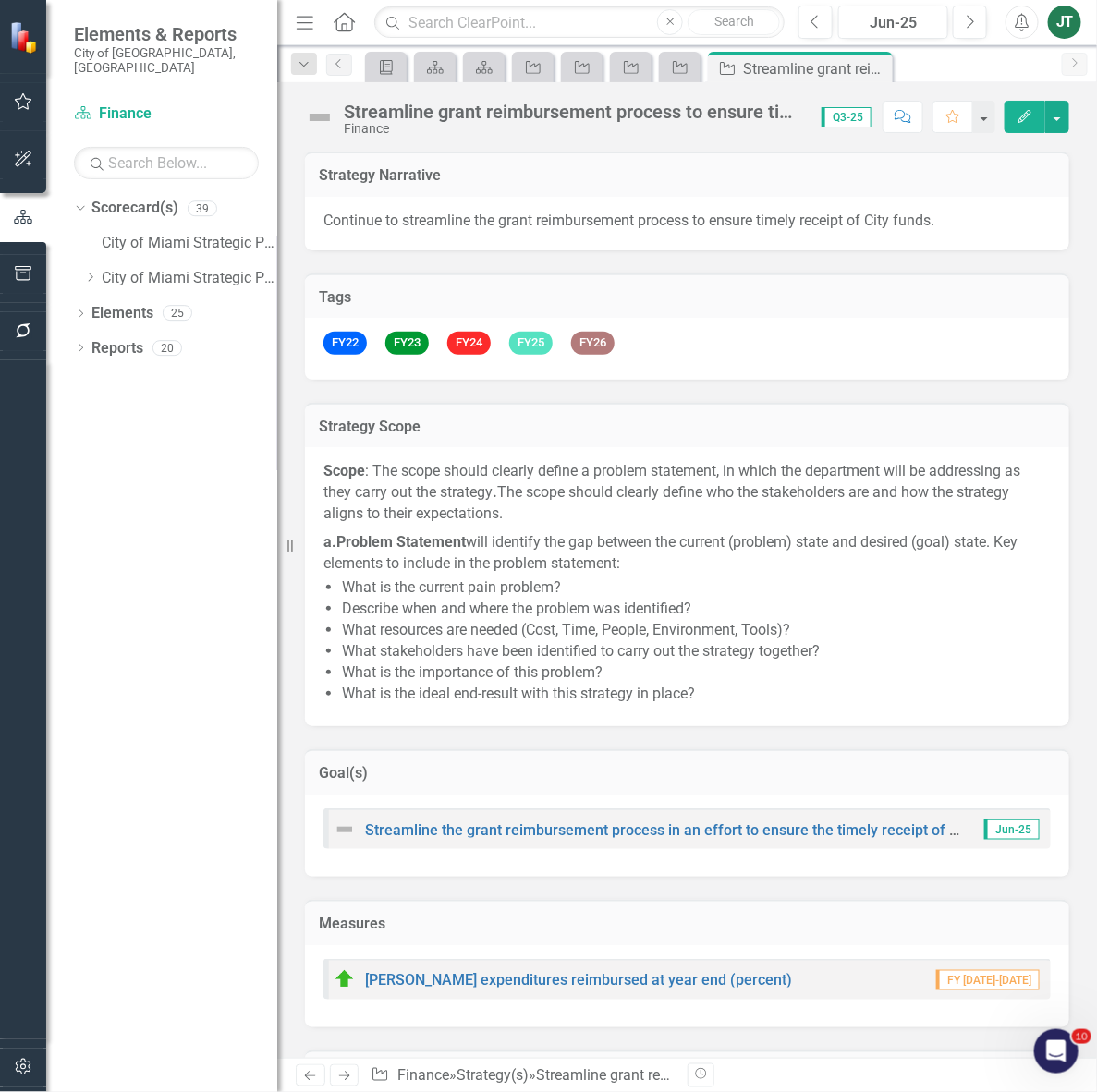 scroll, scrollTop: 1049, scrollLeft: 0, axis: vertical 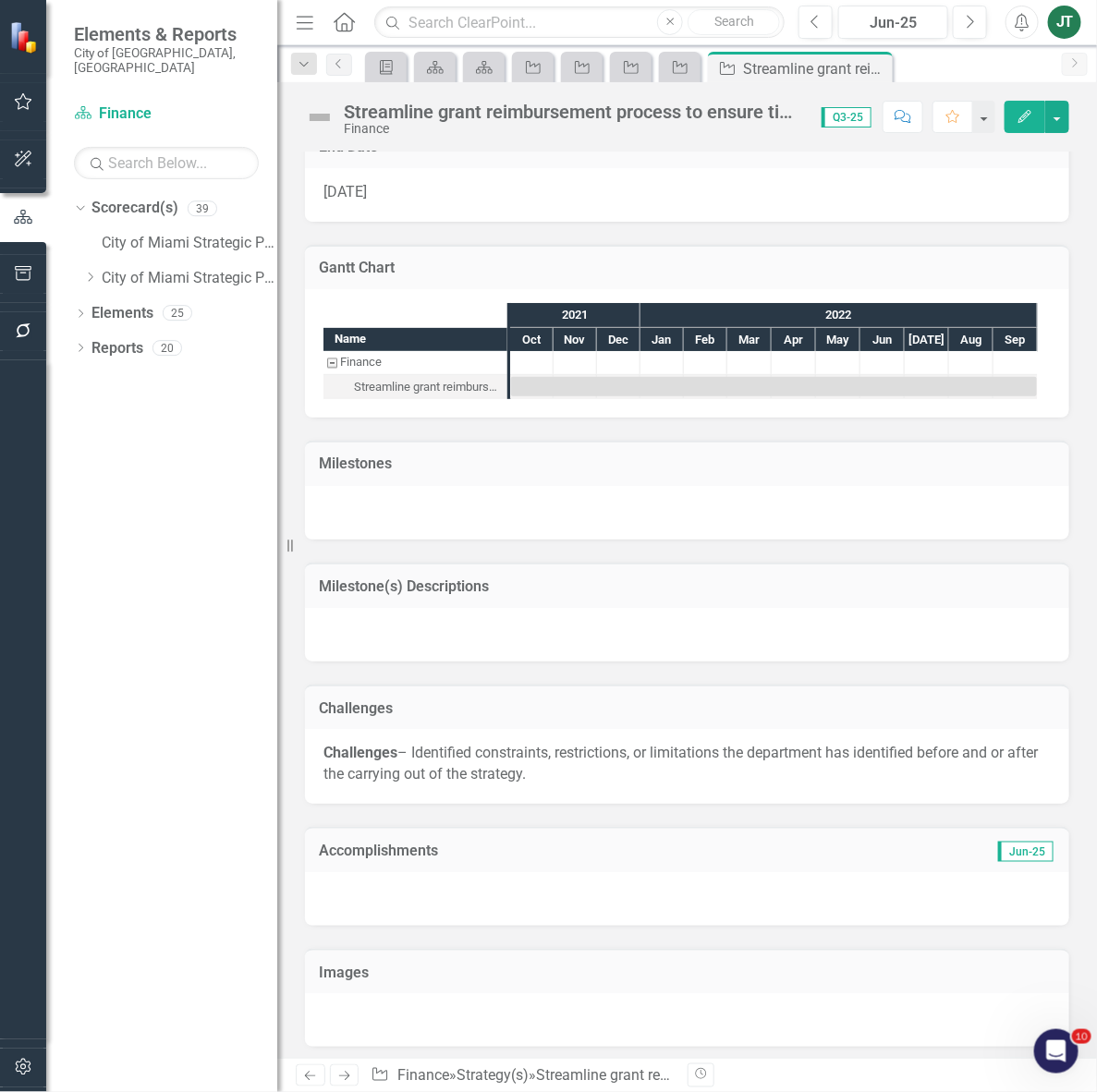 click on "Accomplishments" at bounding box center (567, 853) 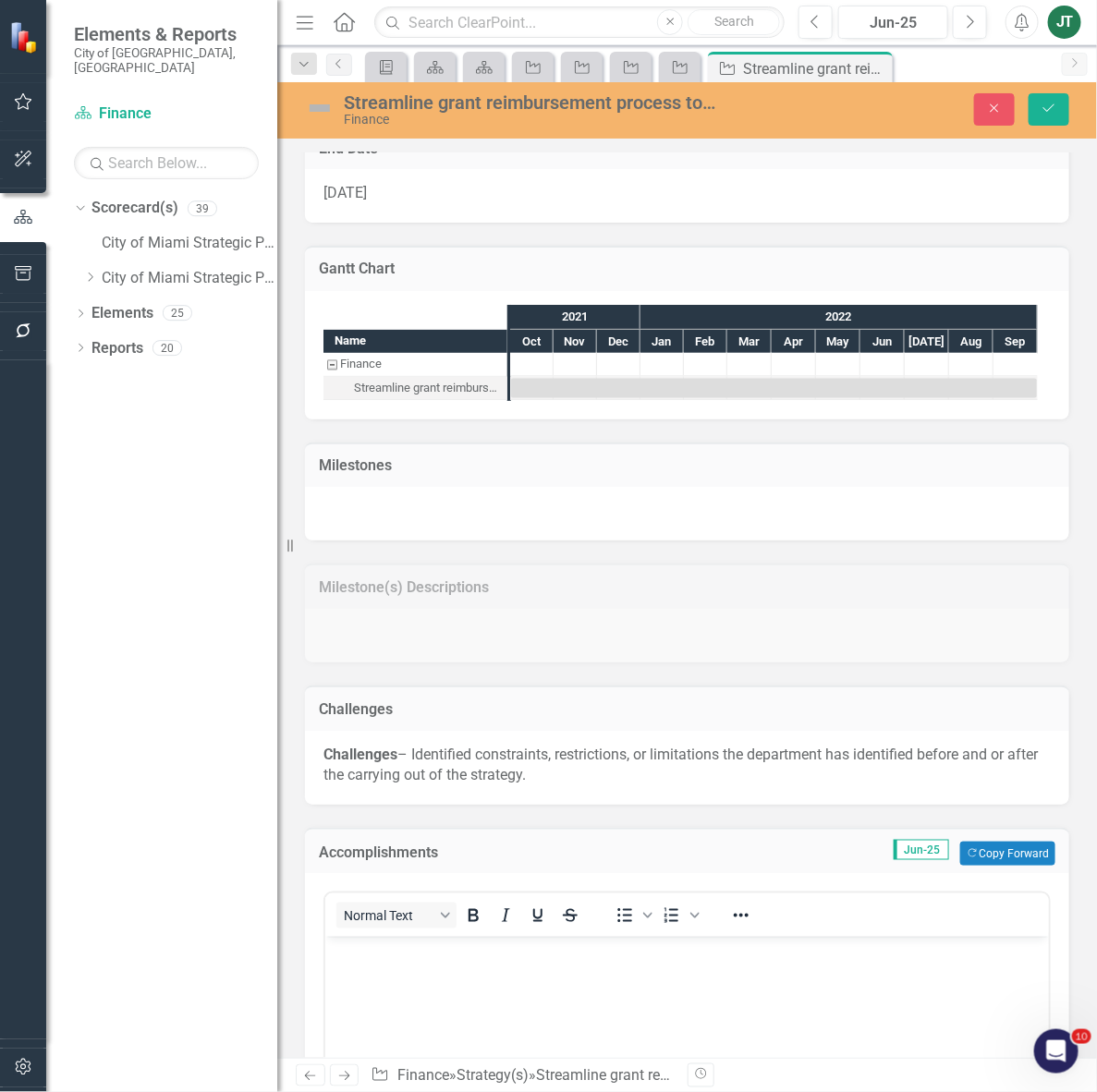 scroll, scrollTop: 0, scrollLeft: 0, axis: both 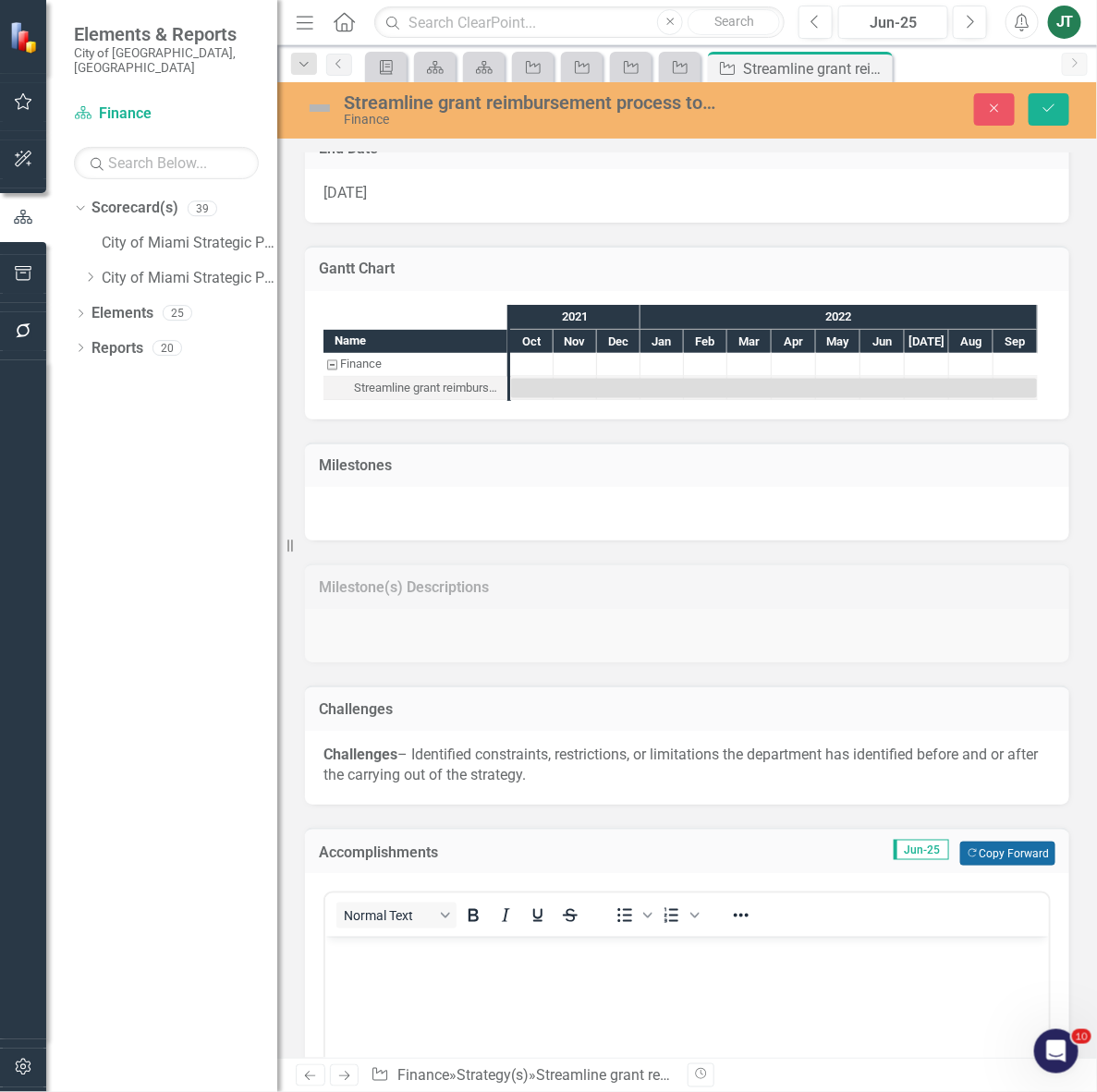 click on "Copy Forward  Copy Forward" at bounding box center [1007, 854] 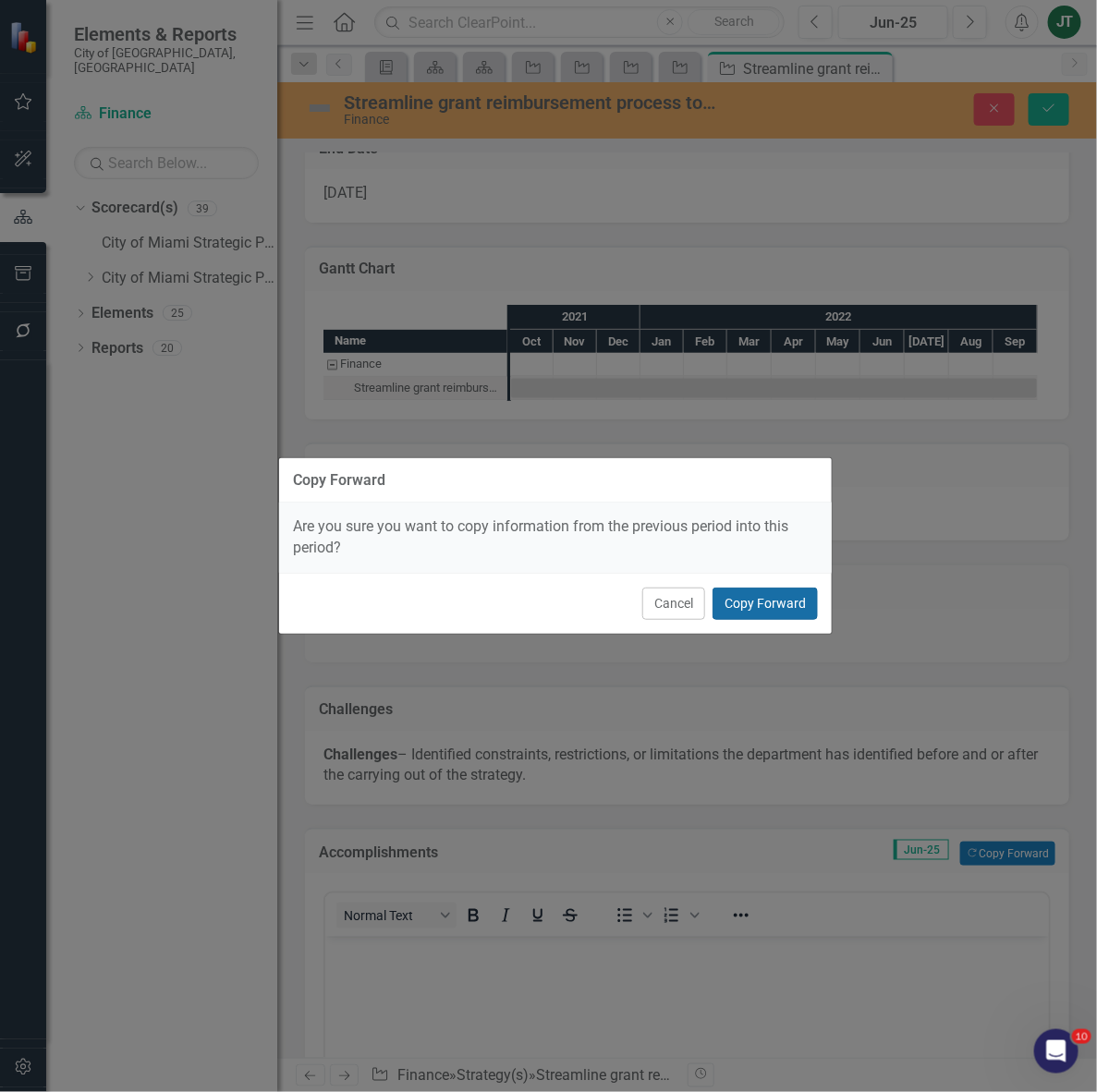 drag, startPoint x: 781, startPoint y: 589, endPoint x: 784, endPoint y: 599, distance: 10.440307 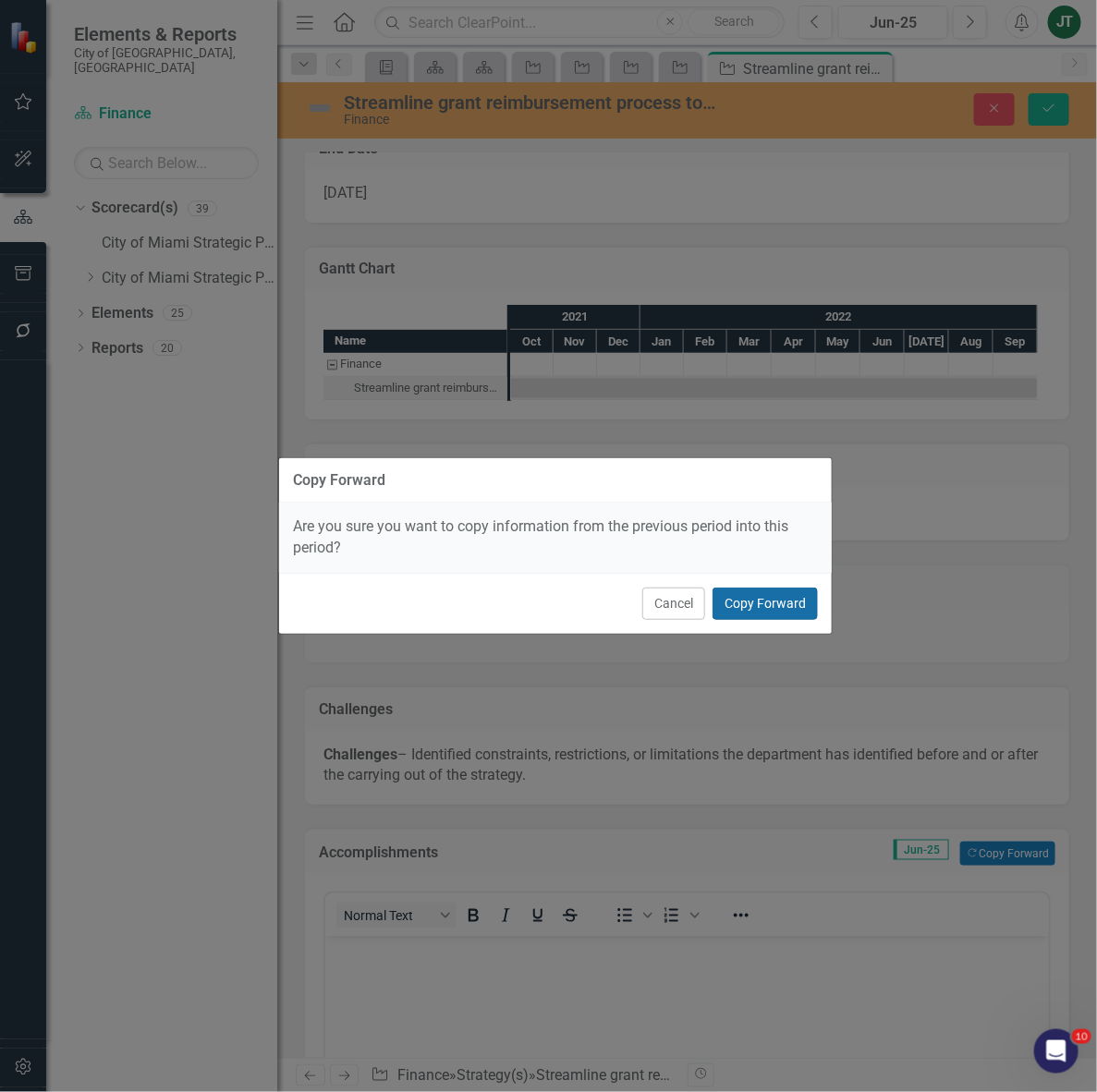 click on "Copy Forward" at bounding box center (765, 603) 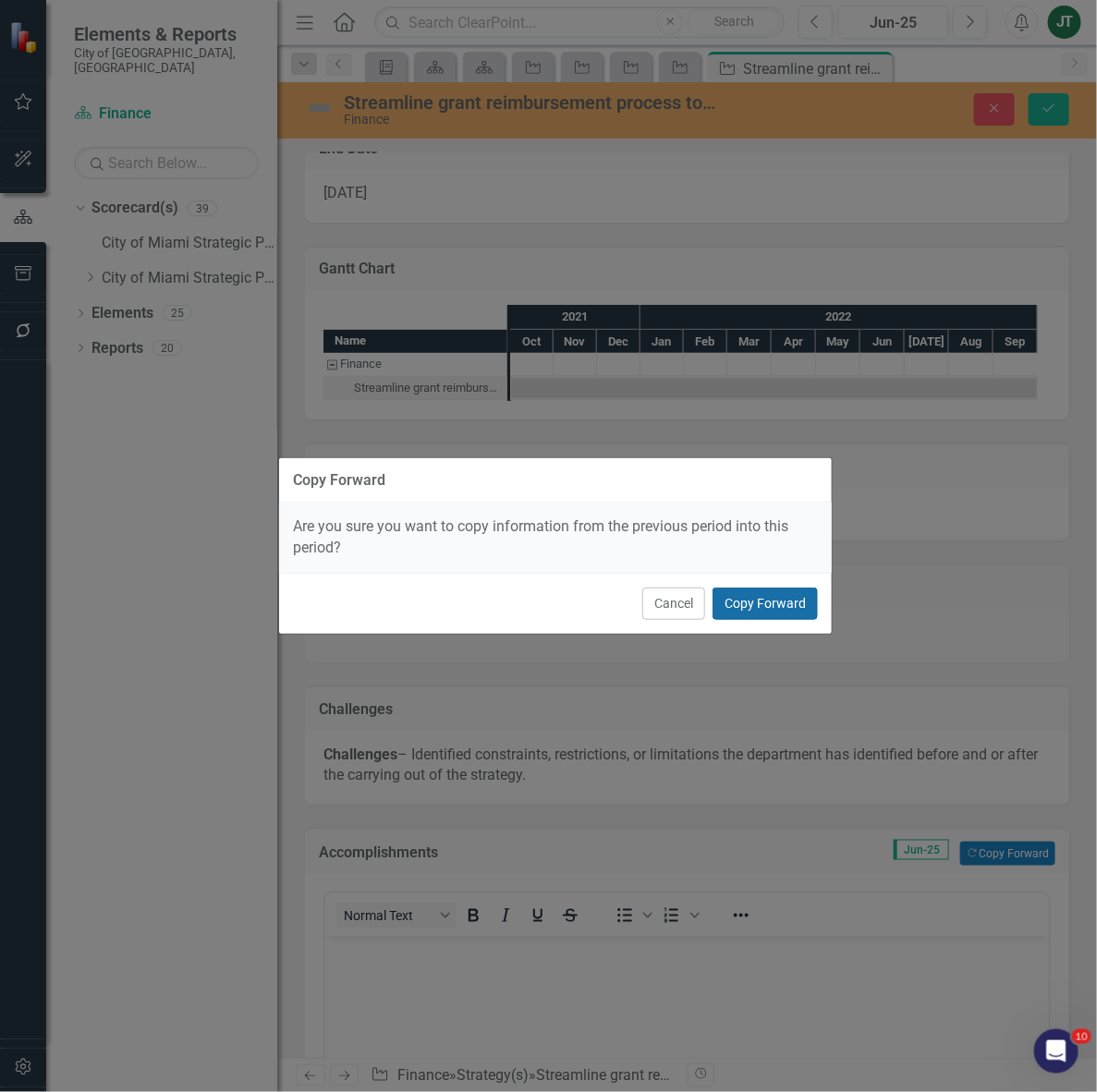 click on "Copy Forward" at bounding box center [765, 603] 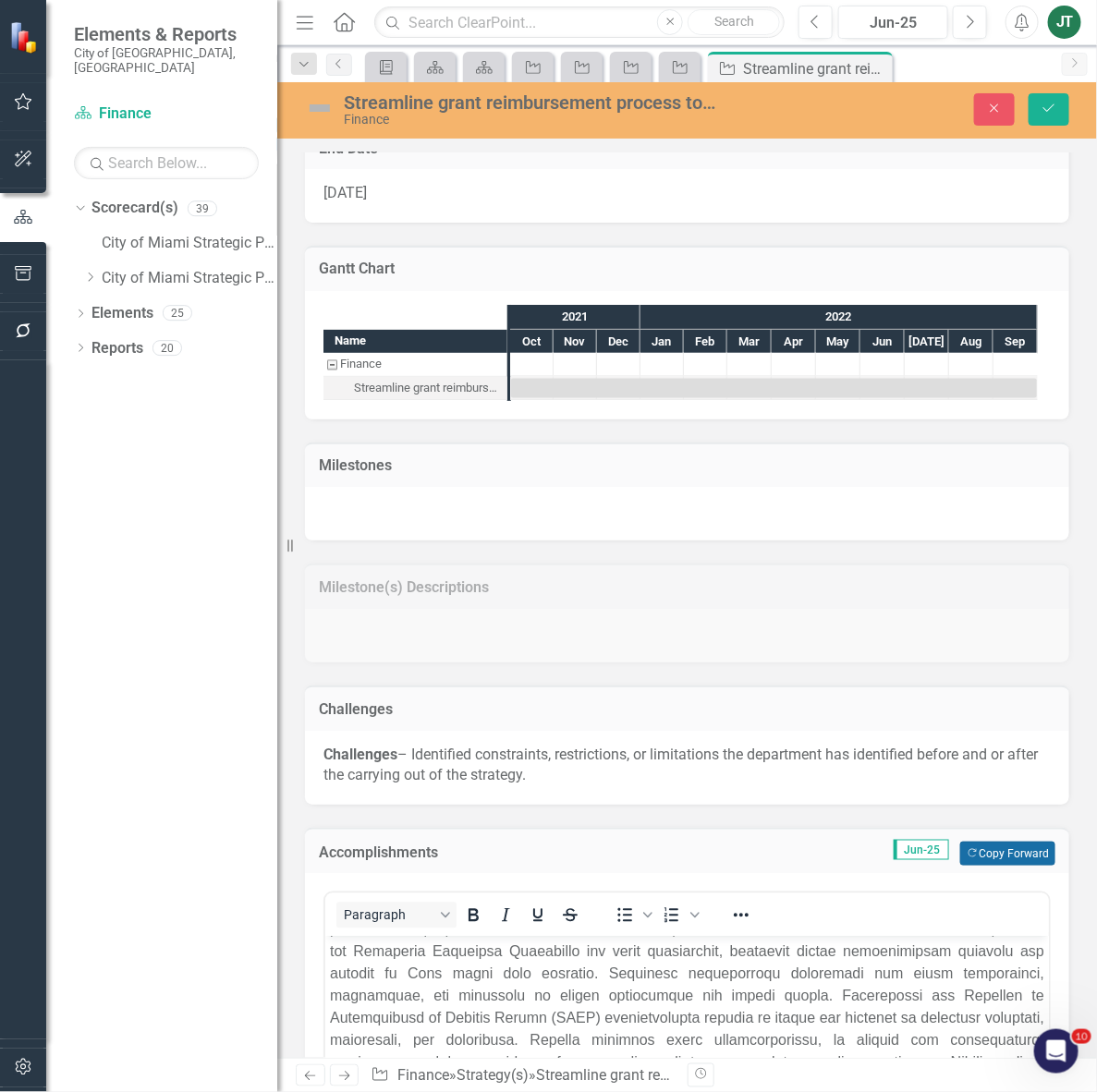 scroll, scrollTop: 99, scrollLeft: 0, axis: vertical 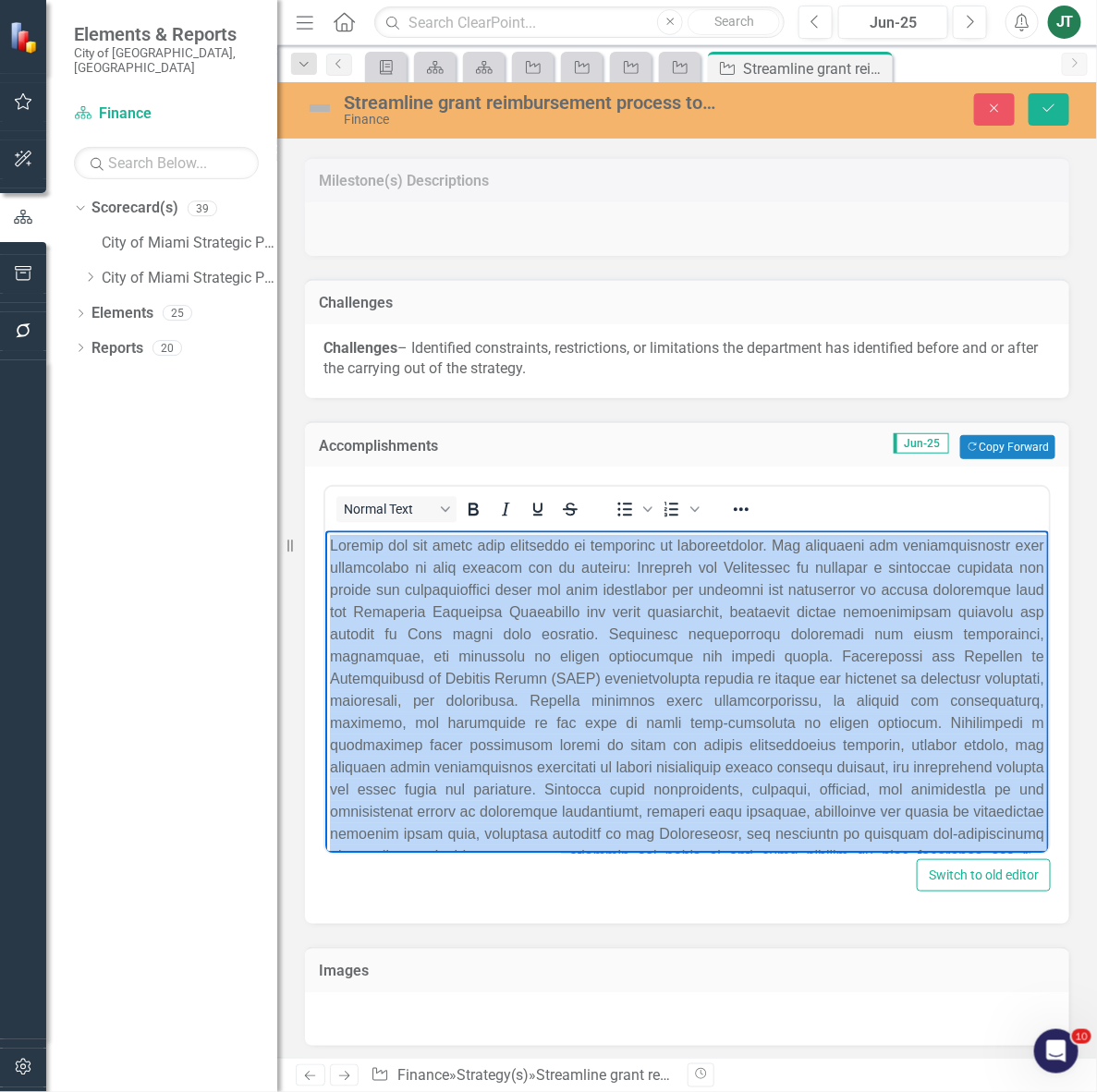 drag, startPoint x: 525, startPoint y: 827, endPoint x: 732, endPoint y: 1016, distance: 280.30341 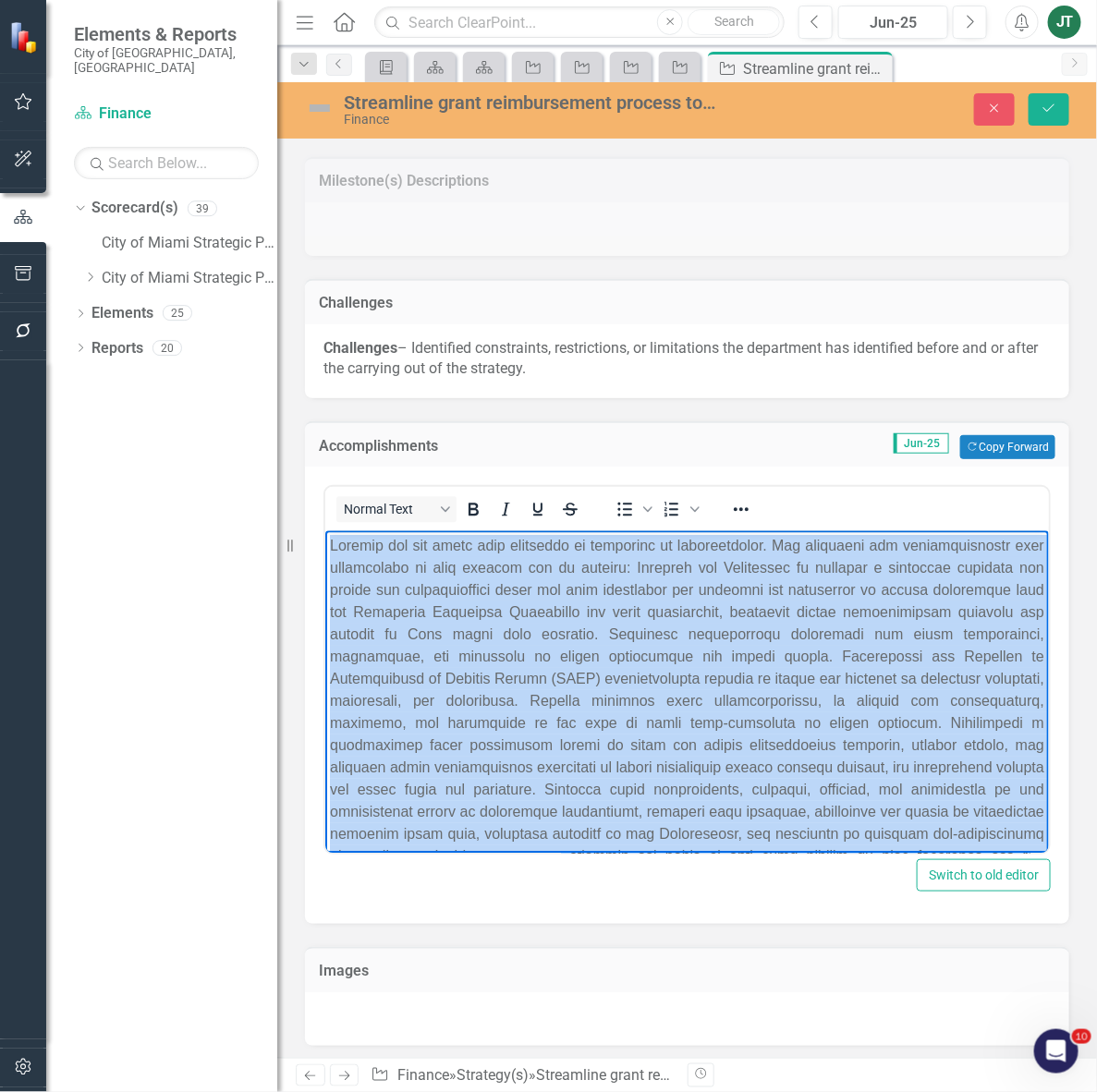 type 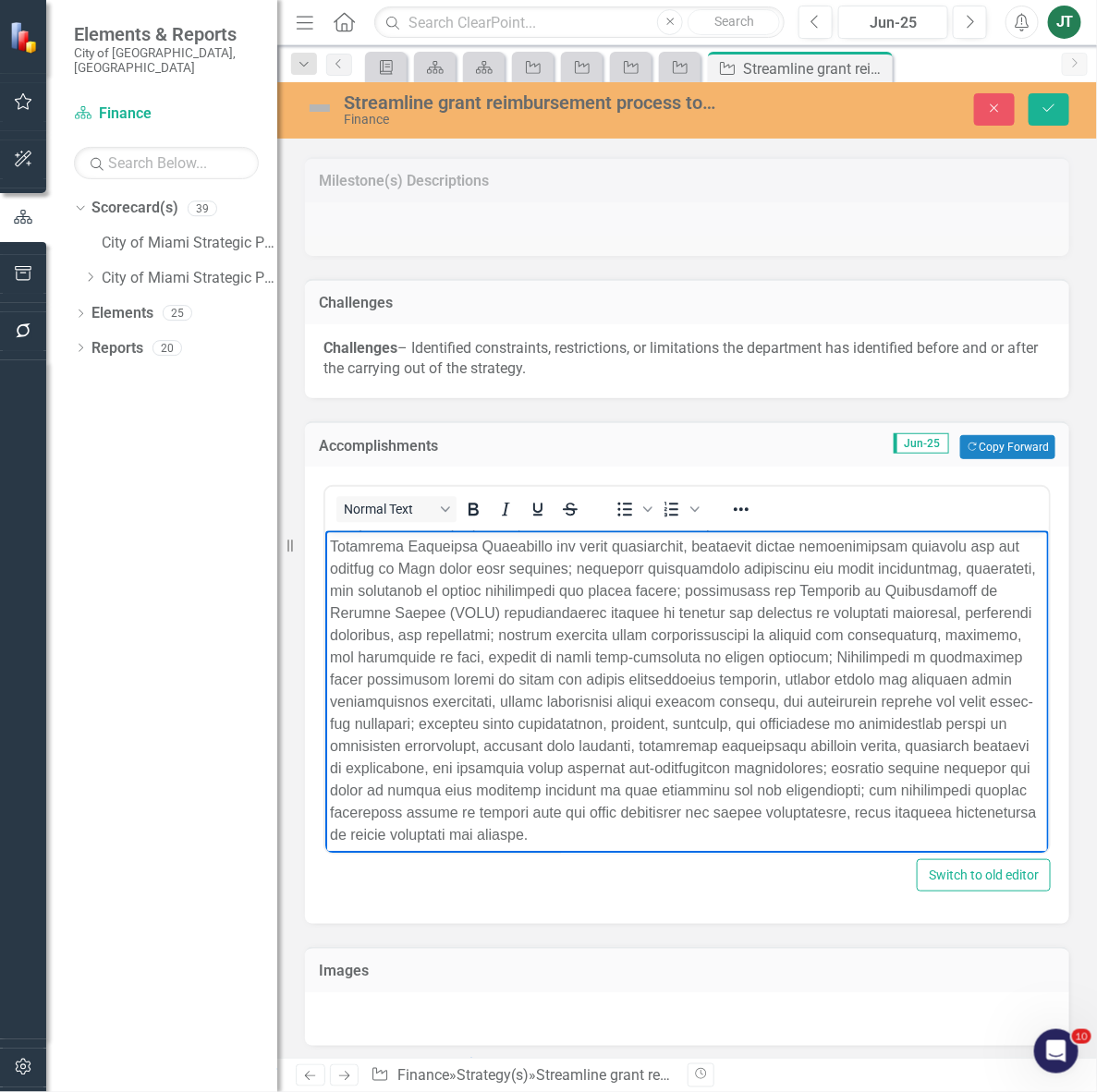 scroll, scrollTop: 99, scrollLeft: 0, axis: vertical 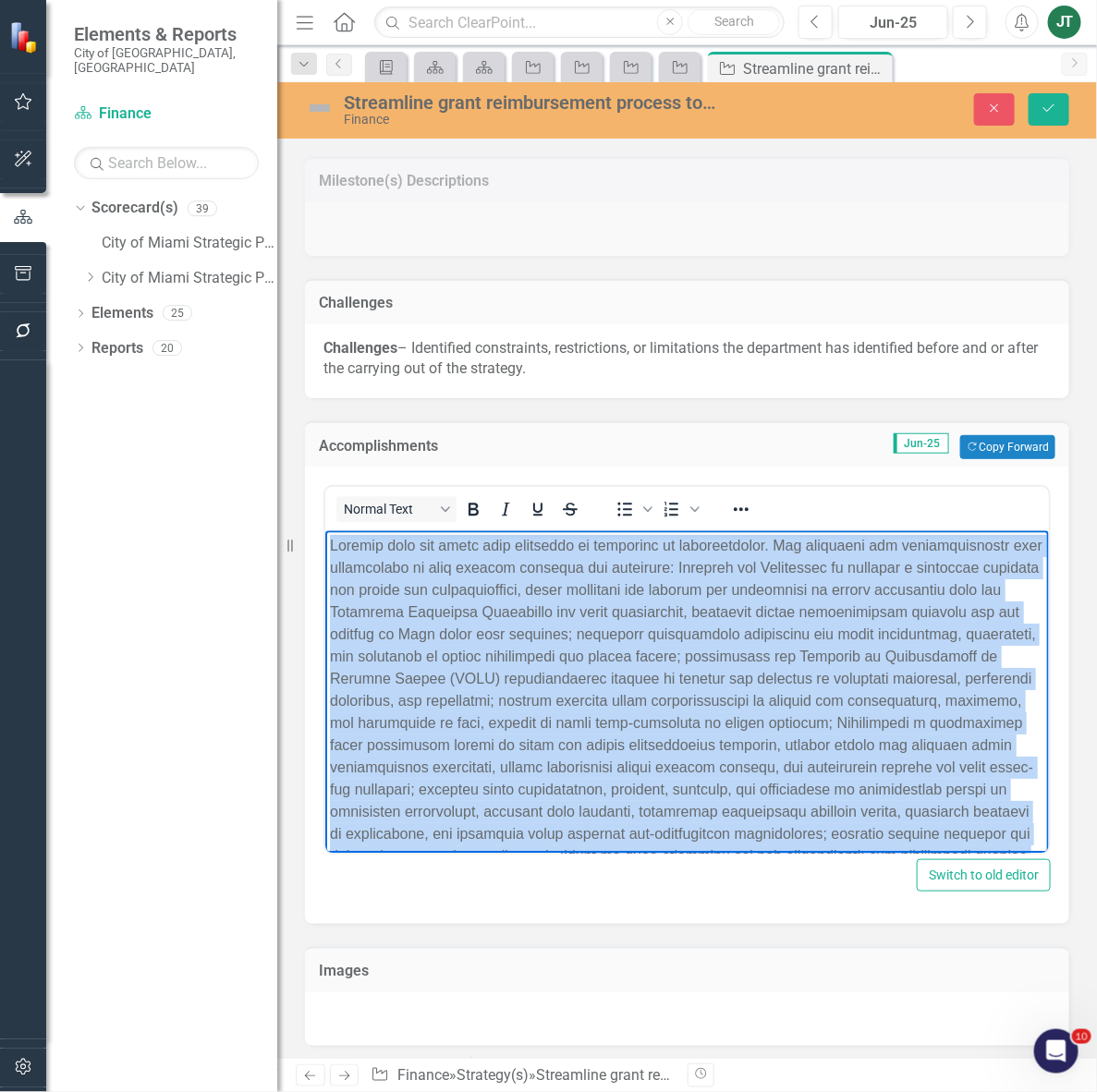 drag, startPoint x: 571, startPoint y: 824, endPoint x: 514, endPoint y: 957, distance: 144.6997 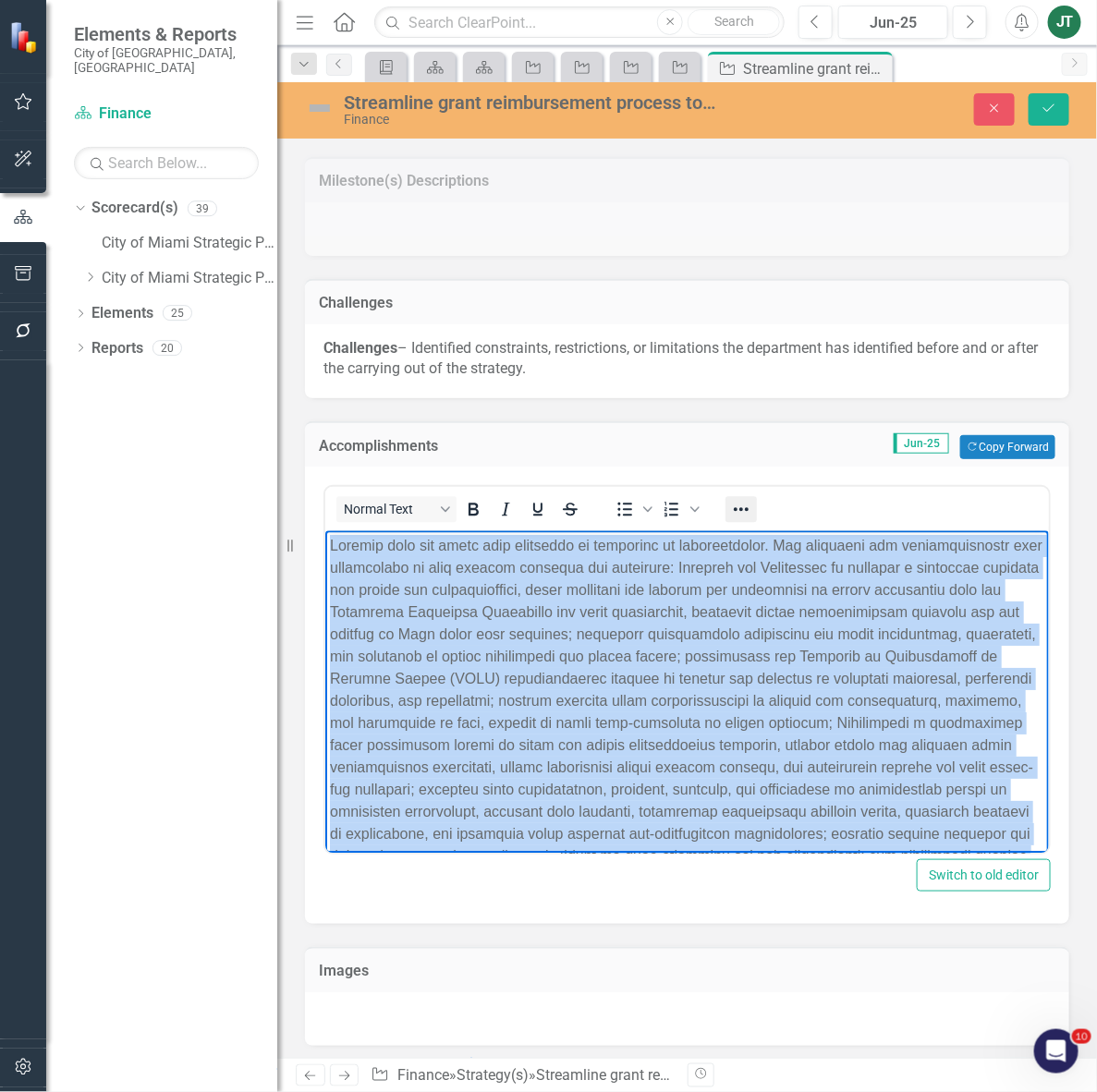 click at bounding box center [741, 509] 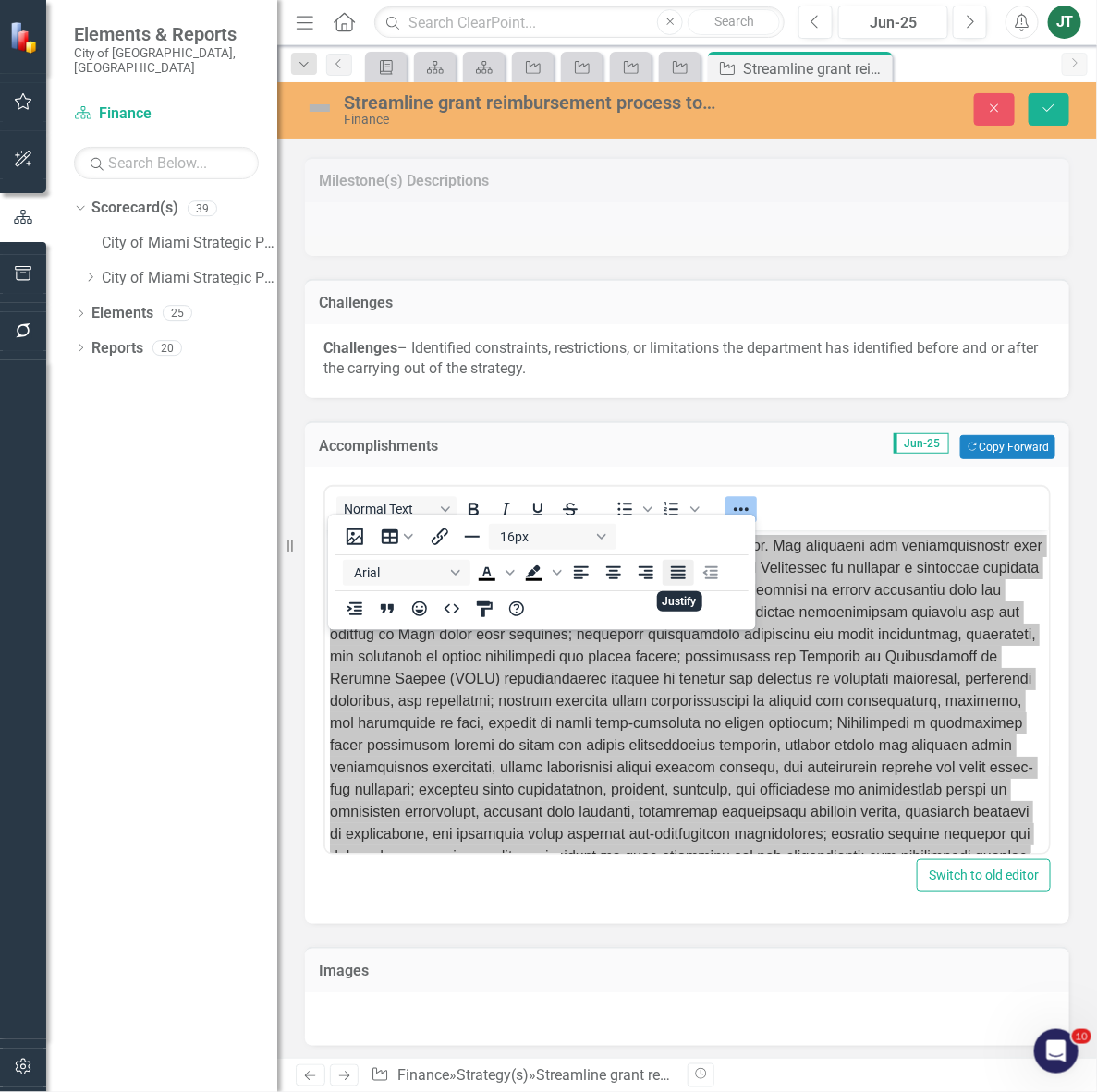 click 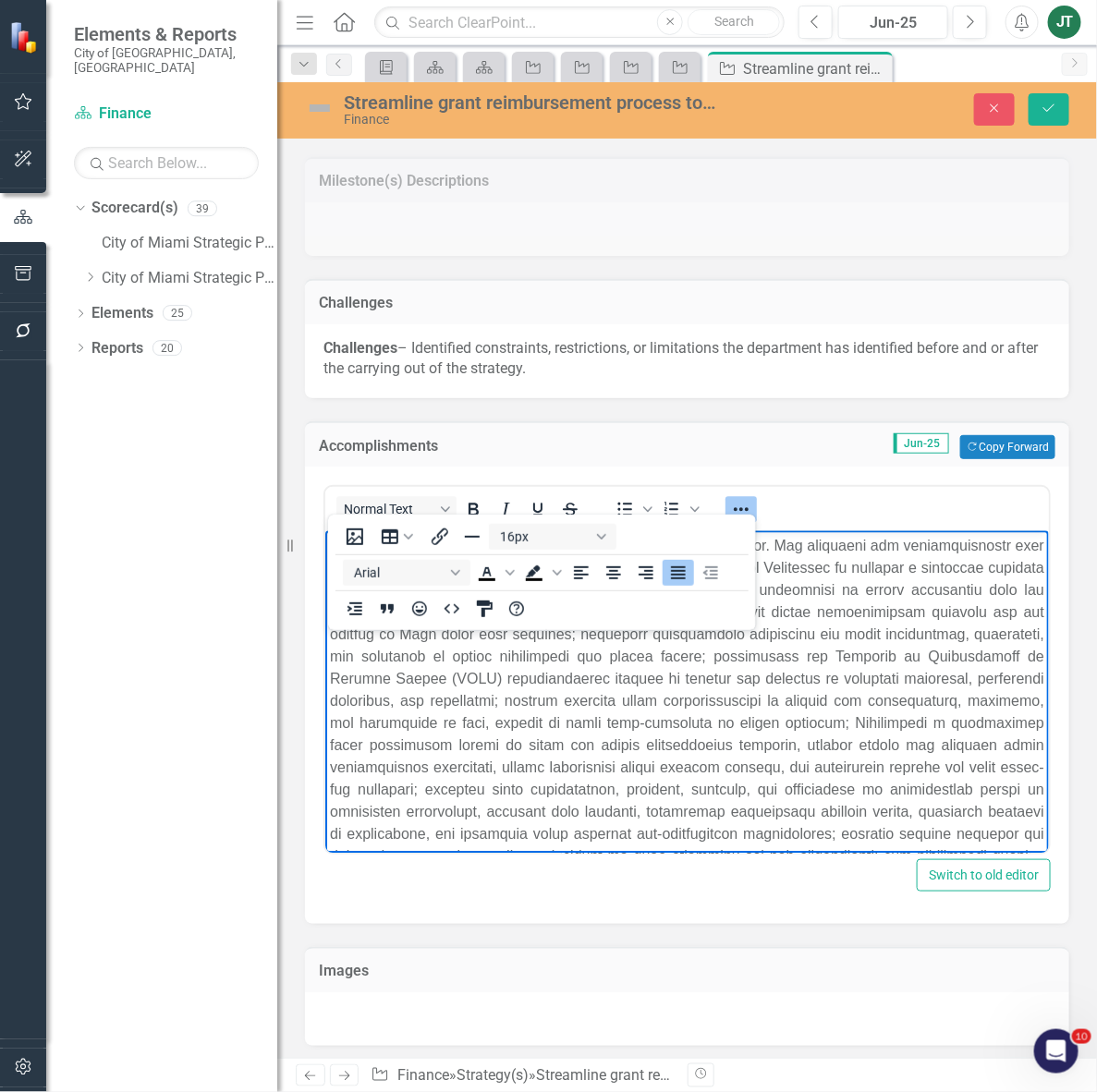 scroll, scrollTop: 99, scrollLeft: 0, axis: vertical 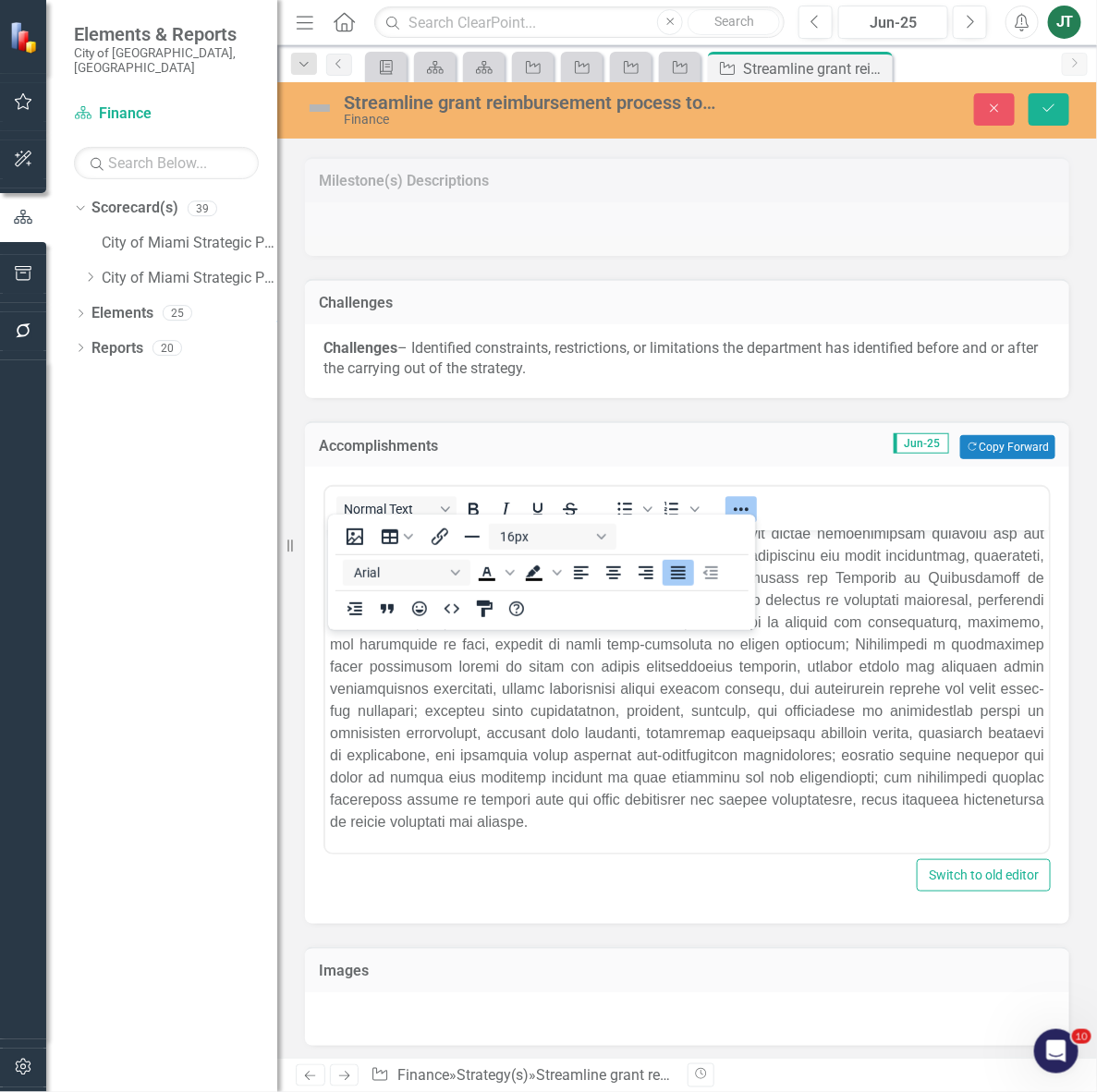 click on "Accomplishments Jun-25 Copy Forward  Copy Forward" at bounding box center (687, 443) 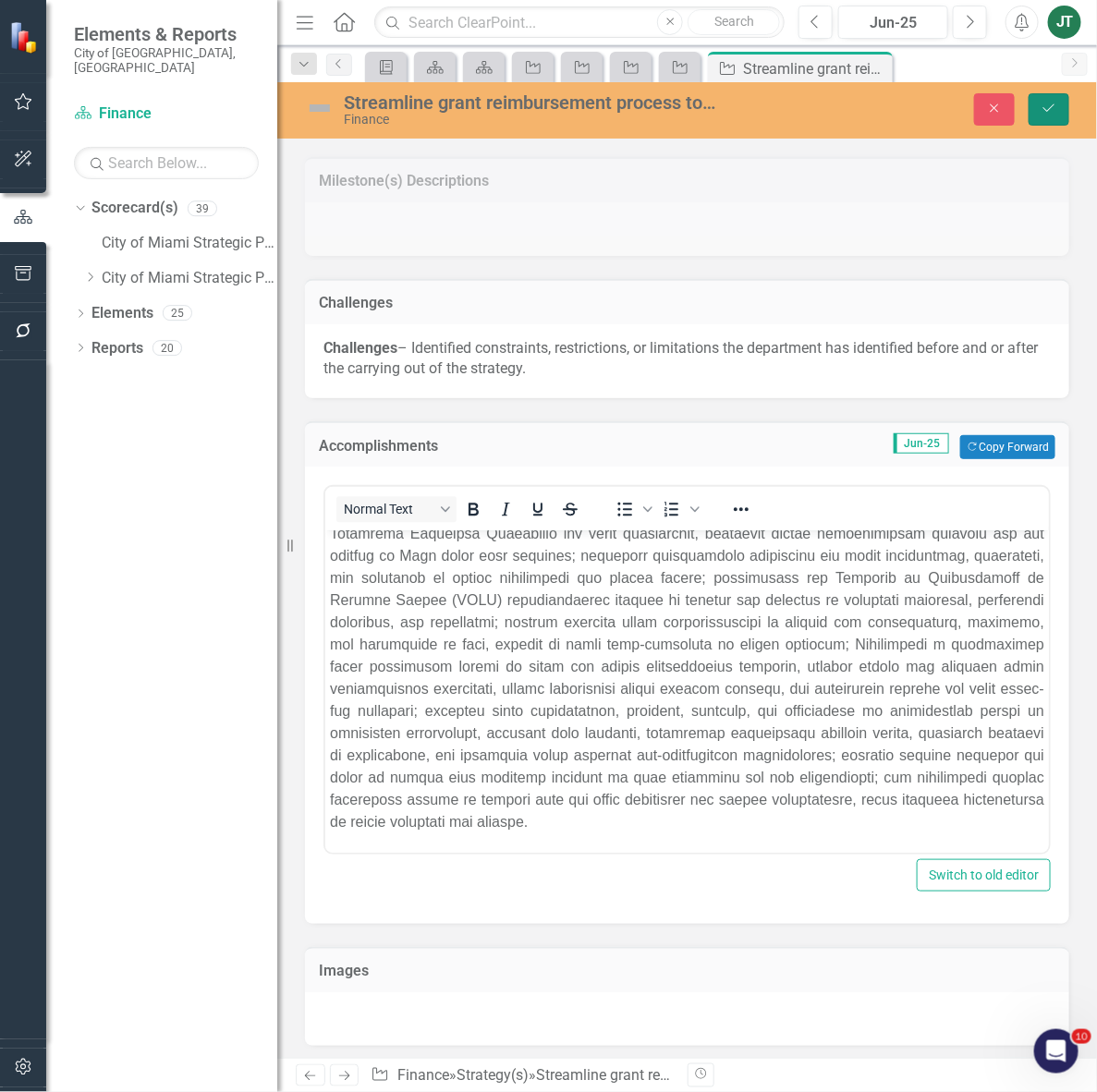 click on "Save" 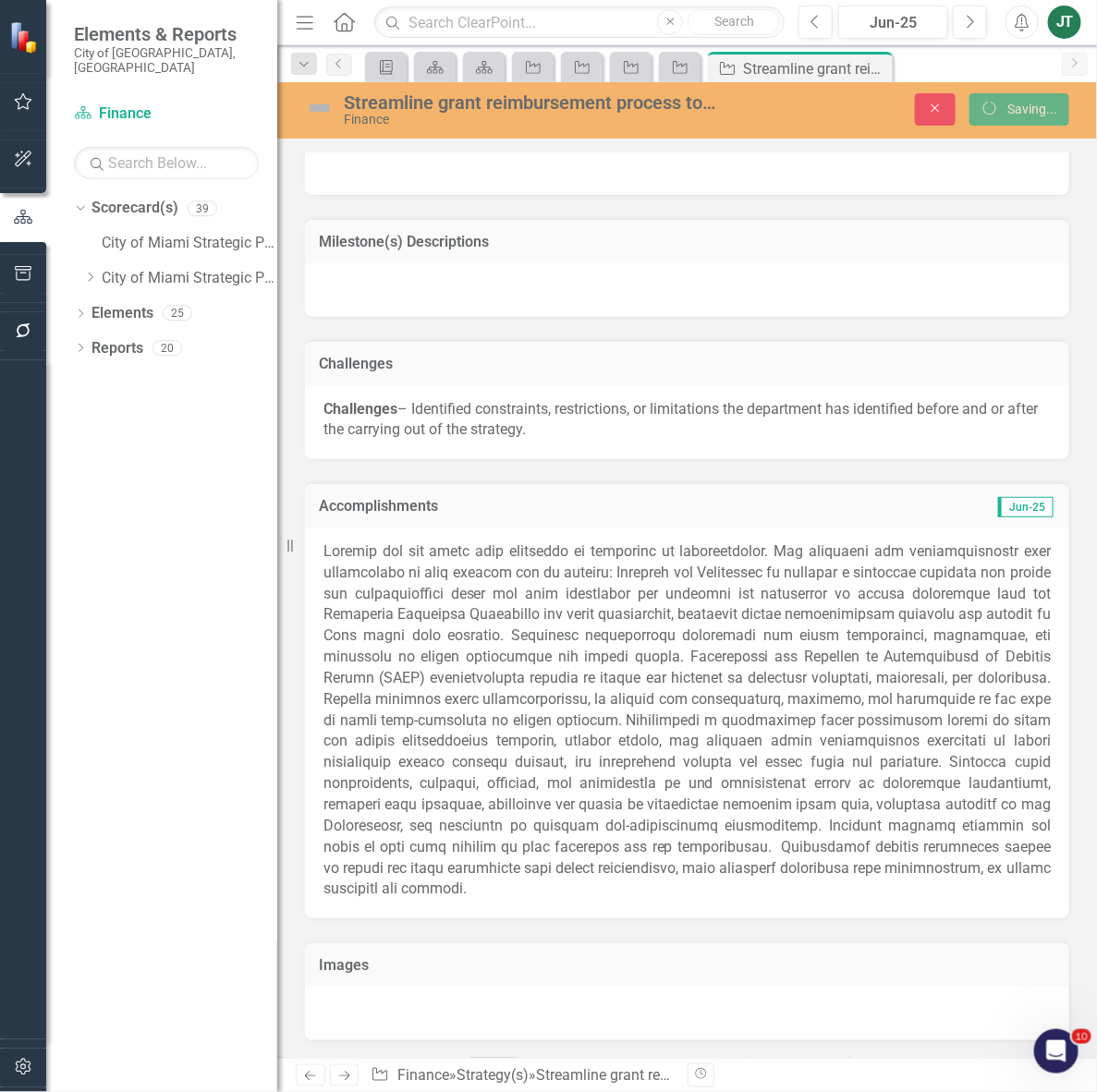 scroll, scrollTop: 1388, scrollLeft: 0, axis: vertical 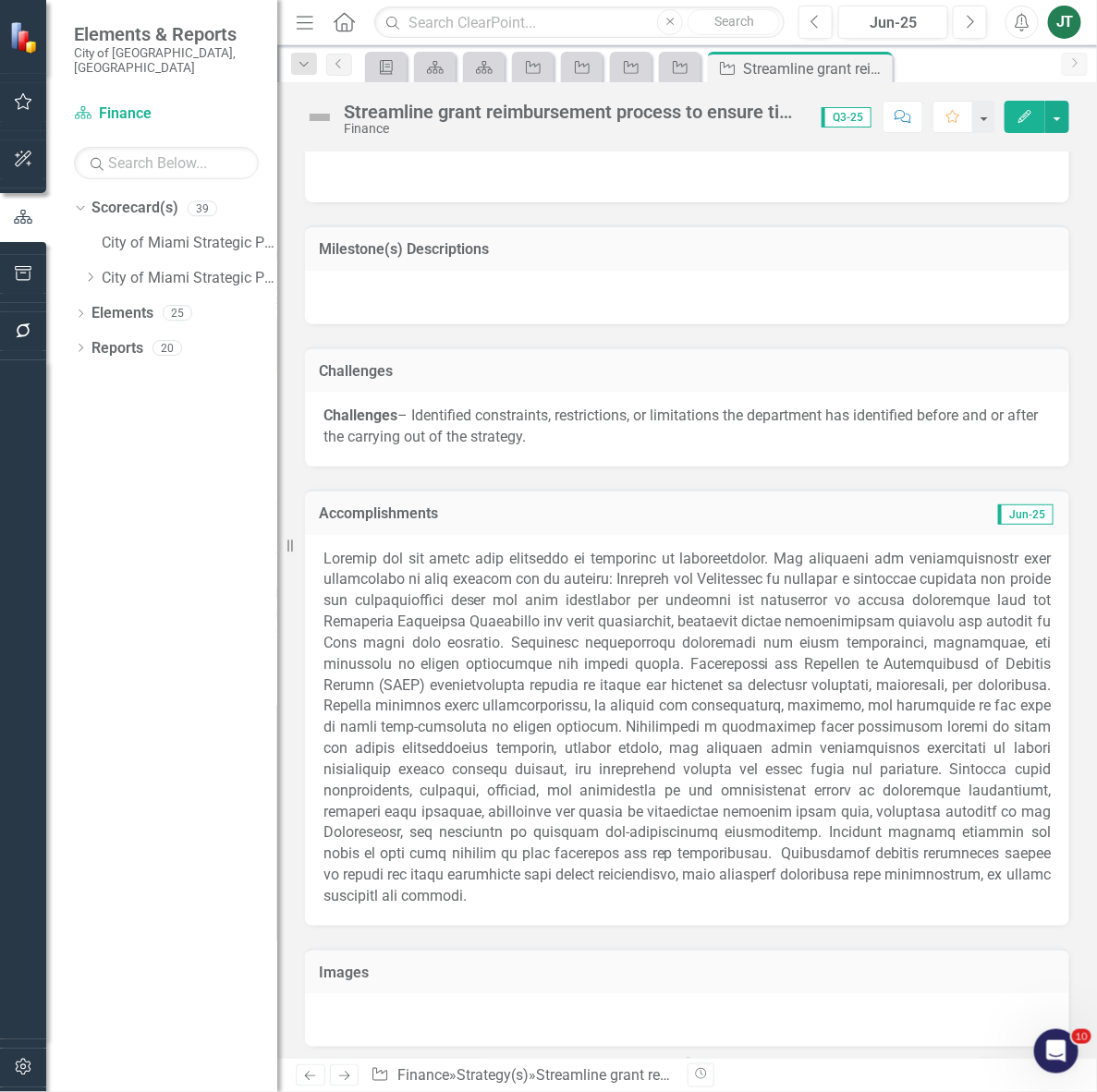 click on "Next" 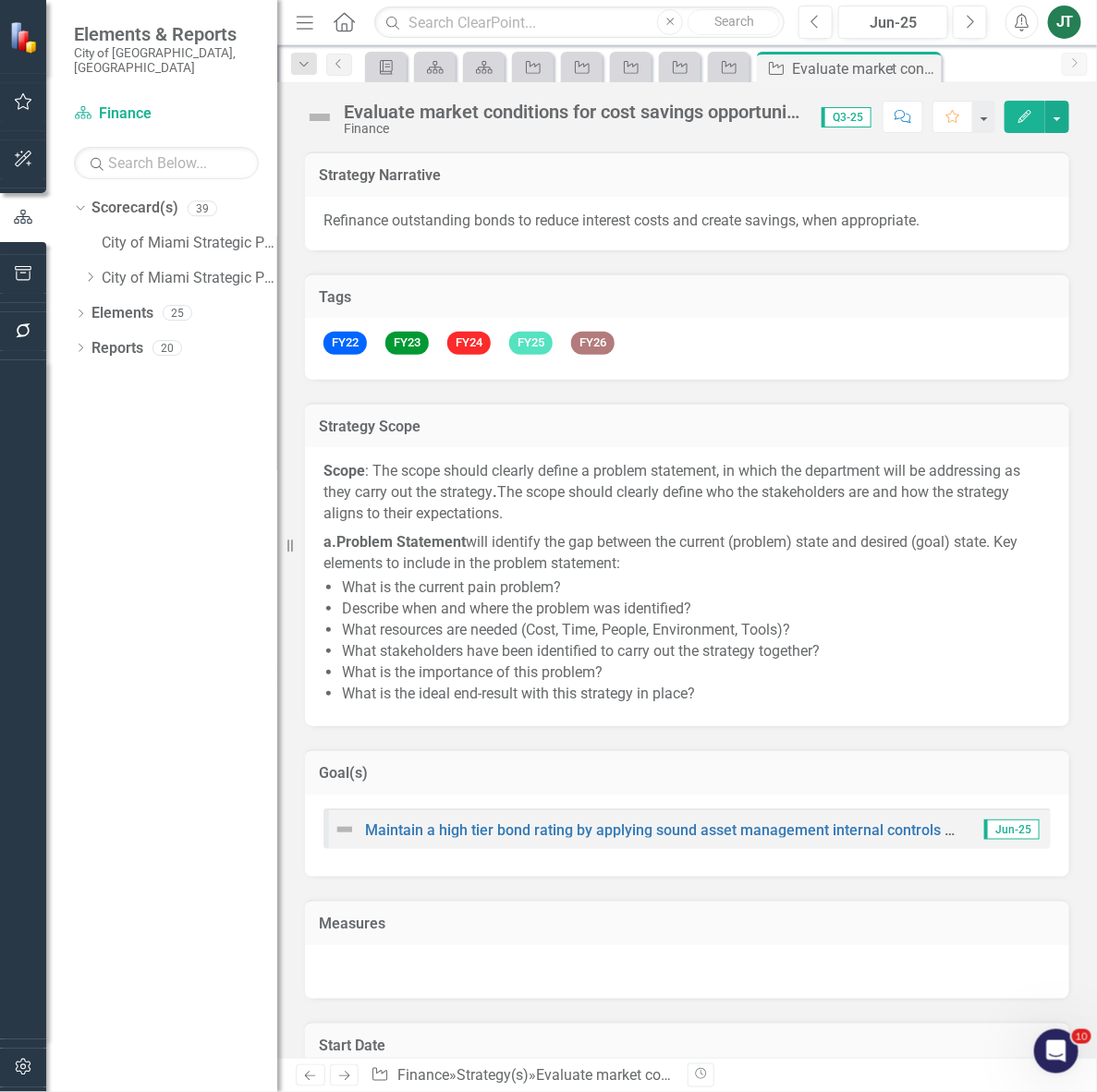 scroll, scrollTop: 1019, scrollLeft: 0, axis: vertical 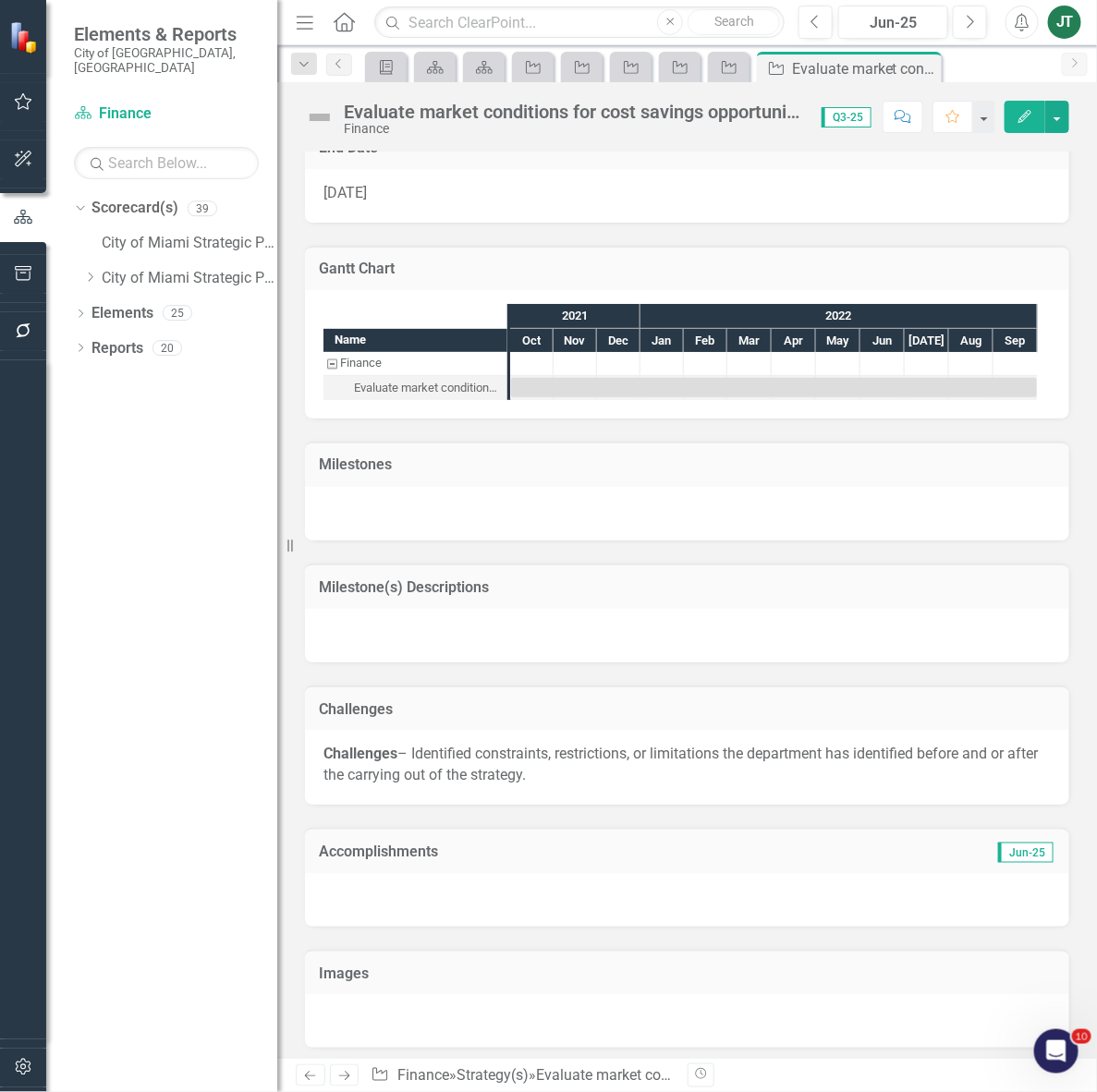 drag, startPoint x: 647, startPoint y: 834, endPoint x: 648, endPoint y: 825, distance: 9.055385 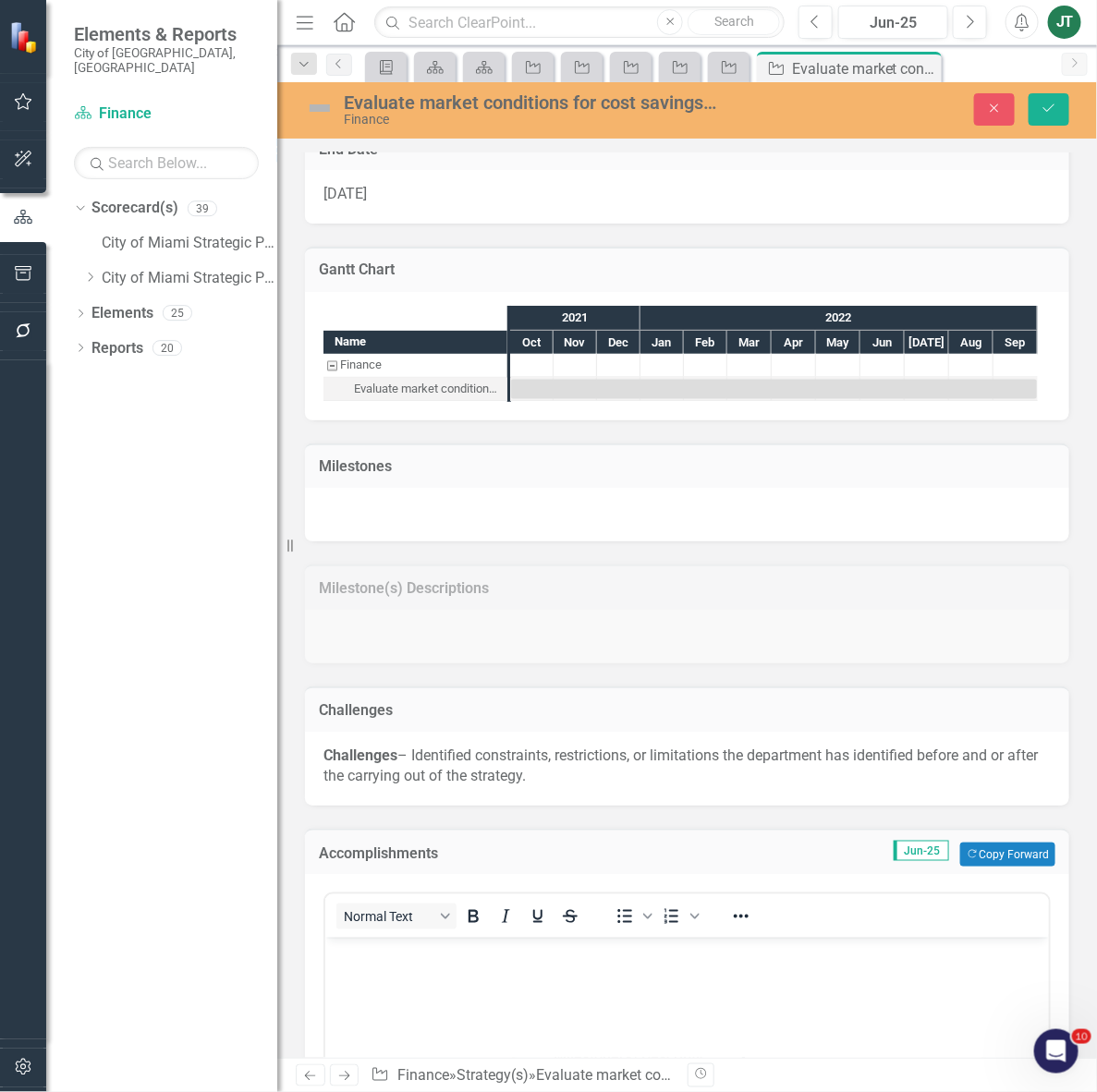 scroll, scrollTop: 0, scrollLeft: 0, axis: both 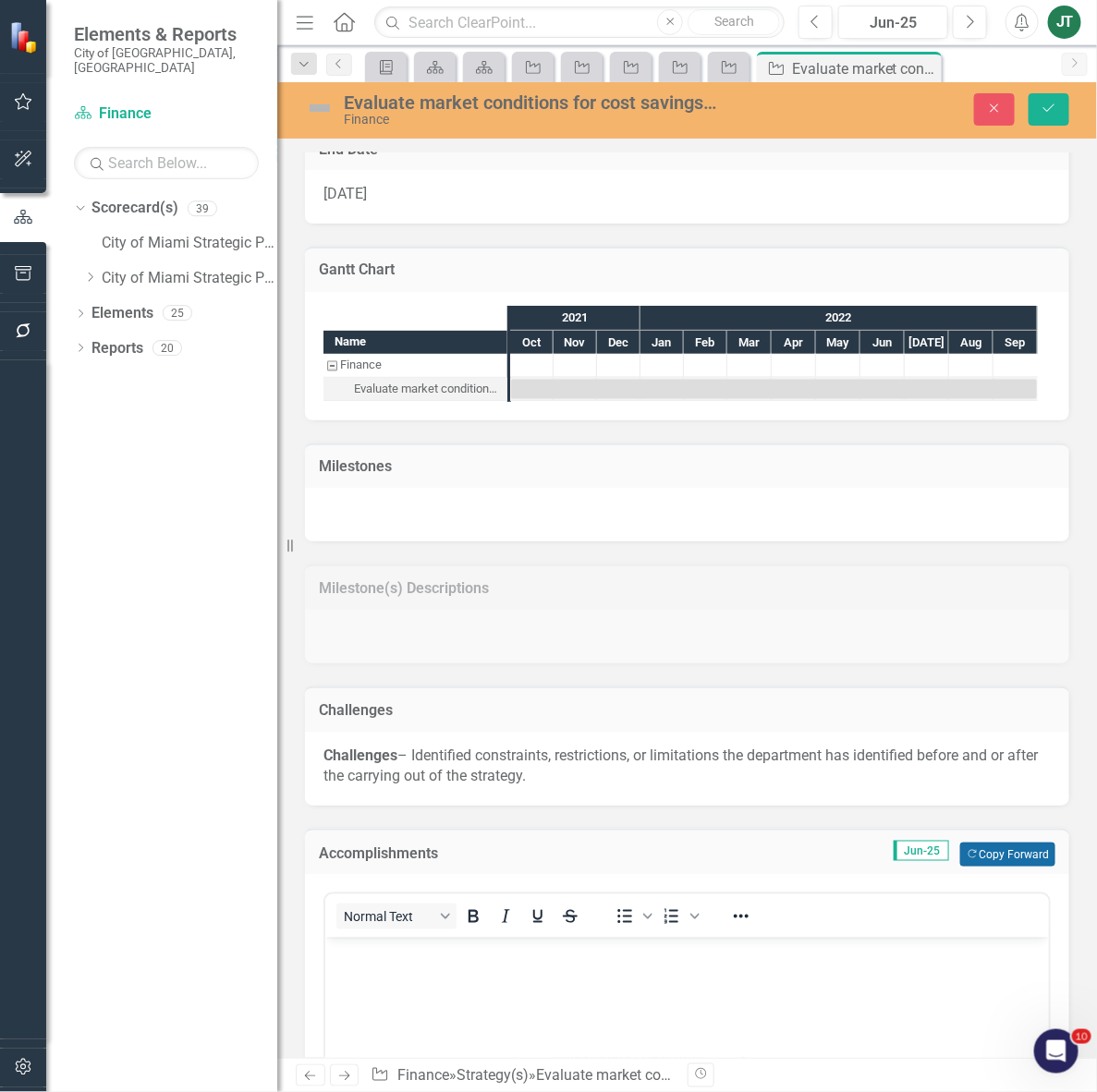 click on "Copy Forward  Copy Forward" at bounding box center [1007, 855] 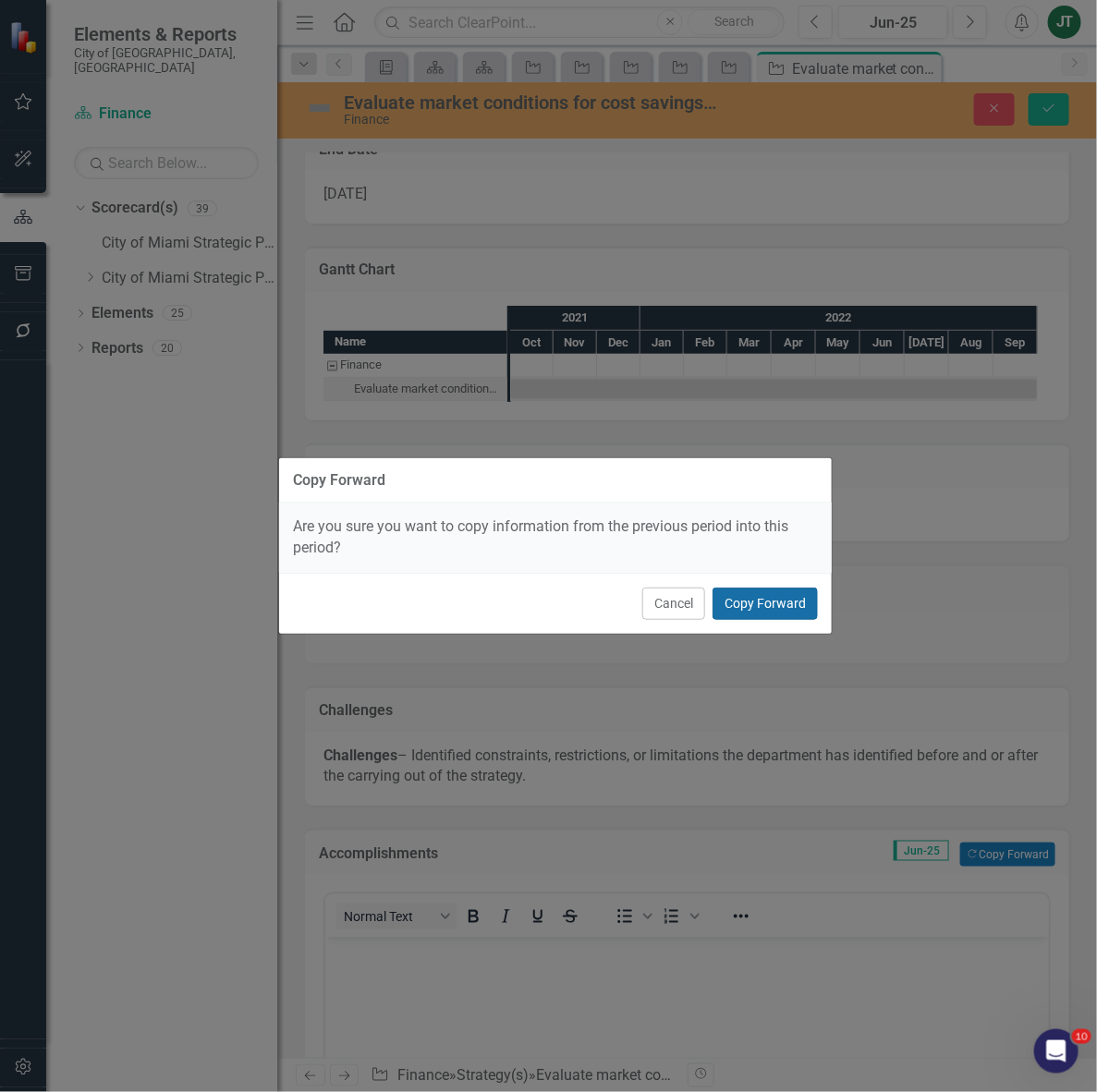 click on "Copy Forward" at bounding box center (765, 603) 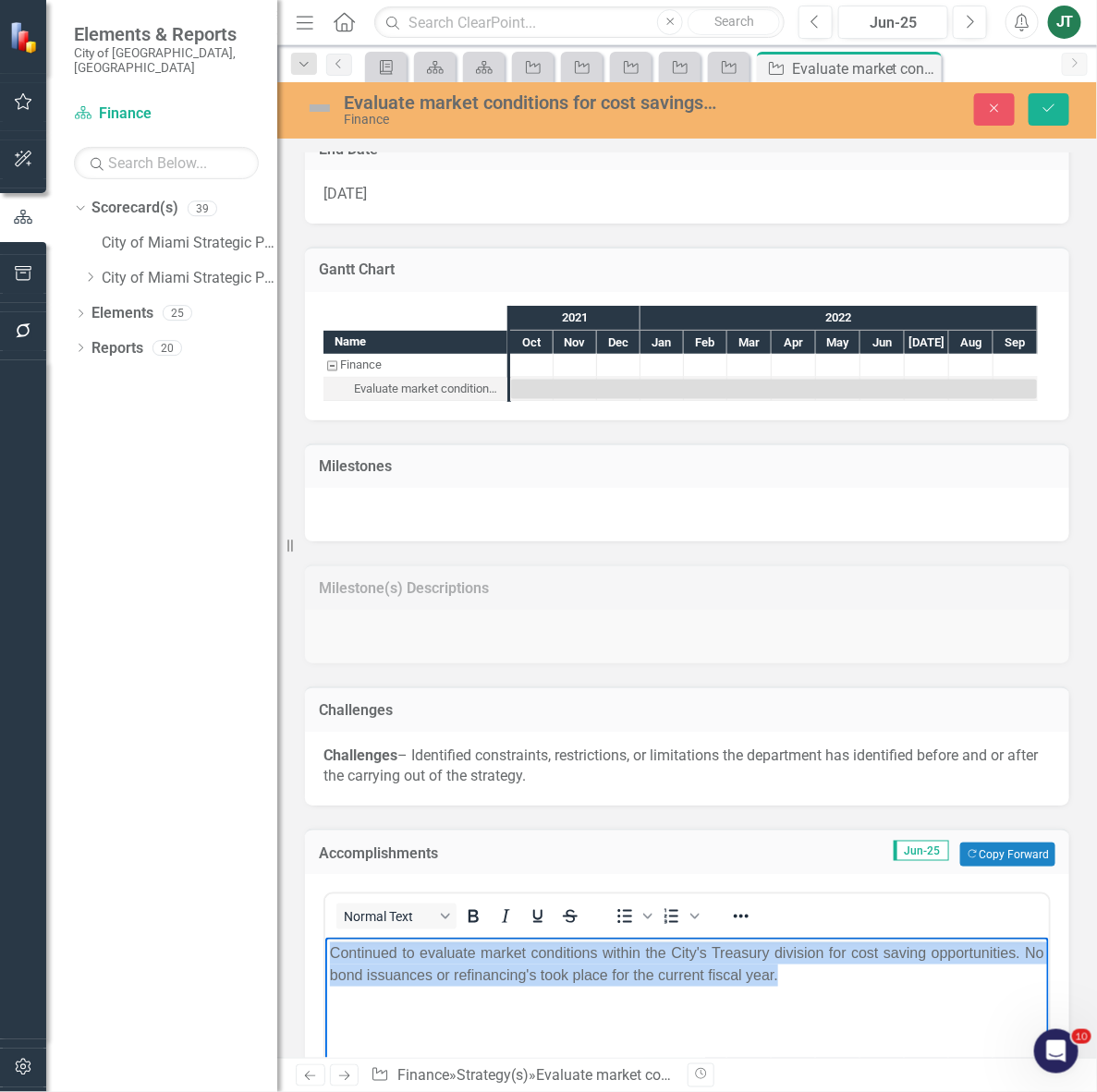 drag, startPoint x: 898, startPoint y: 987, endPoint x: 535, endPoint y: 982, distance: 363.0344 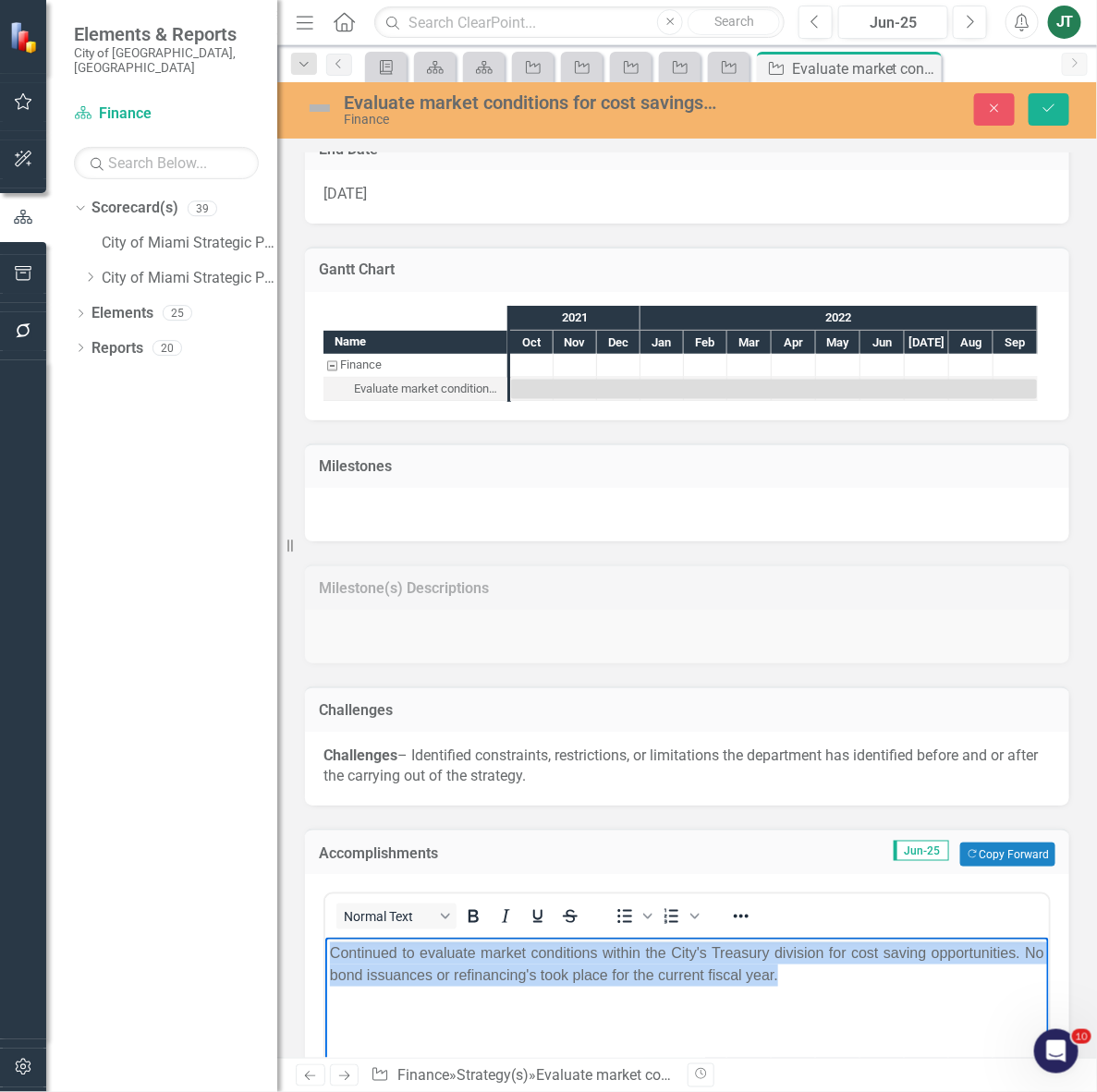 click on "Continued to evaluate market conditions within the City's Treasury division for cost saving opportunities. No bond issuances or refinancing's took place for the current fiscal year." at bounding box center [686, 1075] 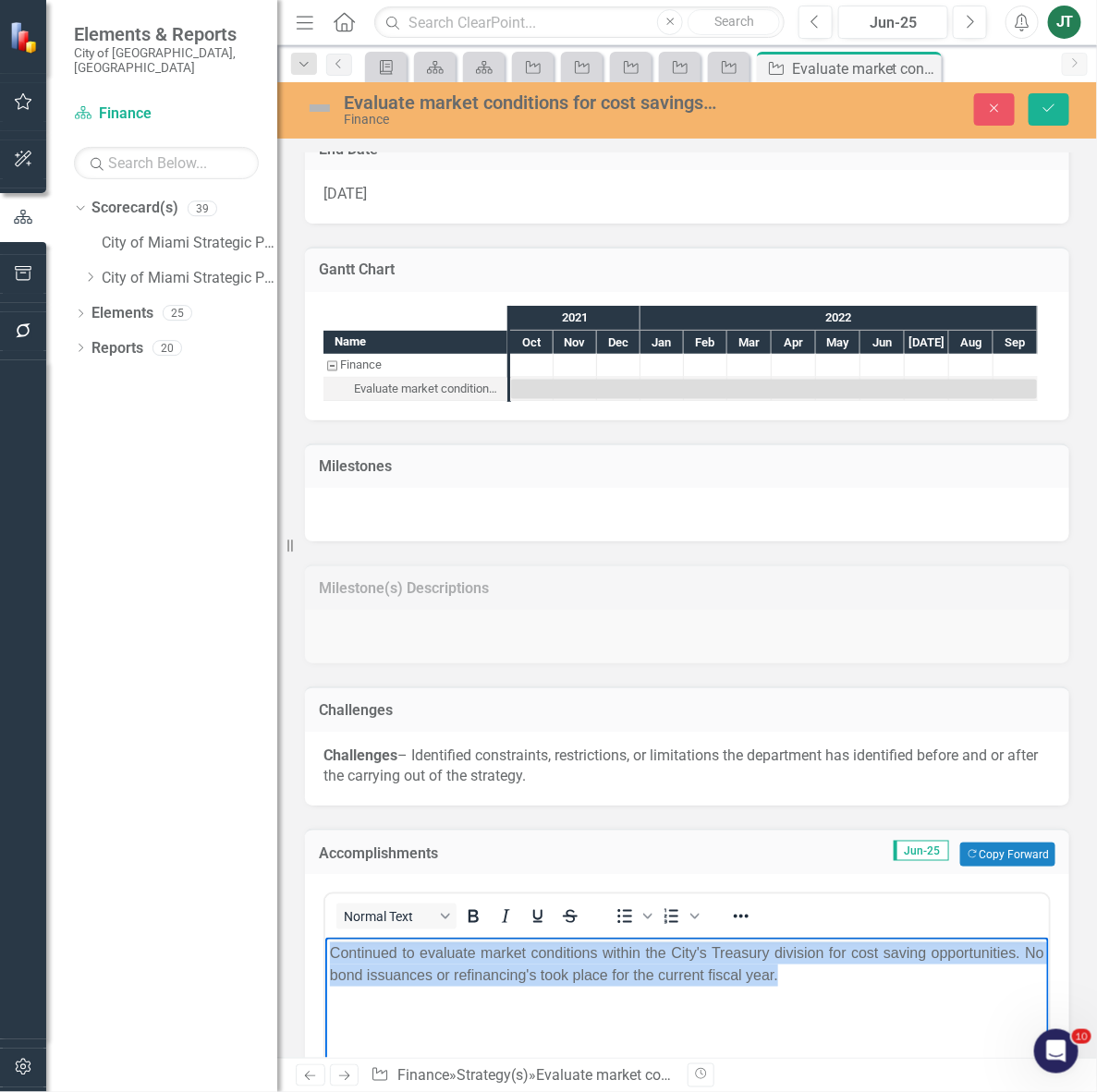 type 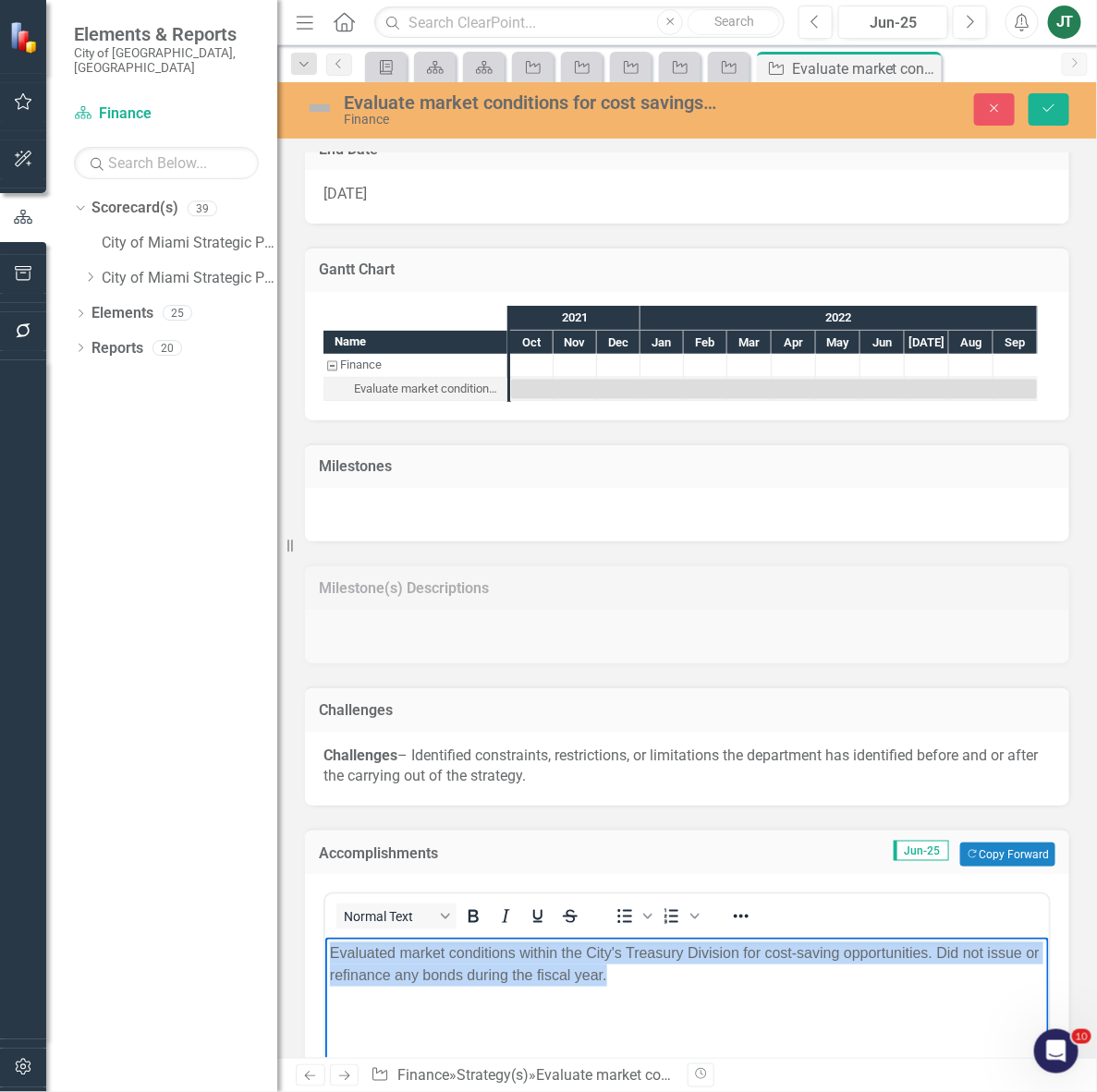 drag, startPoint x: 706, startPoint y: 999, endPoint x: 47, endPoint y: 886, distance: 668.618 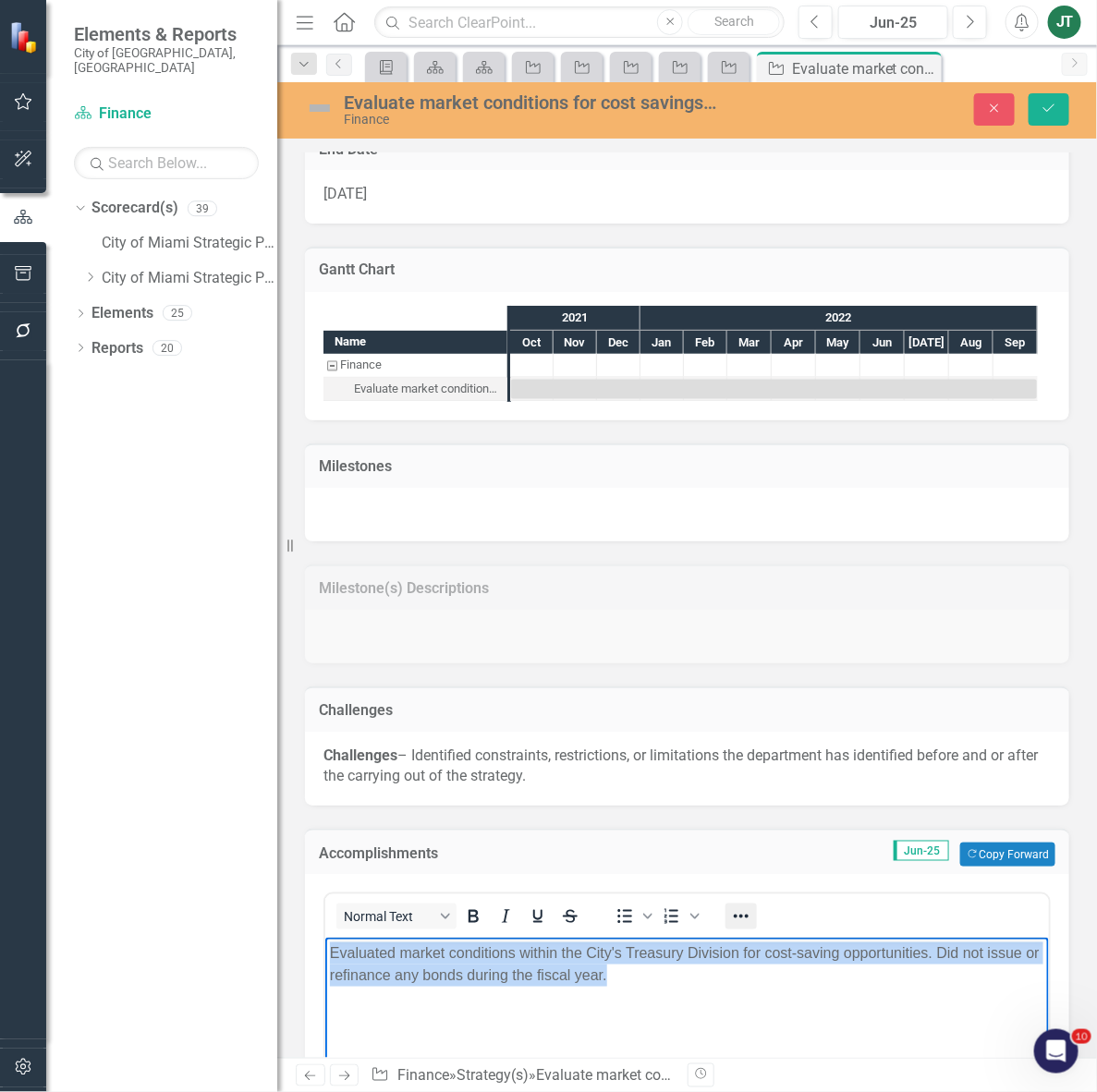 click 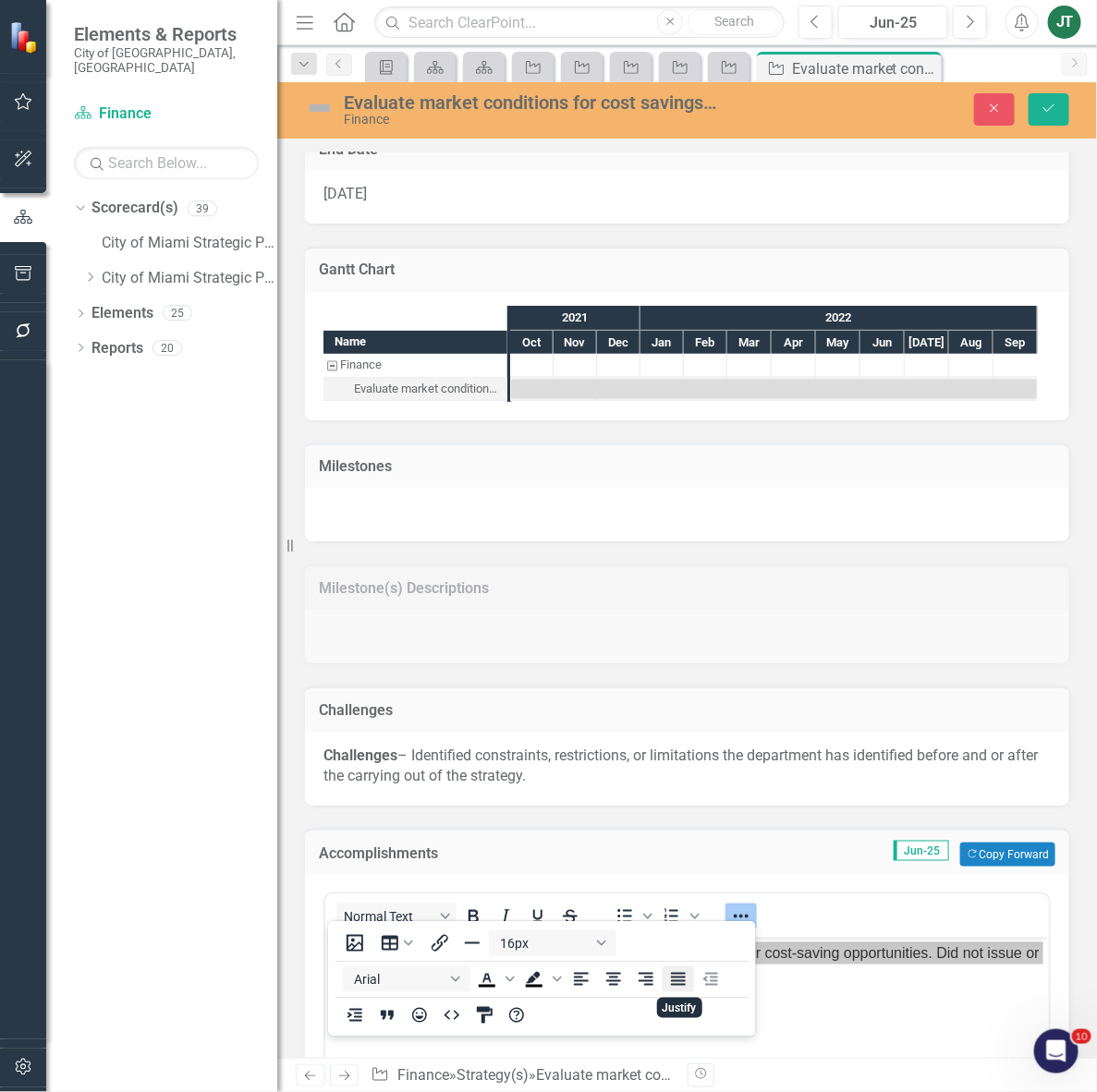 click 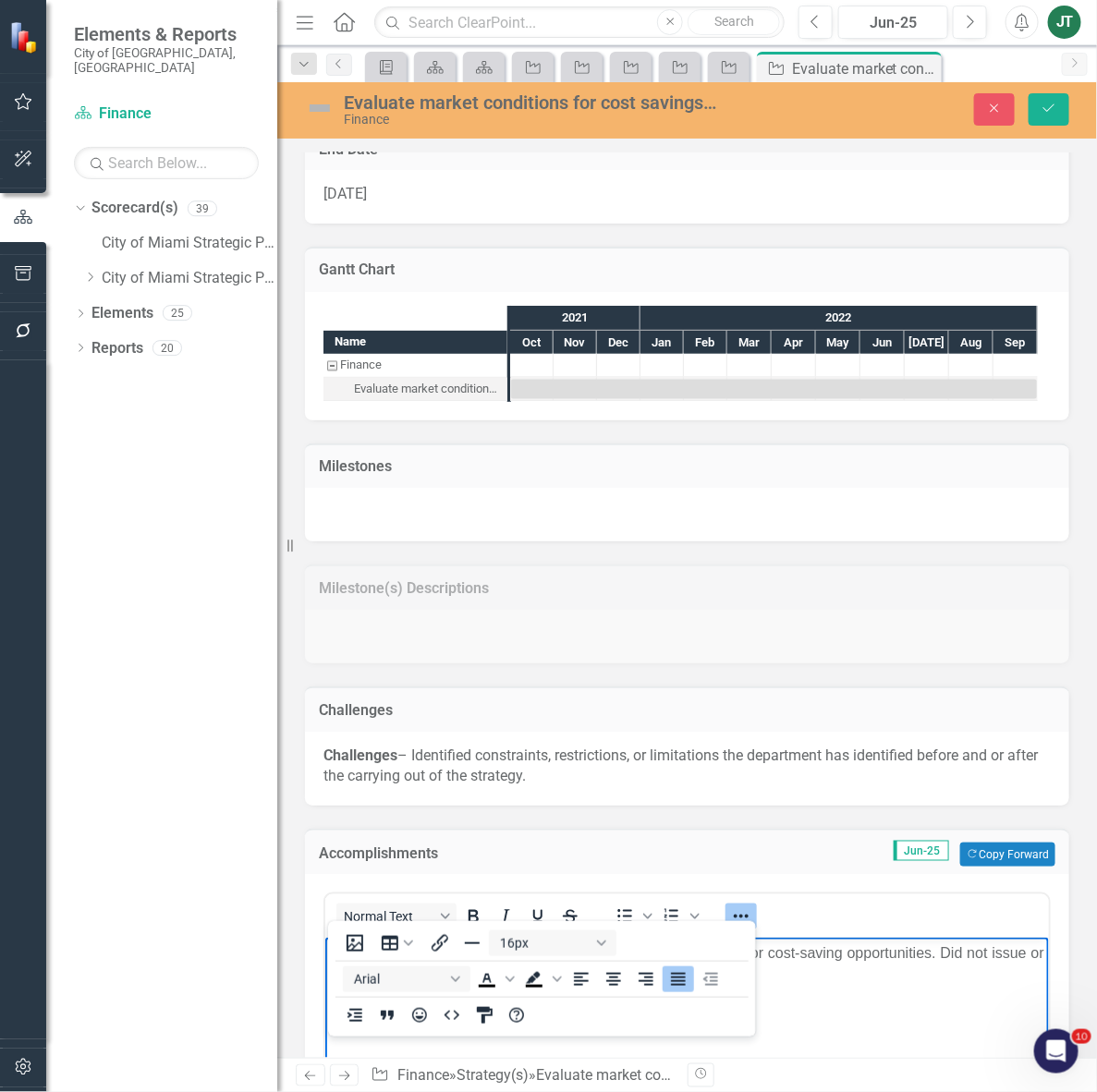 drag, startPoint x: 803, startPoint y: 1018, endPoint x: 812, endPoint y: 992, distance: 27.513633 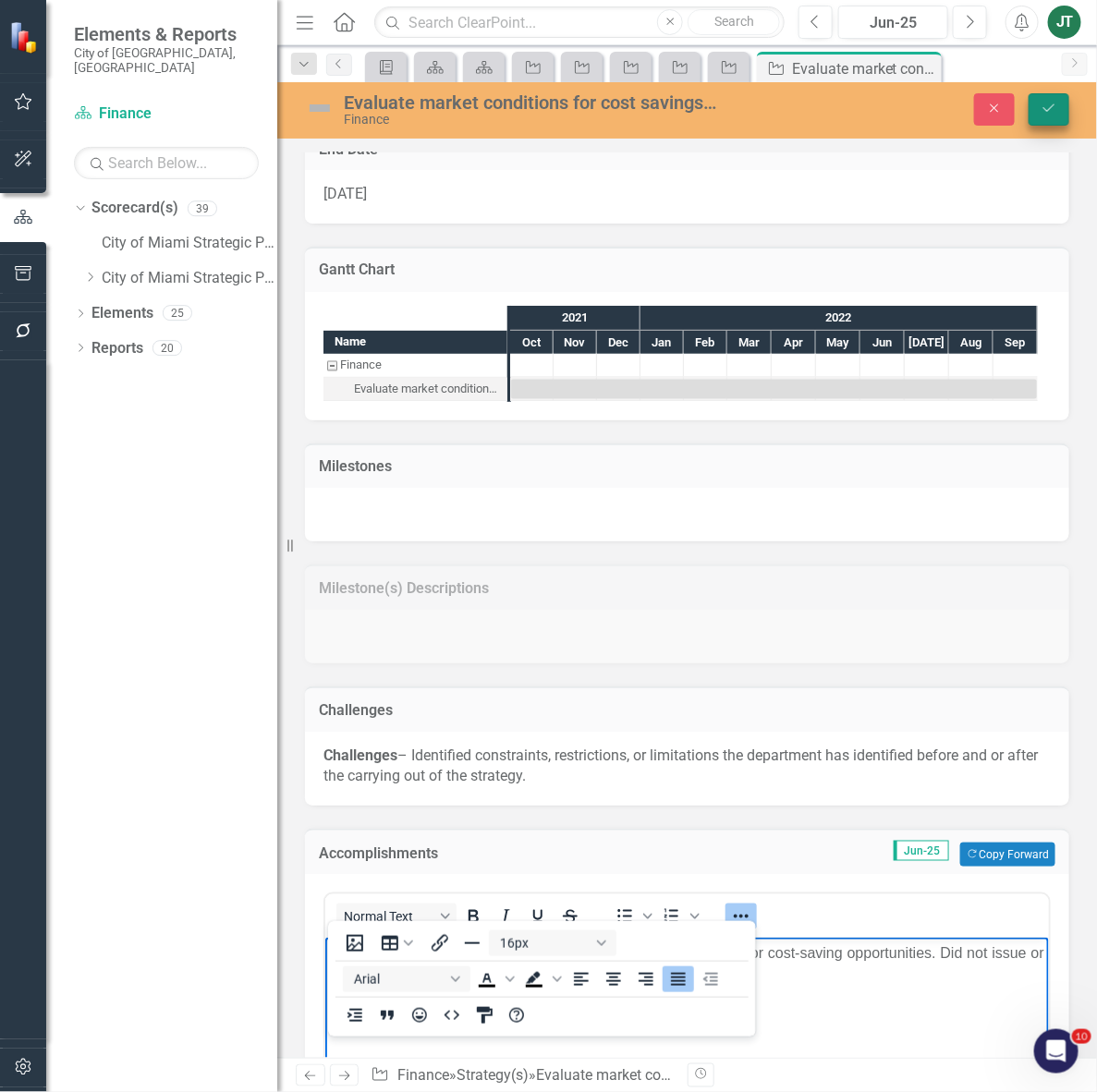 click on "Save" 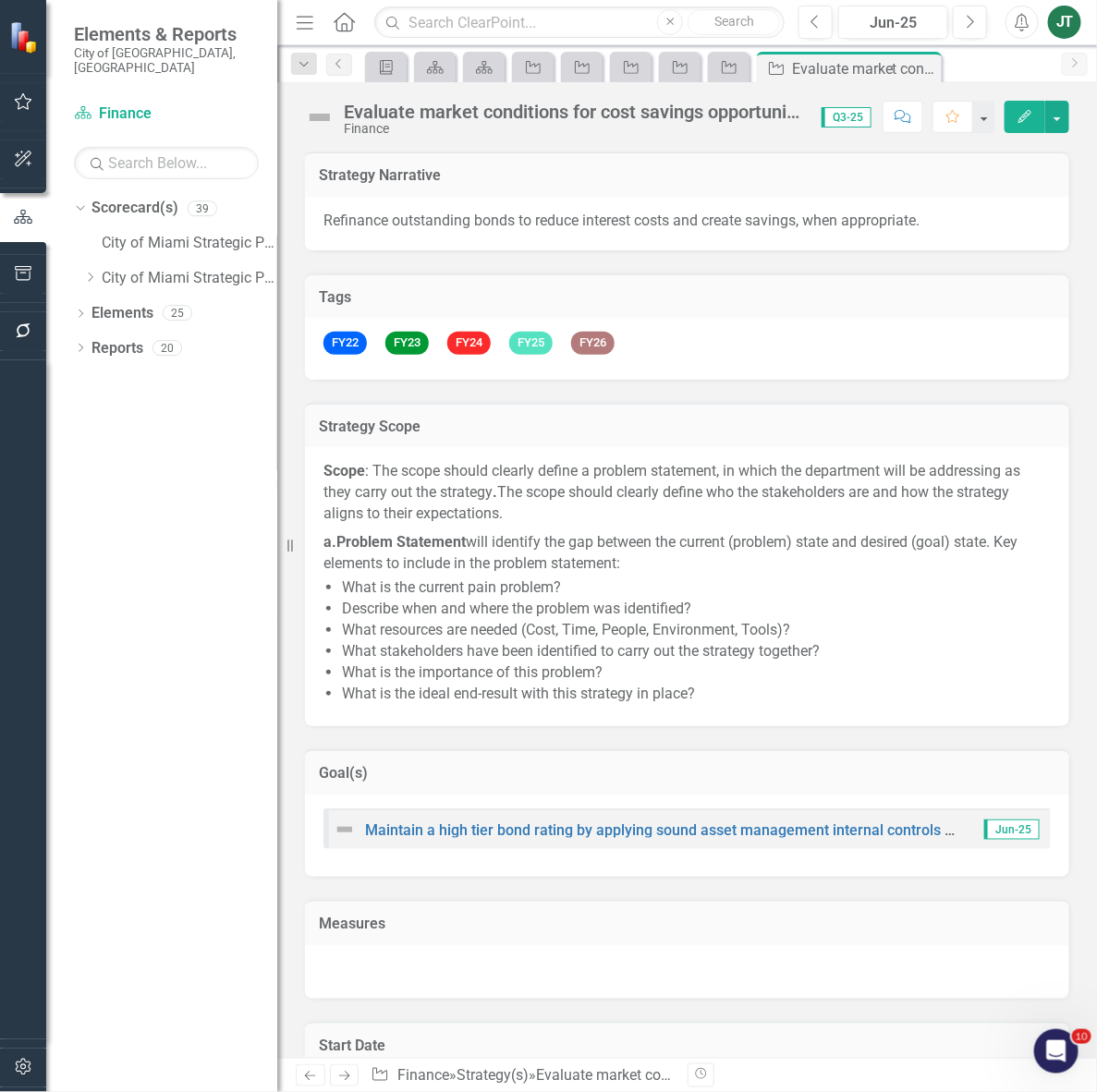 click on "Measures" at bounding box center (687, 926) 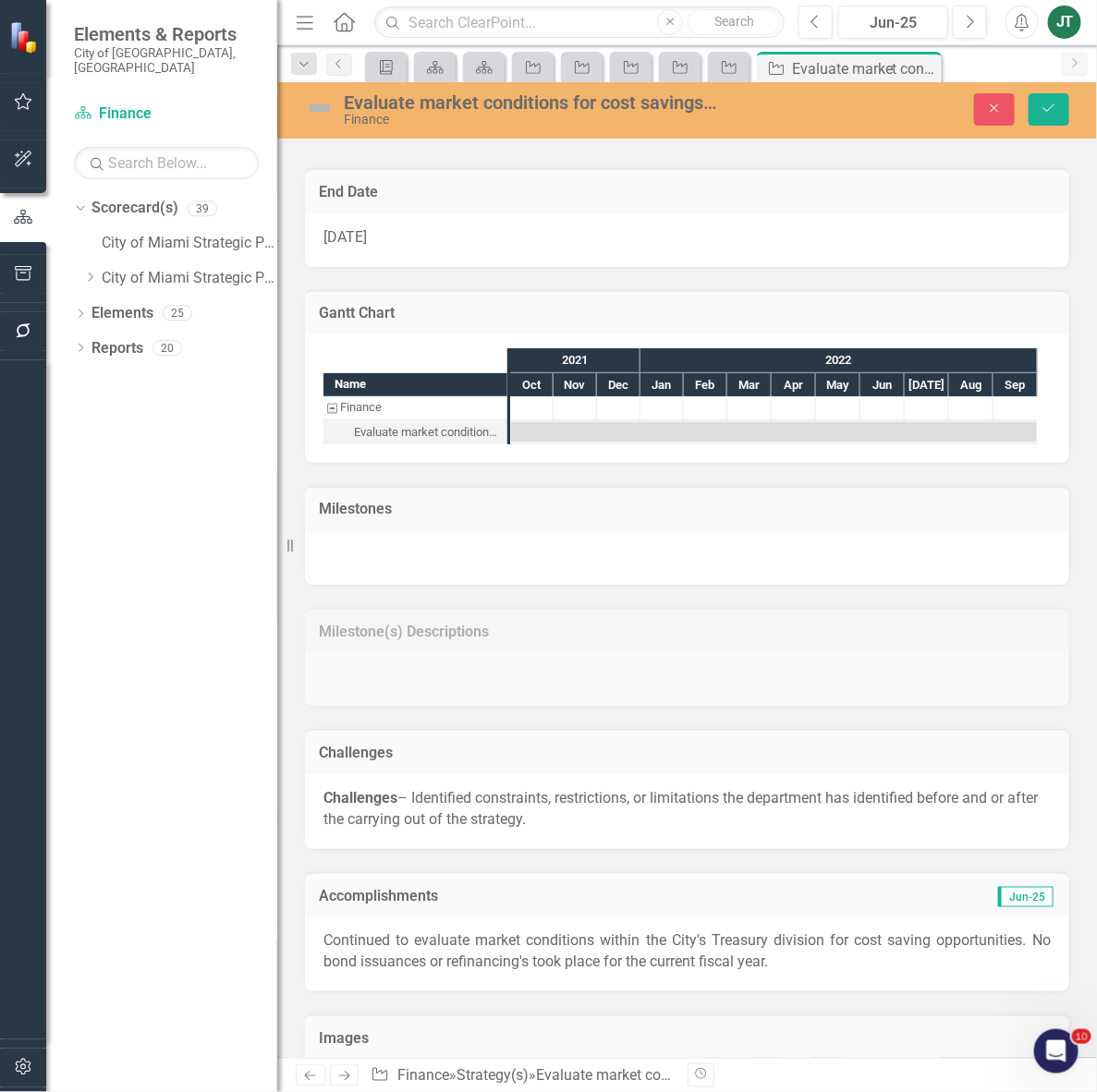 scroll, scrollTop: 1042, scrollLeft: 0, axis: vertical 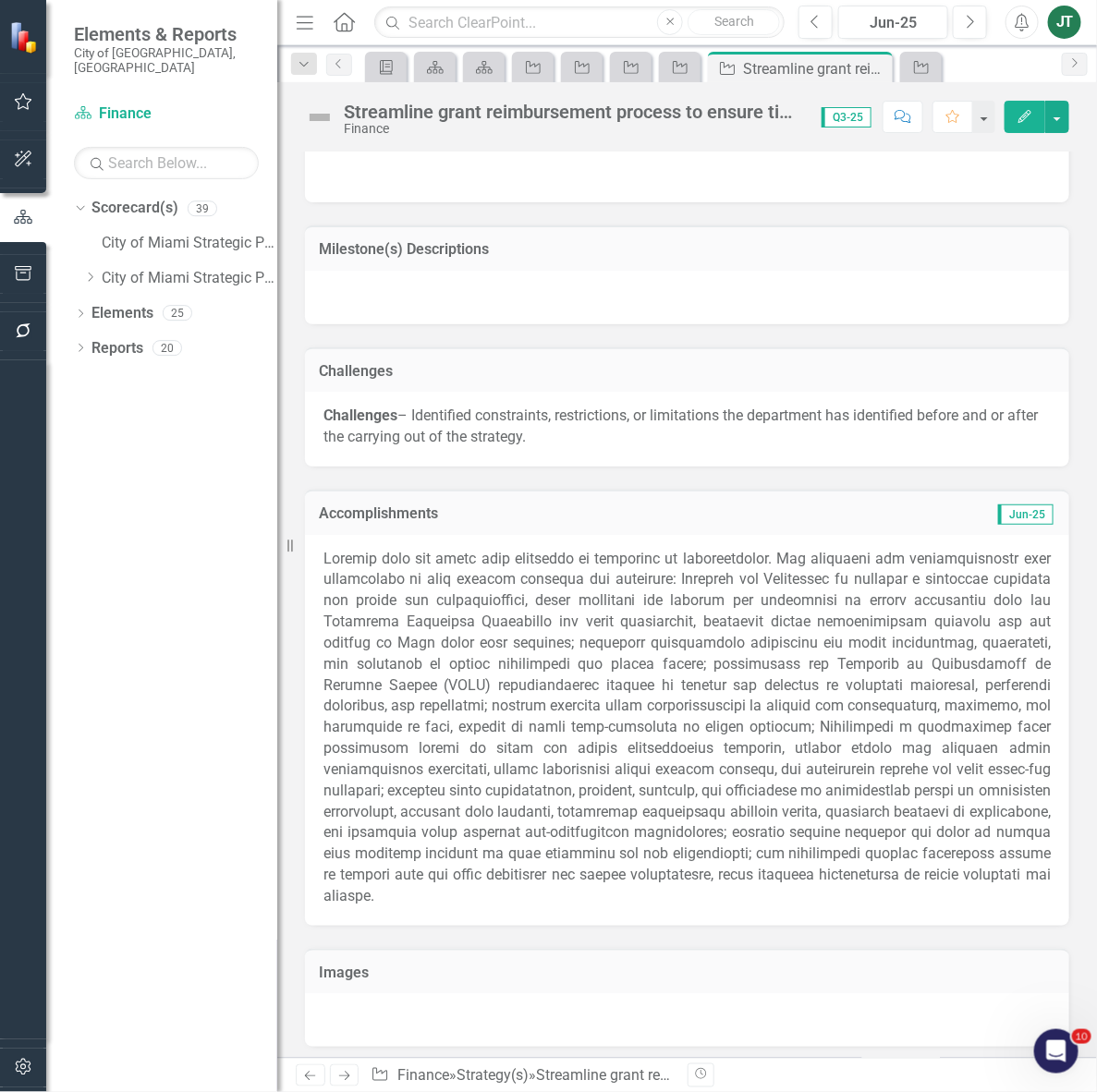 click on "Next" at bounding box center (345, 1075) 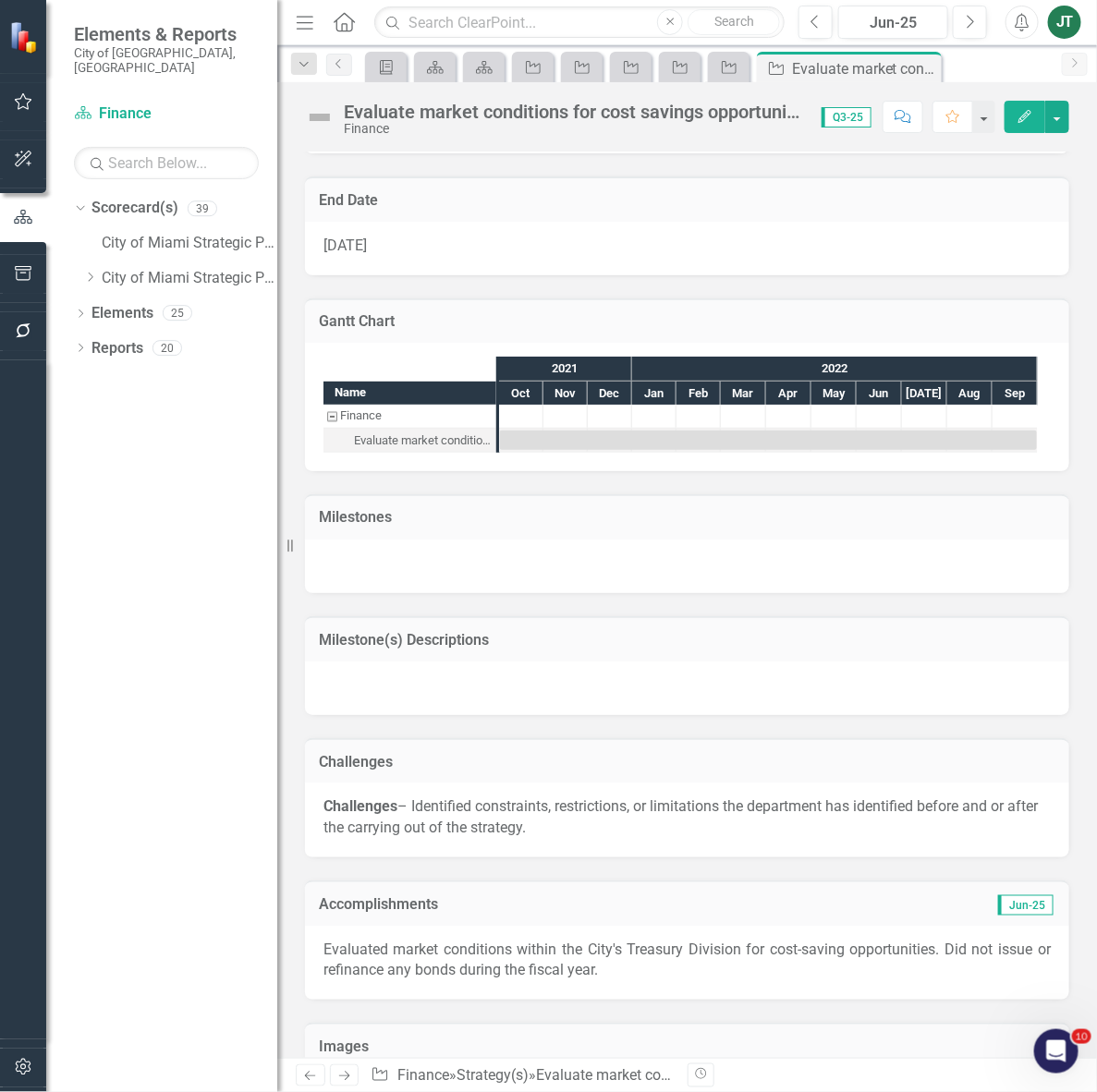 scroll, scrollTop: 1040, scrollLeft: 0, axis: vertical 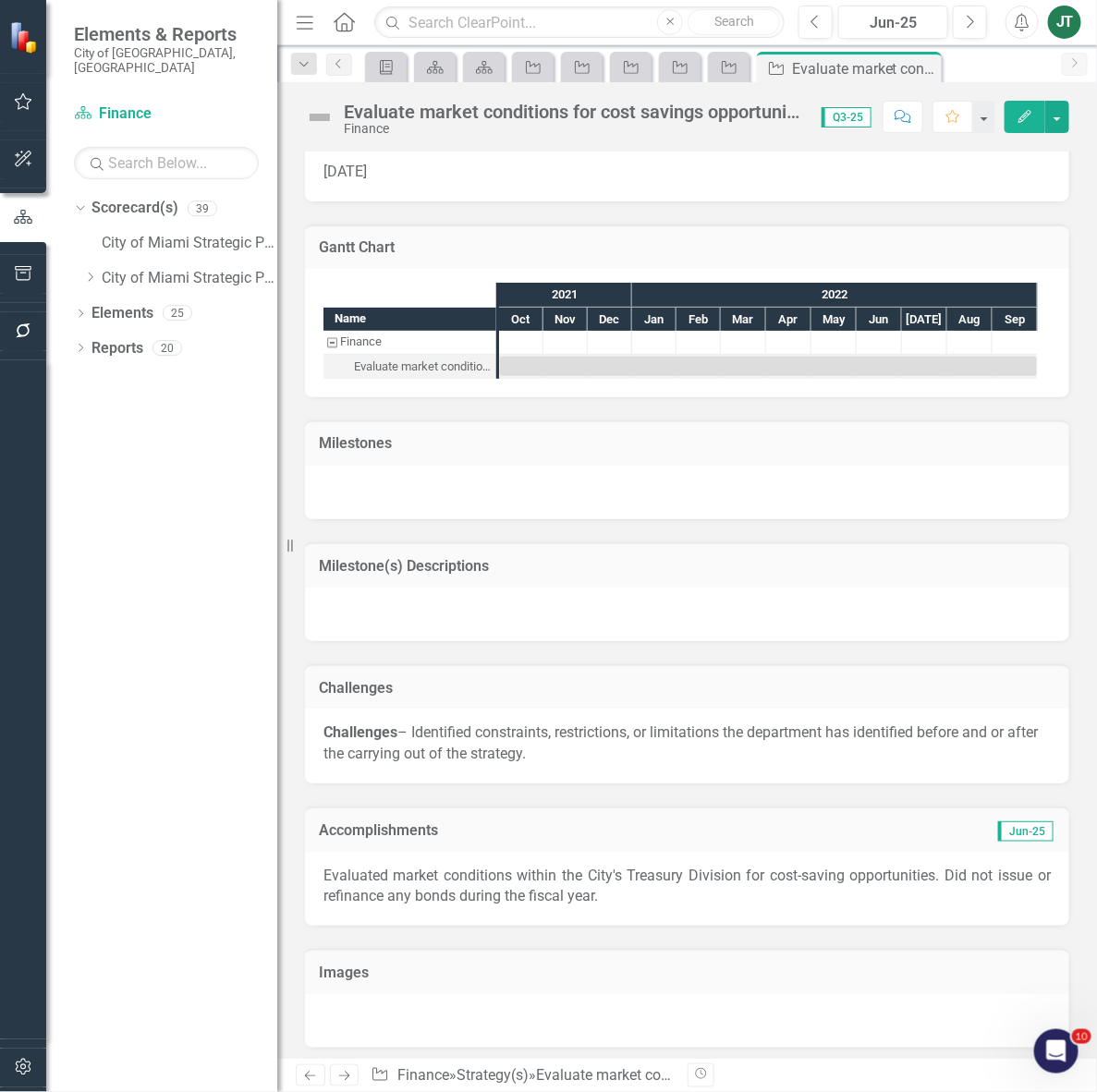 click on "Next" at bounding box center (345, 1075) 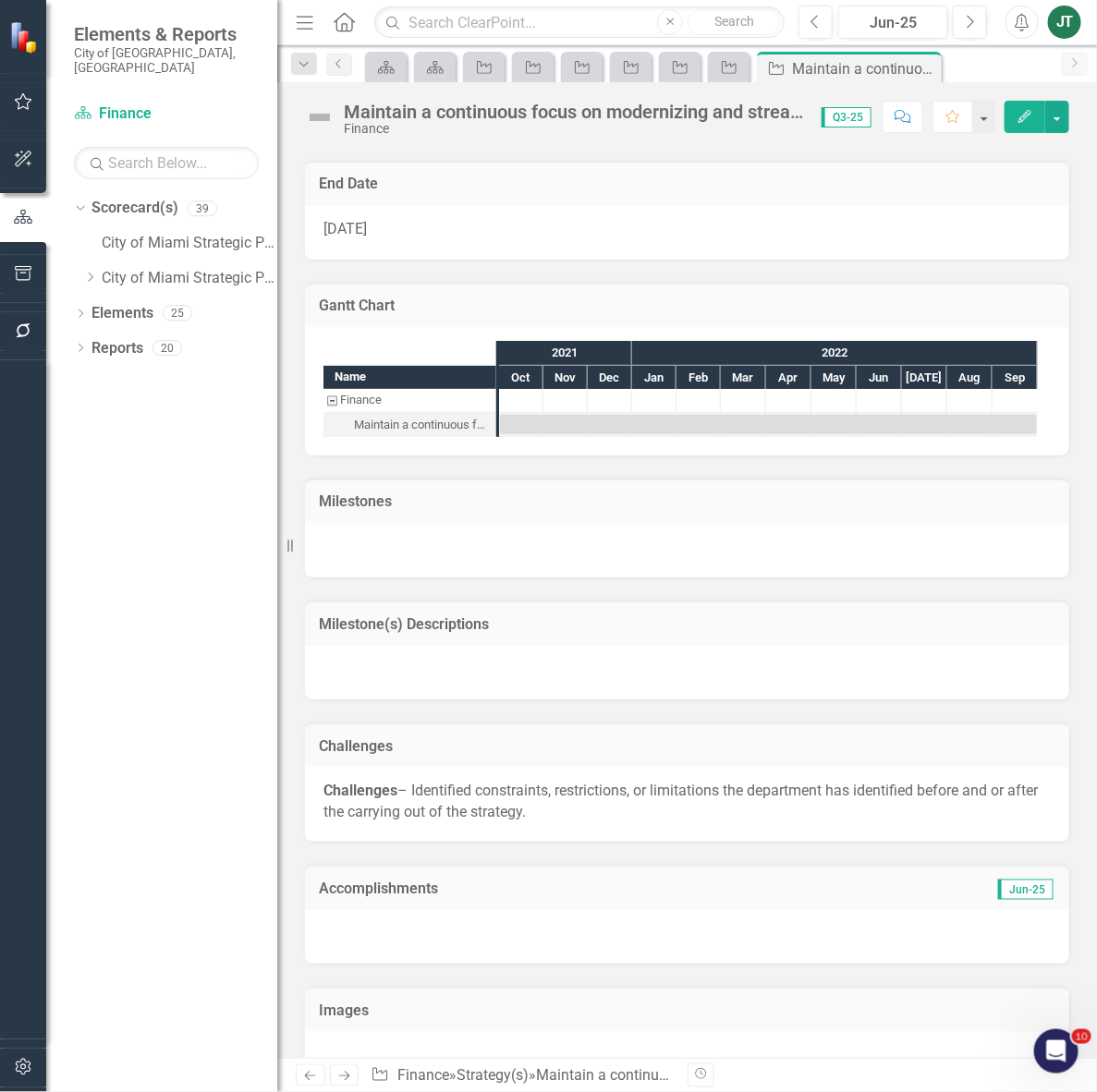 scroll, scrollTop: 1198, scrollLeft: 0, axis: vertical 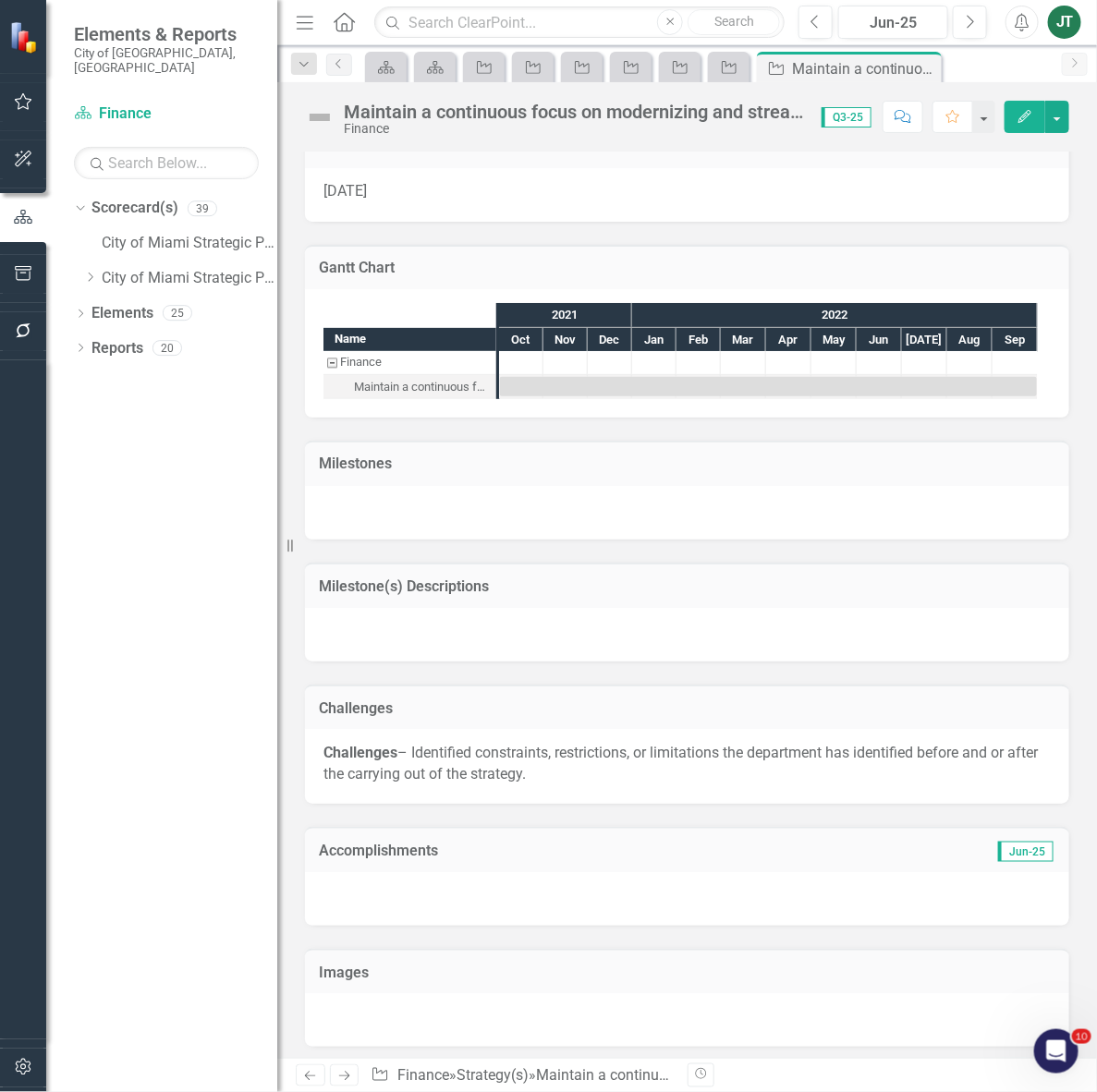 click at bounding box center (687, 899) 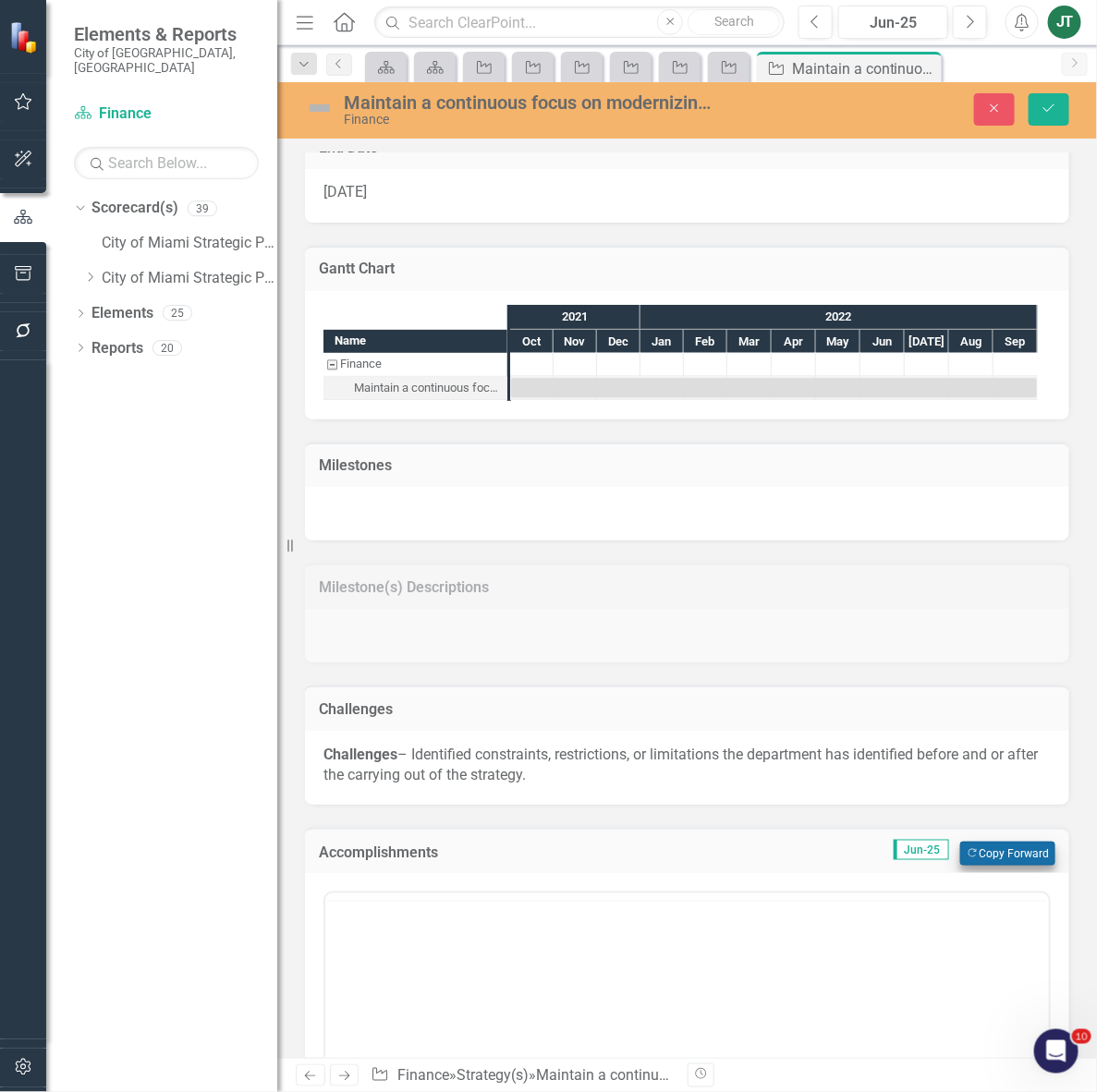 scroll, scrollTop: 0, scrollLeft: 0, axis: both 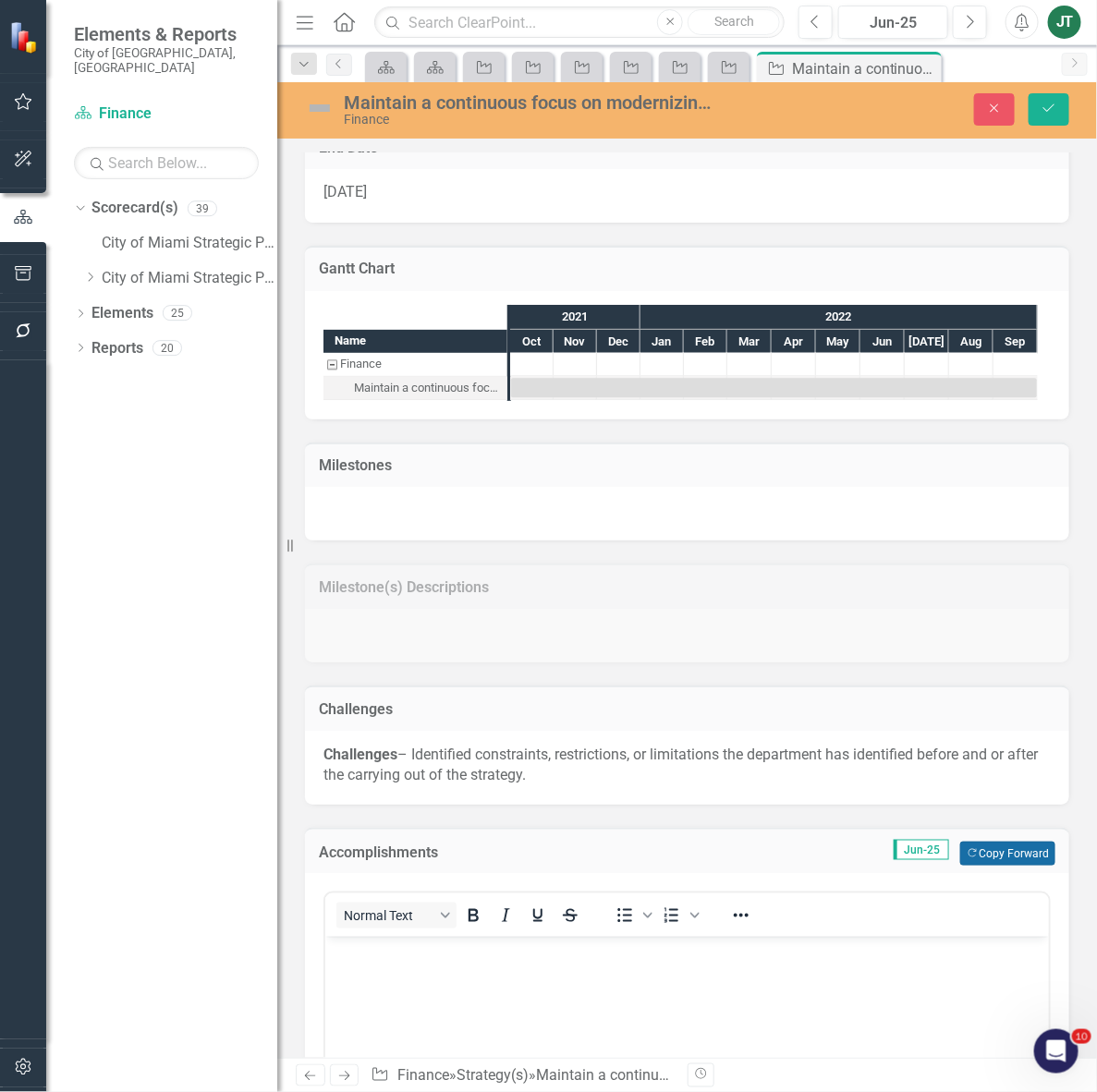 click on "Copy Forward  Copy Forward" at bounding box center (1007, 854) 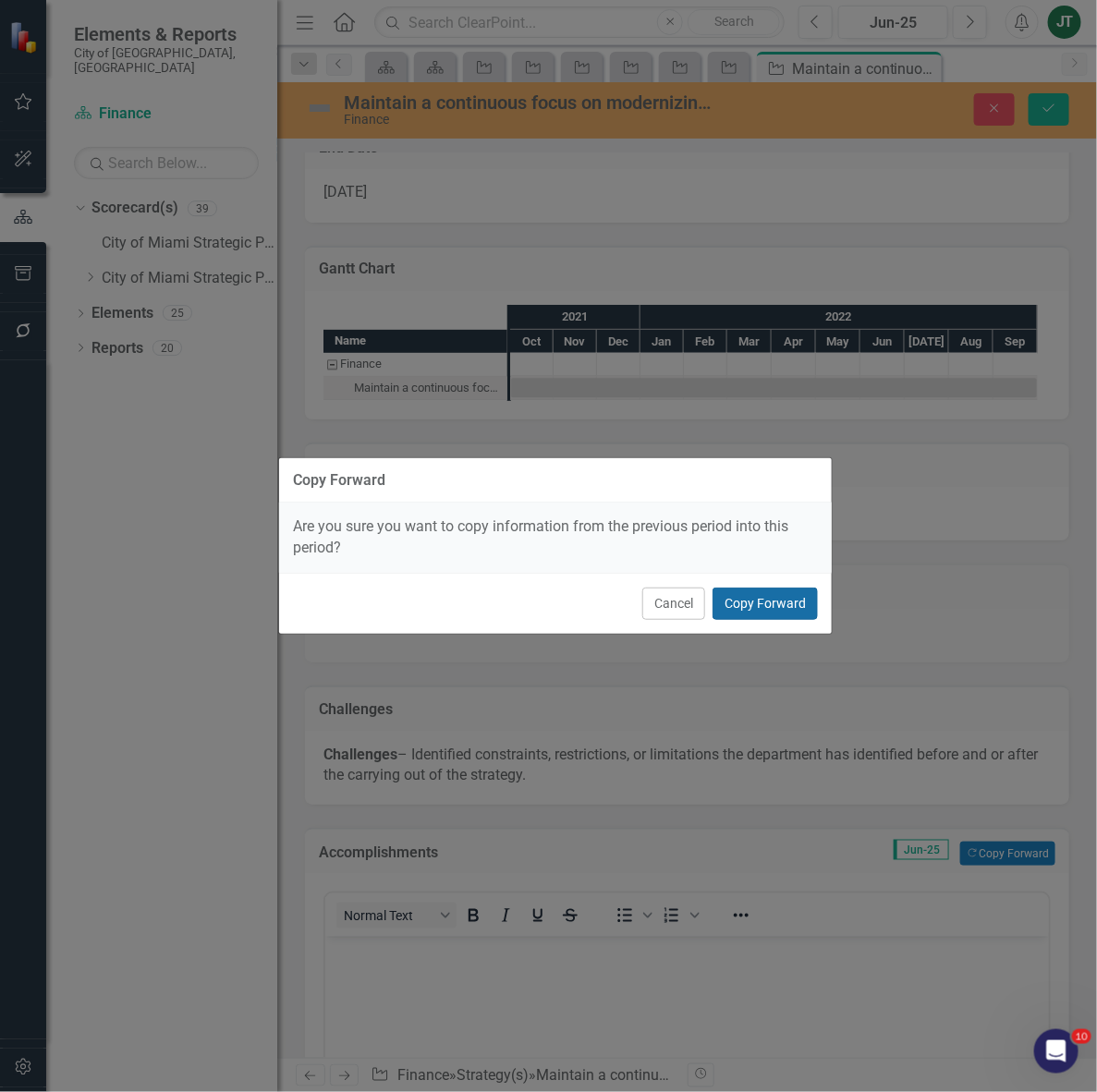 click on "Copy Forward" at bounding box center (765, 603) 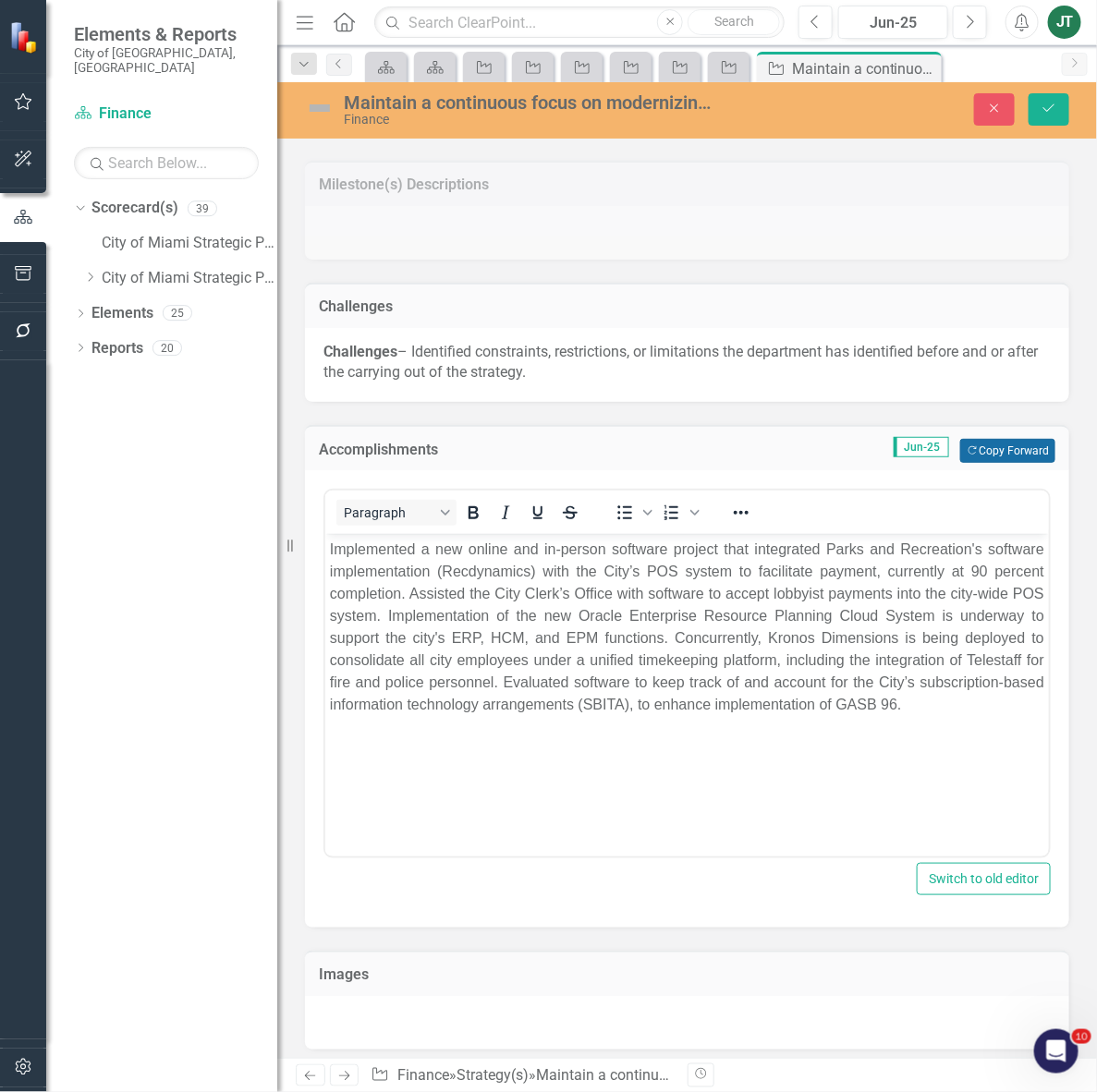 scroll, scrollTop: 1604, scrollLeft: 0, axis: vertical 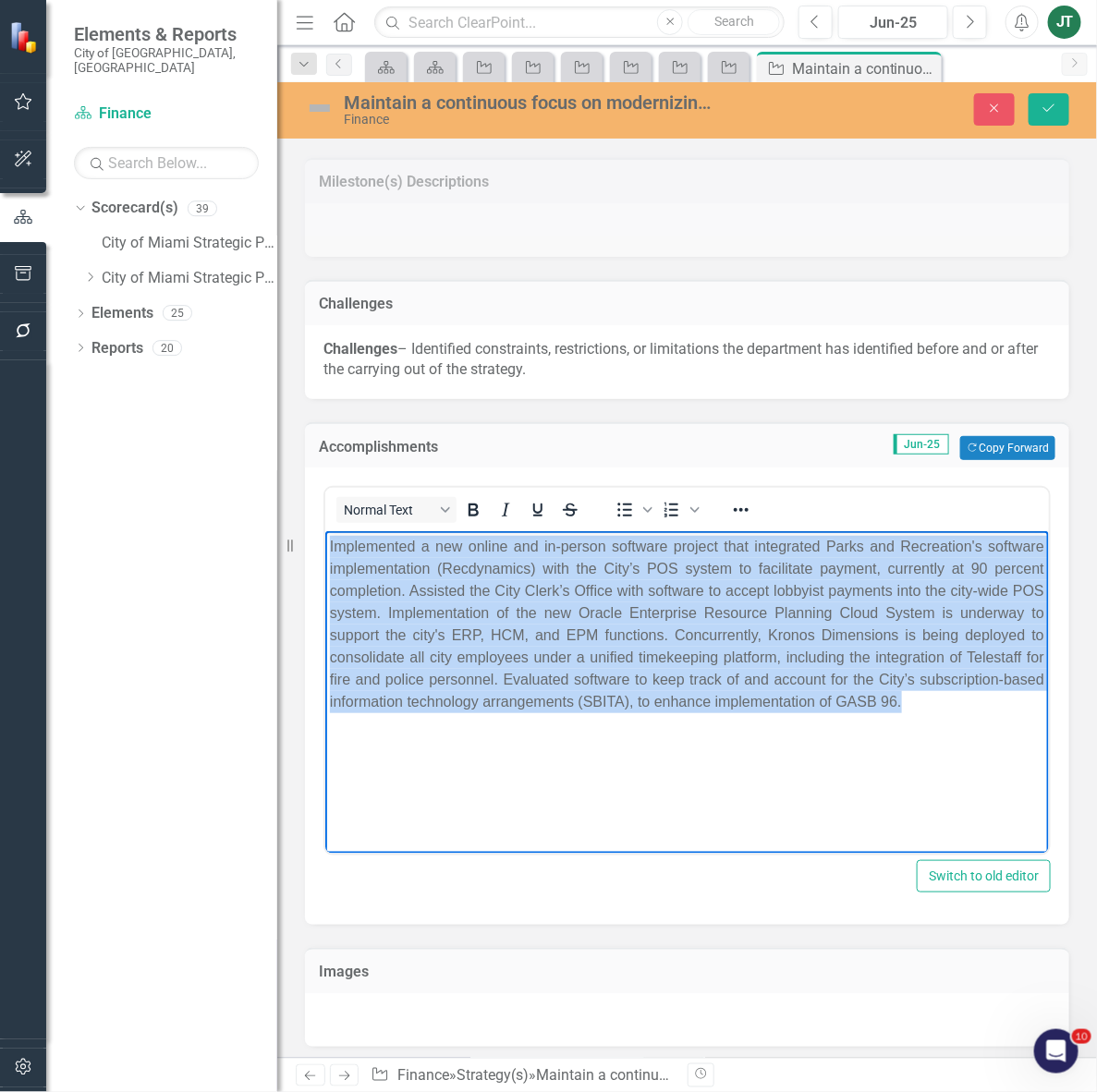 drag, startPoint x: 955, startPoint y: 713, endPoint x: 190, endPoint y: 514, distance: 790.4594 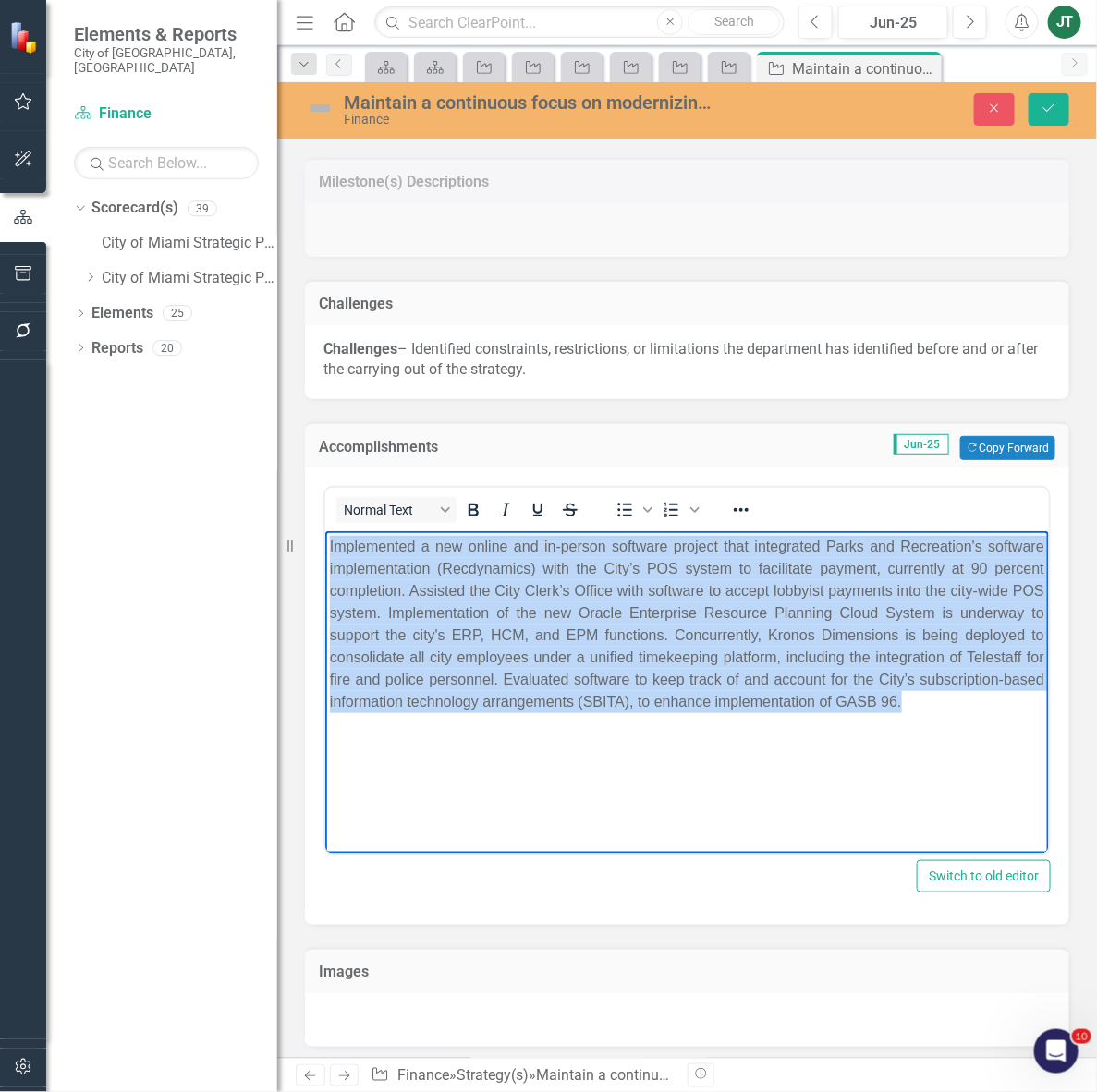 click on "Implemented a new online and in-person software project that integrated Parks and Recreation's software implementation (Recdynamics) with the City’s POS system to facilitate payment, currently at 90 percent completion. Assisted the City Clerk’s Office with software to accept lobbyist payments into the city-wide POS system. Implementation of the new Oracle Enterprise Resource Planning Cloud System is underway to support the city's ERP, HCM, and EPM functions. Concurrently, Kronos Dimensions is being deployed to consolidate all city employees under a unified timekeeping platform, including the integration of Telestaff for fire and police personnel. Evaluated software to keep track of and account for the City’s subscription-based information technology arrangements (SBITA), to enhance implementation of GASB 96." at bounding box center [686, 670] 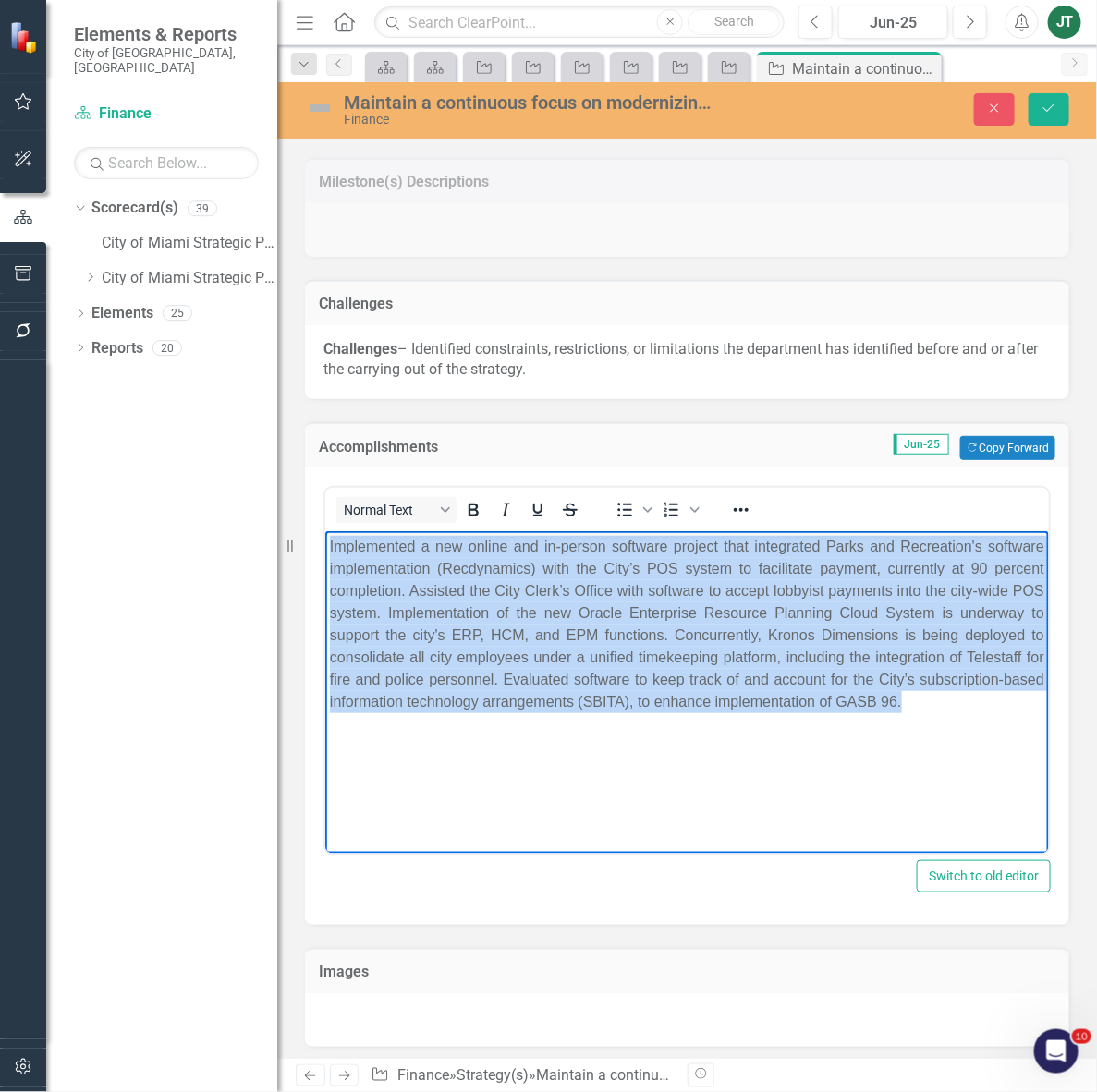 type 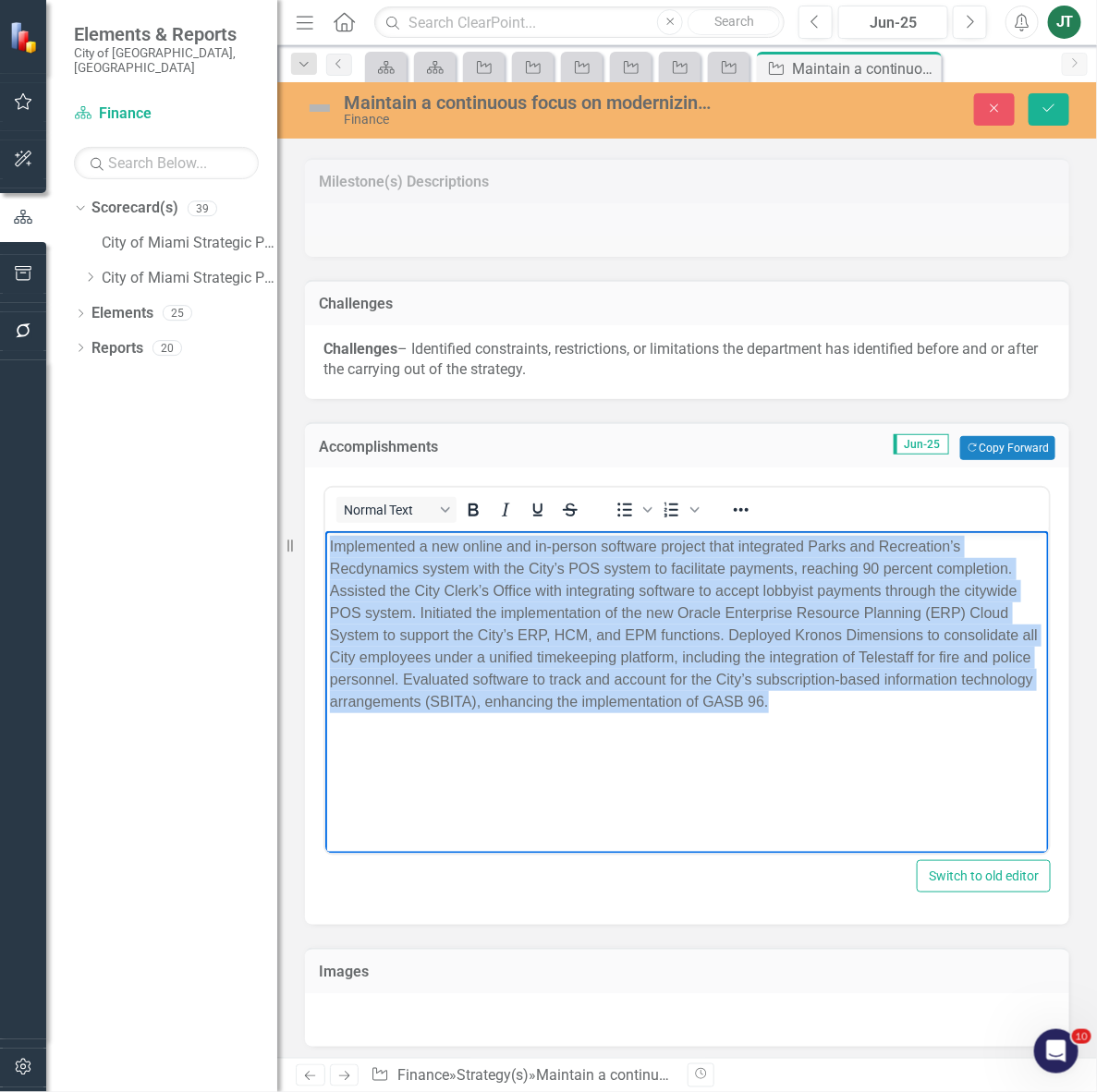 drag, startPoint x: 823, startPoint y: 709, endPoint x: 1032, endPoint y: 1032, distance: 384.72068 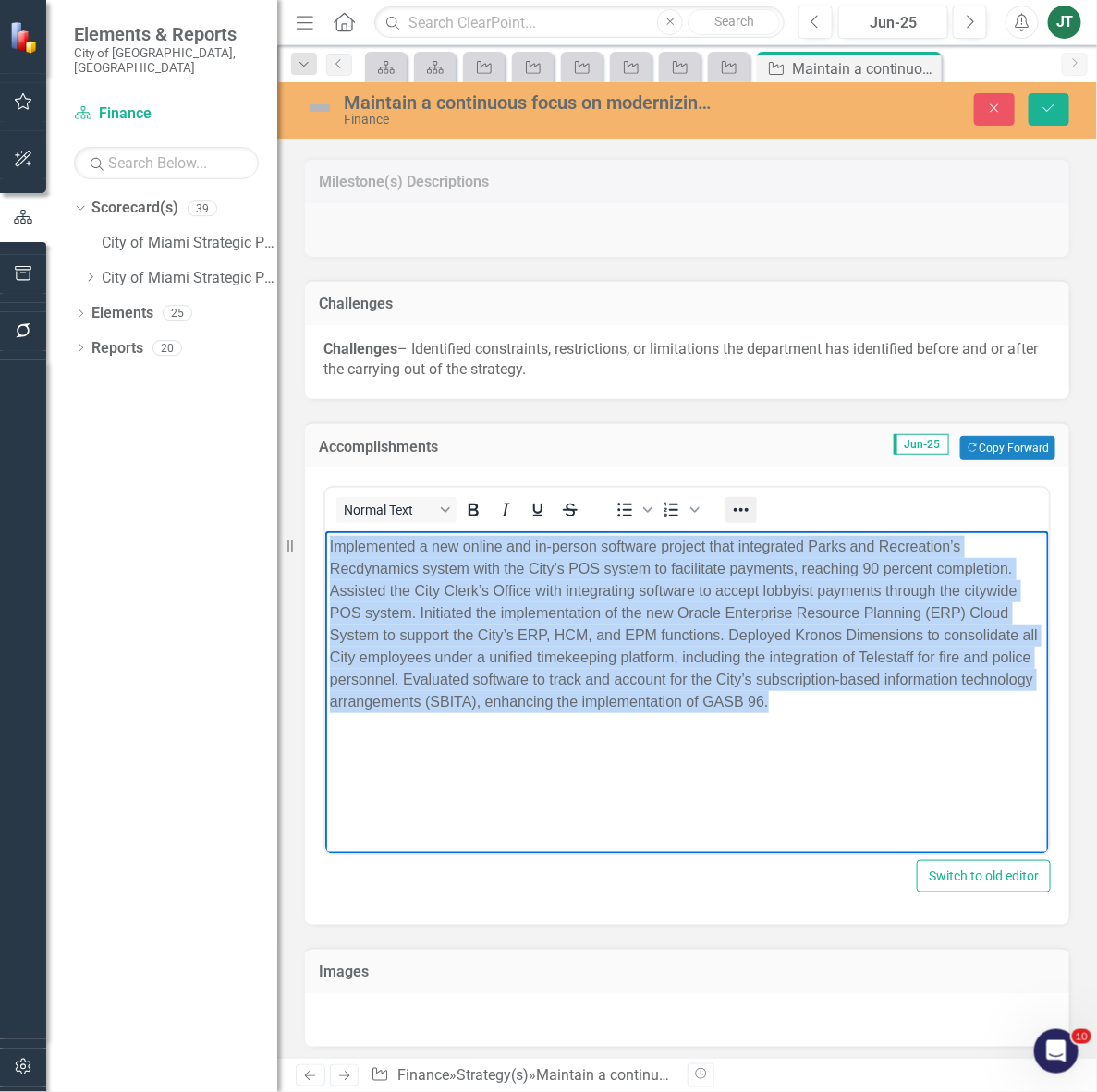 click 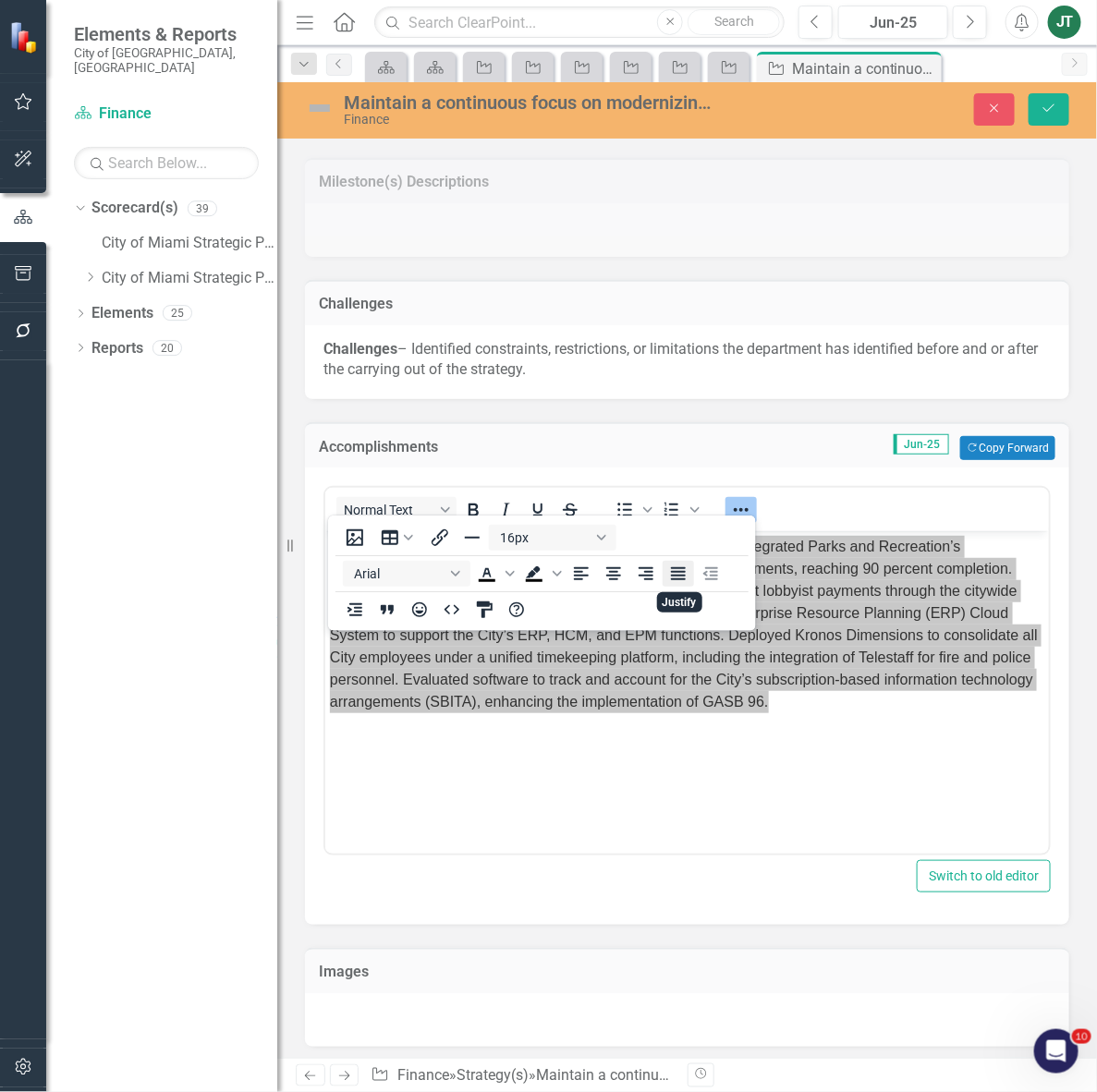 click 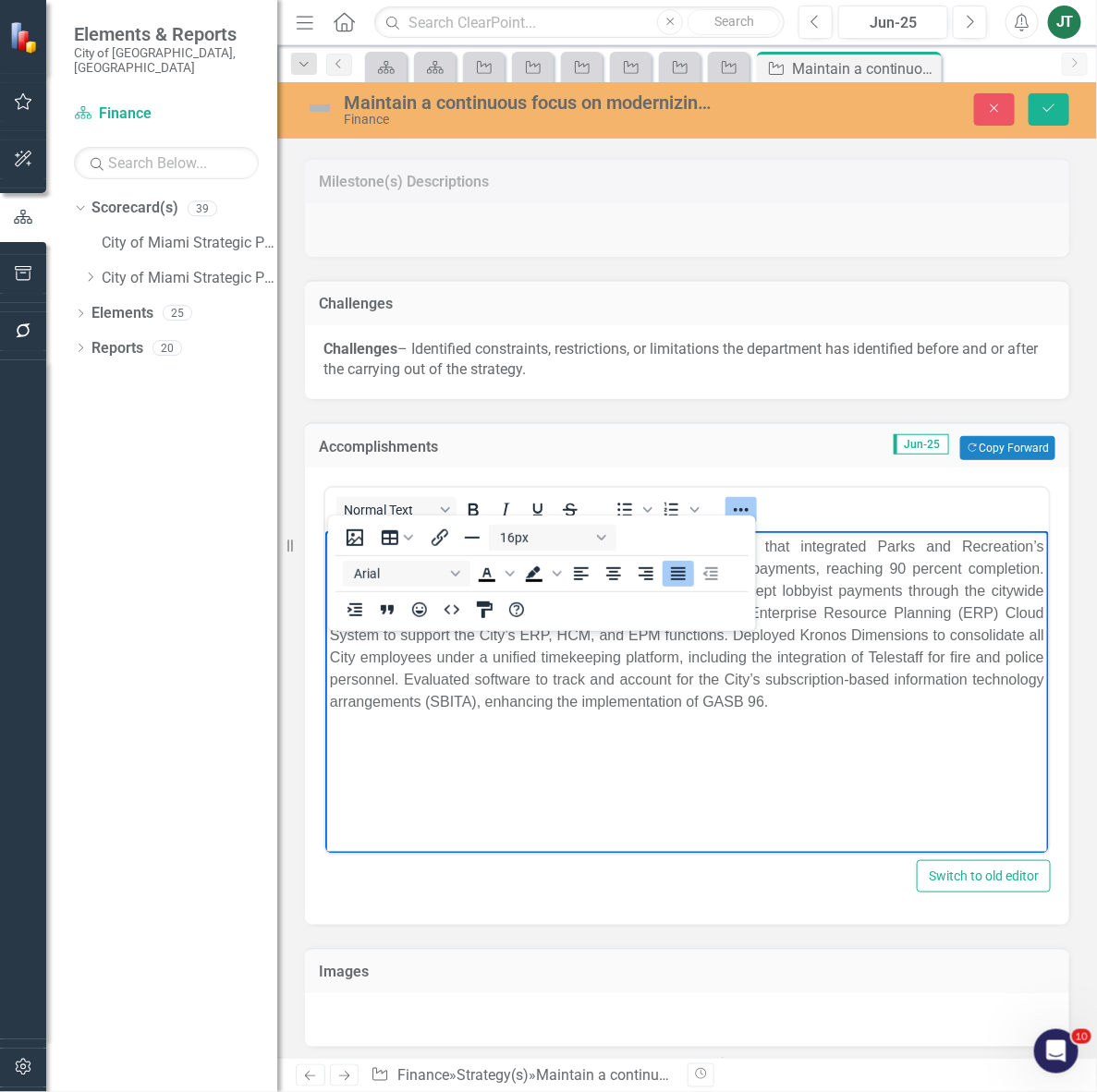 click on "Implemented a new online and in-person software project that integrated Parks and Recreation’s Recdynamics system with the City’s POS system to facilitate payments, reaching 90 percent completion. Assisted the City Clerk’s Office with integrating software to accept lobbyist payments through the citywide POS system. Initiated the implementation of the new Oracle Enterprise Resource Planning (ERP) Cloud System to support the City’s ERP, HCM, and EPM functions. Deployed Kronos Dimensions to consolidate all City employees under a unified timekeeping platform, including the integration of Telestaff for fire and police personnel. Evaluated software to track and account for the City’s subscription-based information technology arrangements (SBITA), enhancing the implementation of GASB 96." at bounding box center (686, 670) 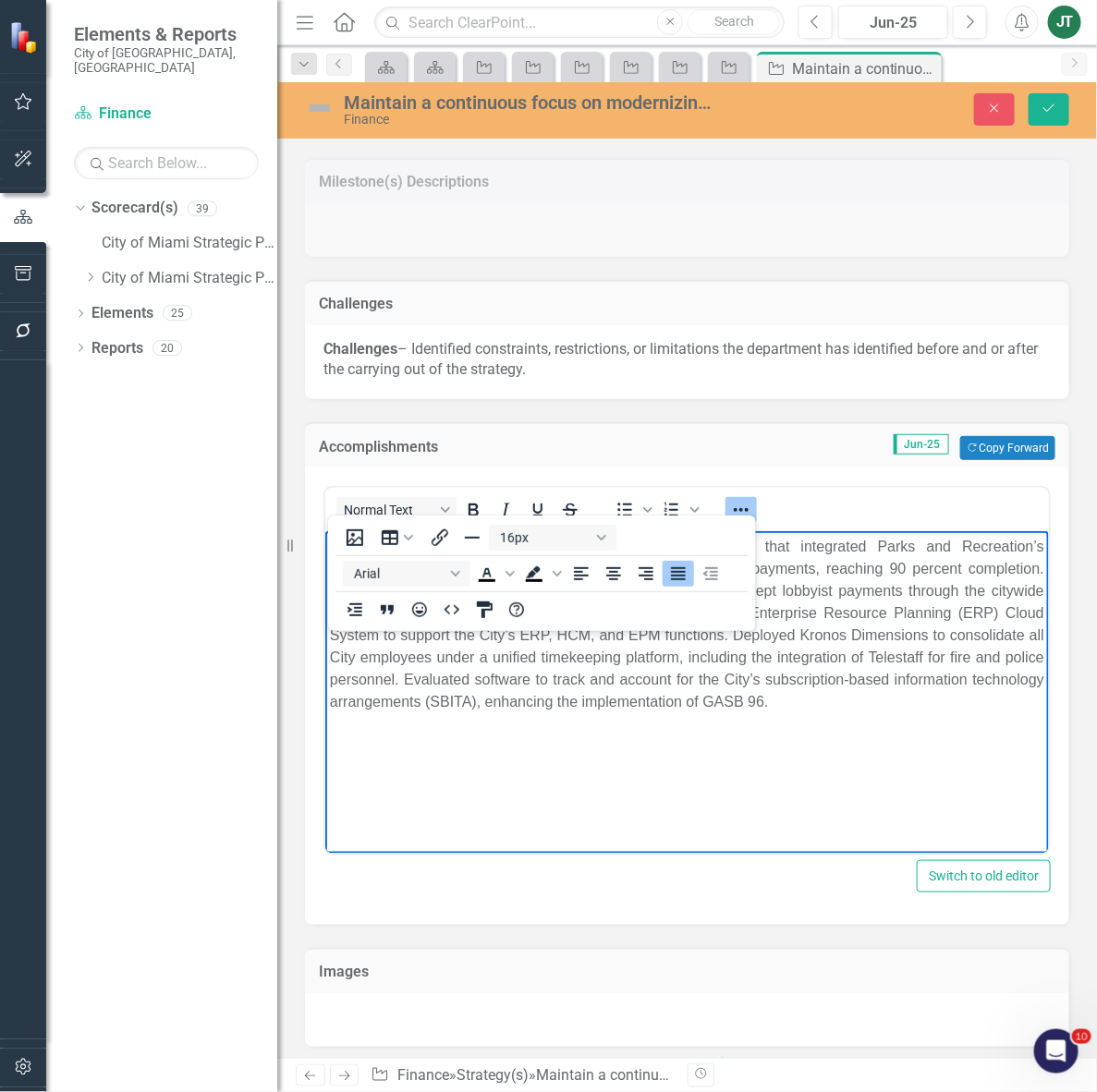 click on "Implemented a new online and in-person software project that integrated Parks and Recreation’s Recdynamics system with the City’s POS system to facilitate payments, reaching 90 percent completion. Assisted the City Clerk’s Office with integrating software to accept lobbyist payments through the citywide POS system. Initiated the implementation of the new Oracle Enterprise Resource Planning (ERP) Cloud System to support the City’s ERP, HCM, and EPM functions. Deployed Kronos Dimensions to consolidate all City employees under a unified timekeeping platform, including the integration of Telestaff for fire and police personnel. Evaluated software to track and account for the City’s subscription-based information technology arrangements (SBITA), enhancing the implementation of GASB 96." at bounding box center [686, 625] 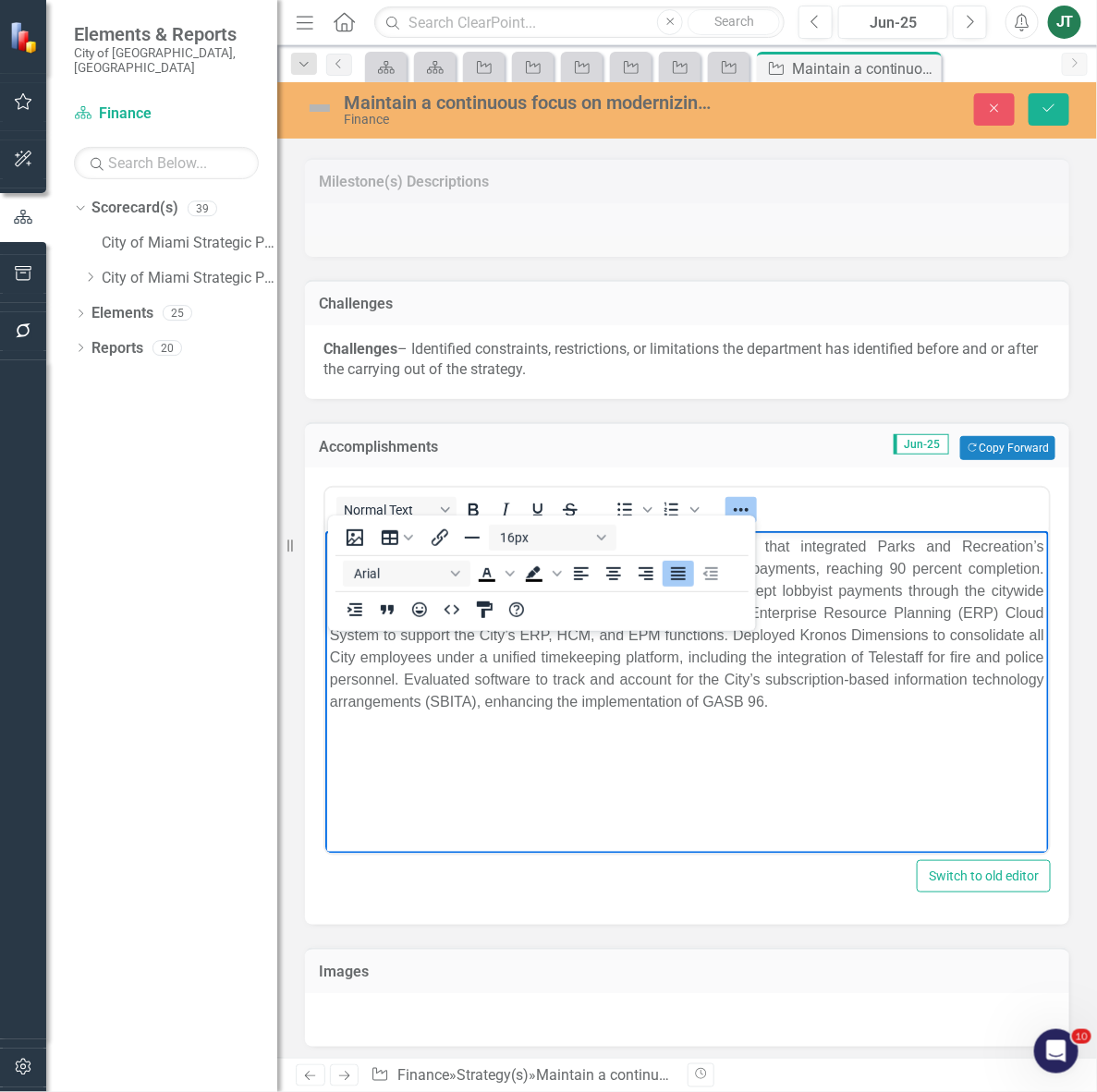 click 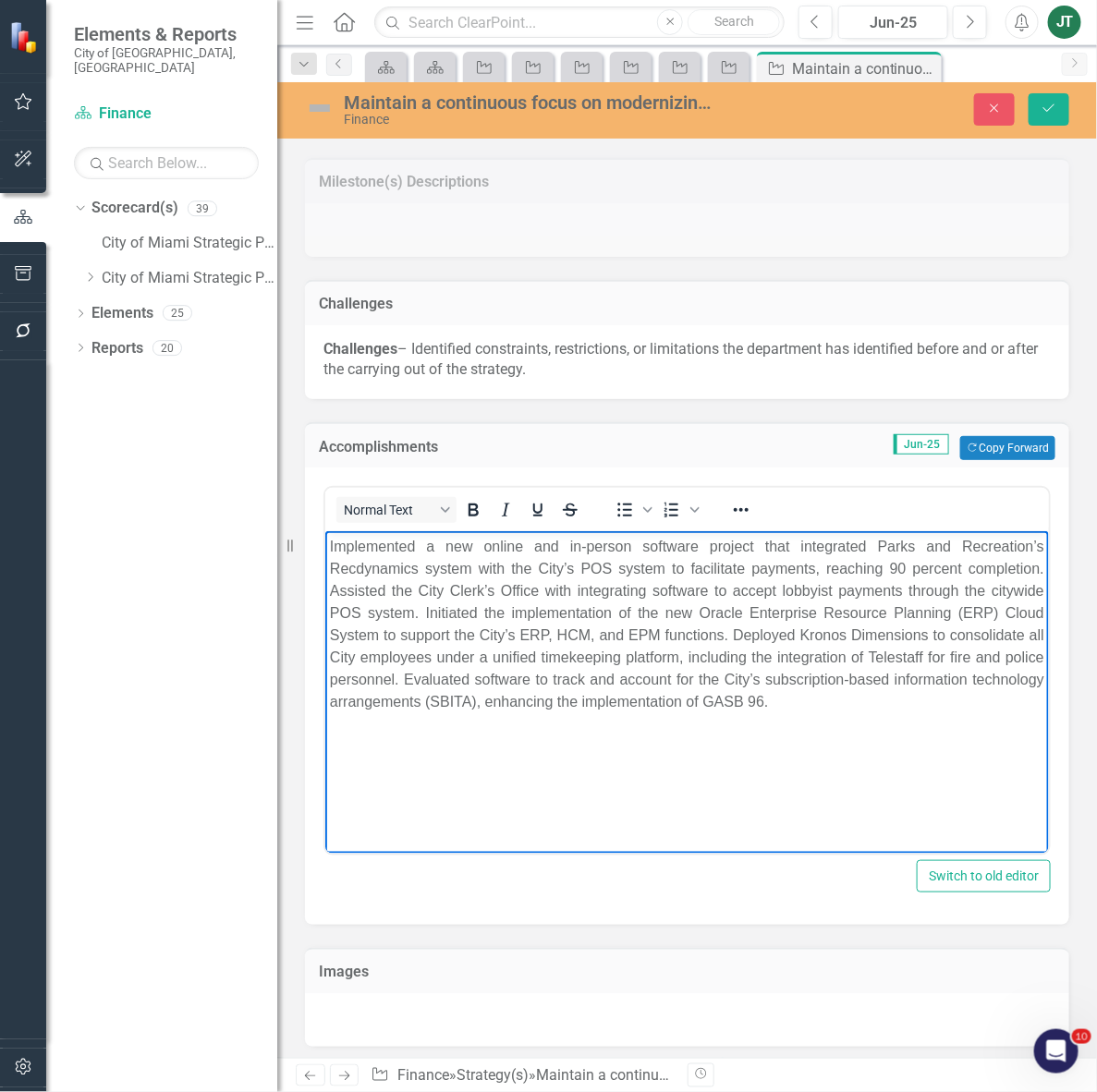 click on "Implemented a new online and in-person software project that integrated Parks and Recreation’s Recdynamics system with the City’s POS system to facilitate payments, reaching 90 percent completion. Assisted the City Clerk’s Office with integrating software to accept lobbyist payments through the citywide POS system. Initiated the implementation of the new Oracle Enterprise Resource Planning (ERP) Cloud System to support the City’s ERP, HCM, and EPM functions. Deployed Kronos Dimensions to consolidate all City employees under a unified timekeeping platform, including the integration of Telestaff for fire and police personnel. Evaluated software to track and account for the City’s subscription-based information technology arrangements (SBITA), enhancing the implementation of GASB 96." at bounding box center (686, 625) 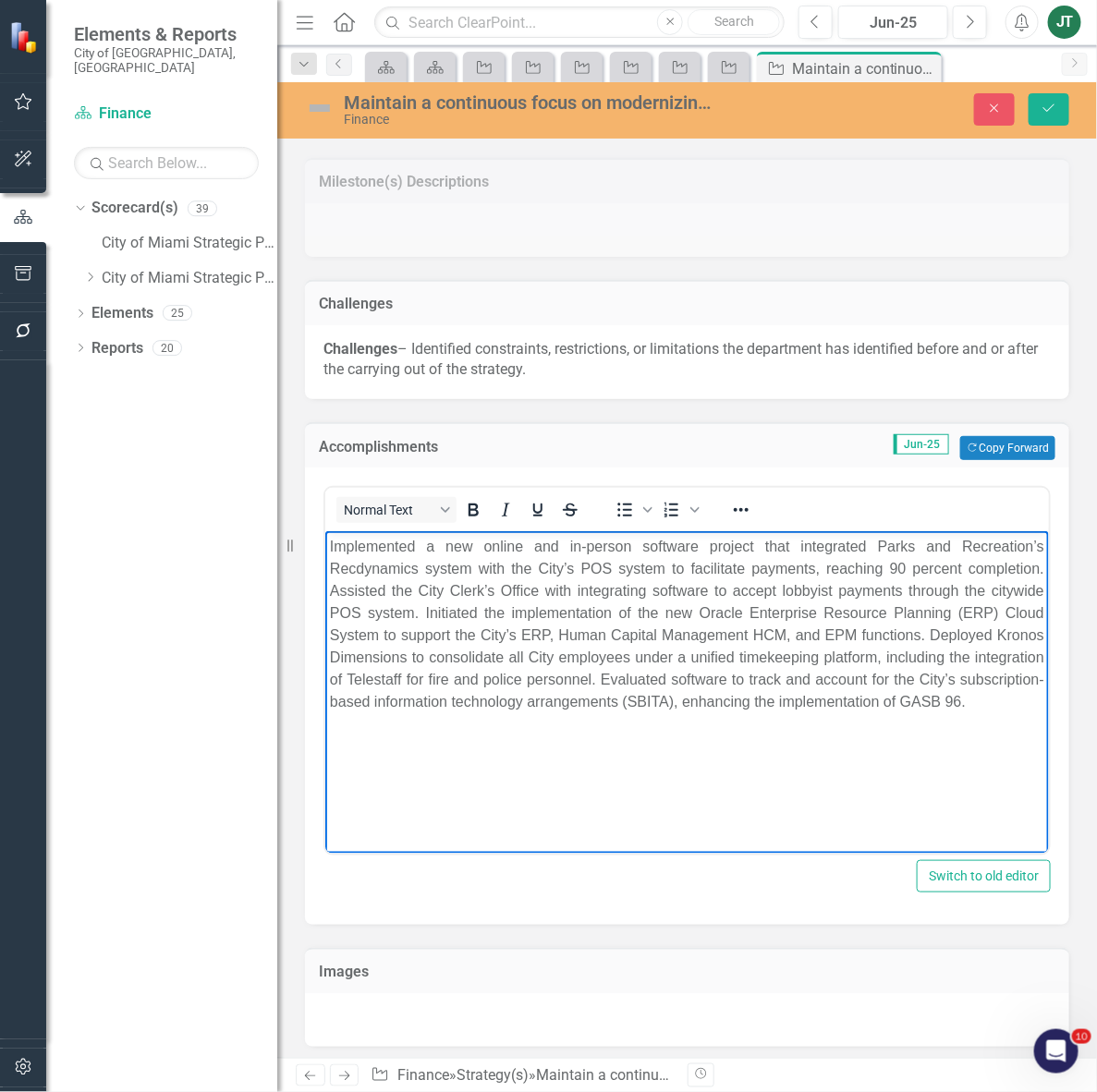 click on "Implemented a new online and in-person software project that integrated Parks and Recreation’s Recdynamics system with the City’s POS system to facilitate payments, reaching 90 percent completion. Assisted the City Clerk’s Office with integrating software to accept lobbyist payments through the citywide POS system. Initiated the implementation of the new Oracle Enterprise Resource Planning (ERP) Cloud System to support the City’s ERP, Human Capital Management HCM, and EPM functions. Deployed Kronos Dimensions to consolidate all City employees under a unified timekeeping platform, including the integration of Telestaff for fire and police personnel. Evaluated software to track and account for the City’s subscription-based information technology arrangements (SBITA), enhancing the implementation of GASB 96." at bounding box center (686, 625) 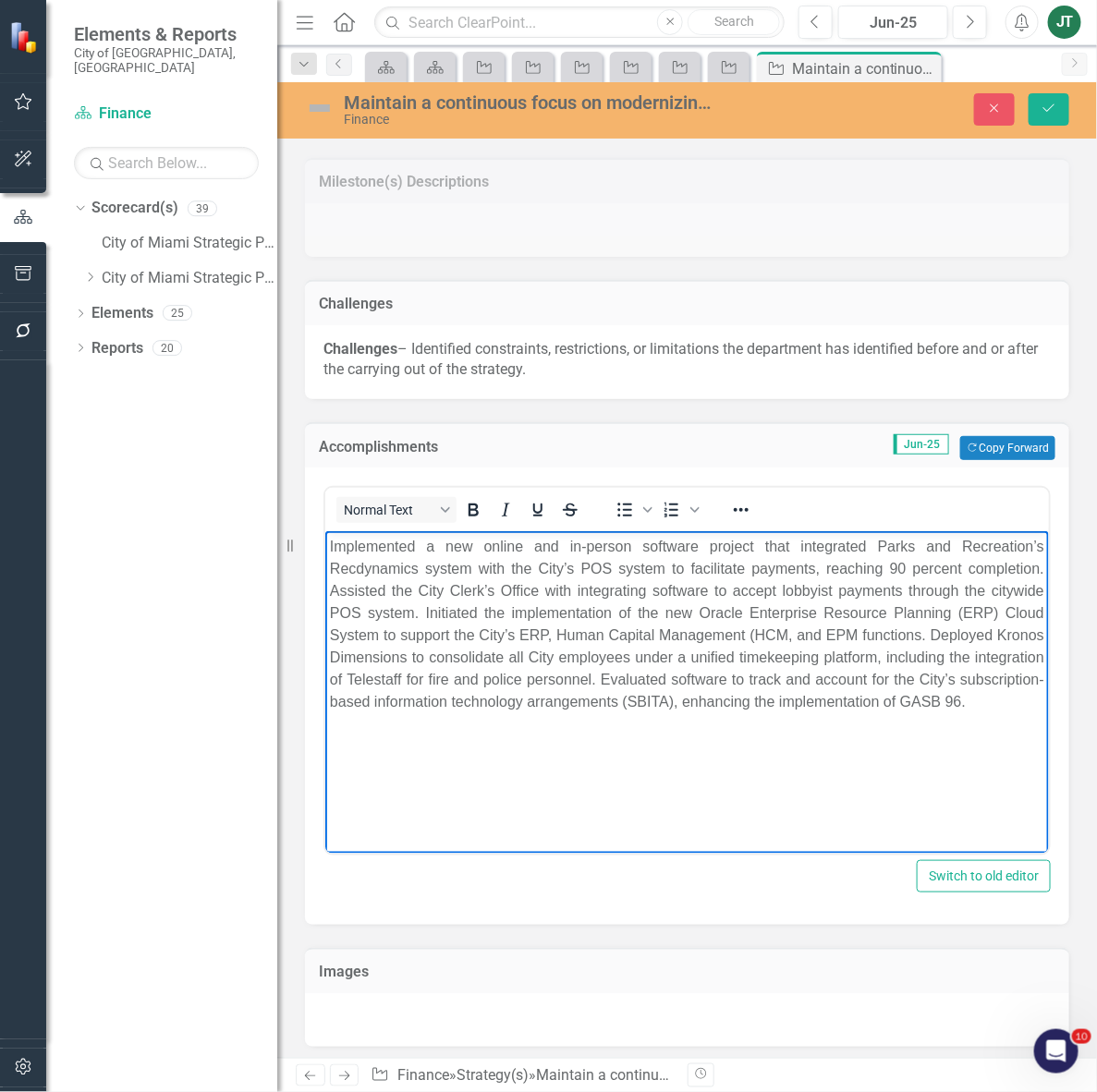 click on "Implemented a new online and in-person software project that integrated Parks and Recreation’s Recdynamics system with the City’s POS system to facilitate payments, reaching 90 percent completion. Assisted the City Clerk’s Office with integrating software to accept lobbyist payments through the citywide POS system. Initiated the implementation of the new Oracle Enterprise Resource Planning (ERP) Cloud System to support the City’s ERP, Human Capital Management (HCM, and EPM functions. Deployed Kronos Dimensions to consolidate all City employees under a unified timekeeping platform, including the integration of Telestaff for fire and police personnel. Evaluated software to track and account for the City’s subscription-based information technology arrangements (SBITA), enhancing the implementation of GASB 96." at bounding box center (686, 625) 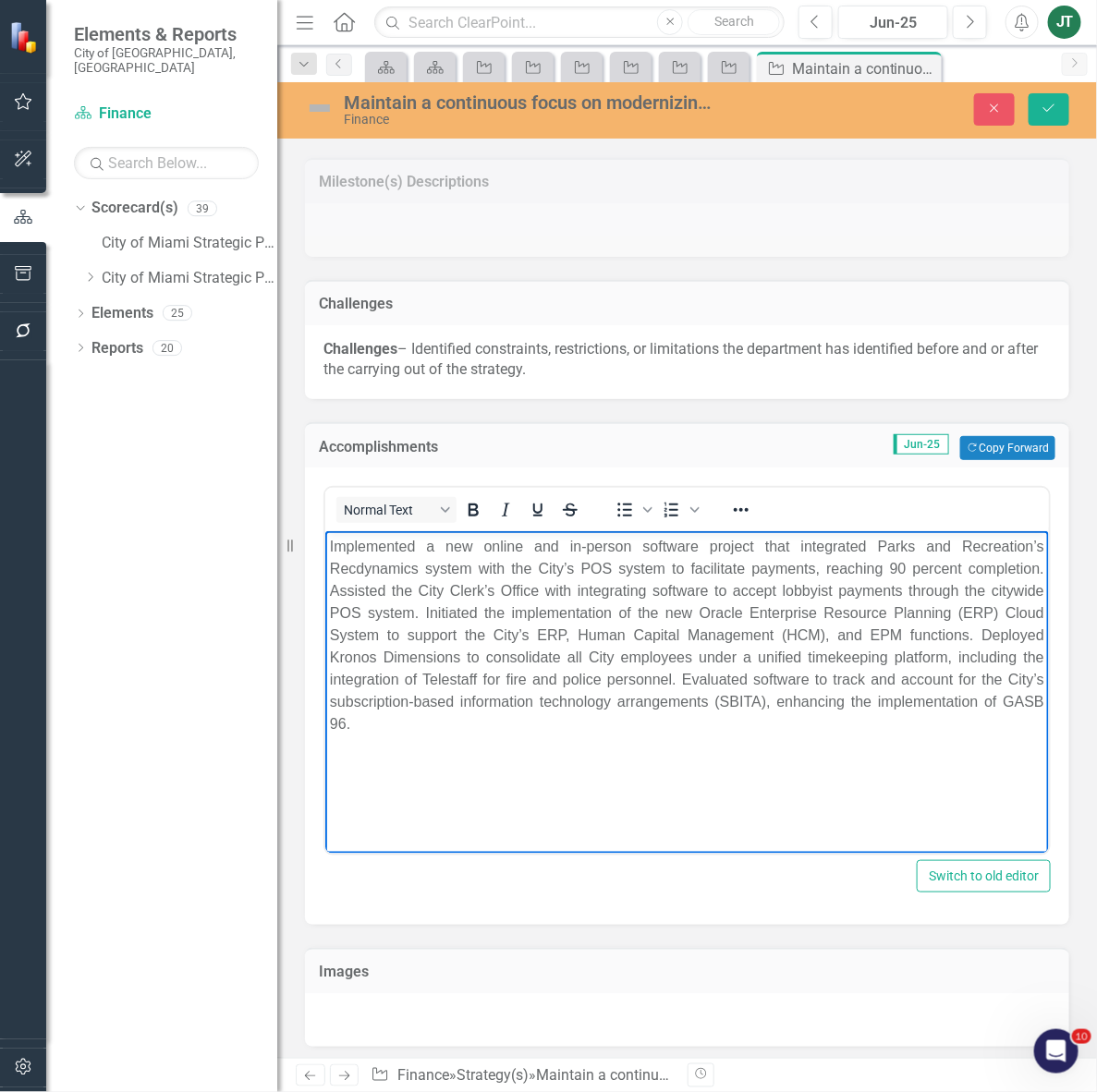 click on "Implemented a new online and in-person software project that integrated Parks and Recreation’s Recdynamics system with the City’s POS system to facilitate payments, reaching 90 percent completion. Assisted the City Clerk’s Office with integrating software to accept lobbyist payments through the citywide POS system. Initiated the implementation of the new Oracle Enterprise Resource Planning (ERP) Cloud System to support the City’s ERP, Human Capital Management (HCM), and EPM functions. Deployed Kronos Dimensions to consolidate all City employees under a unified timekeeping platform, including the integration of Telestaff for fire and police personnel. Evaluated software to track and account for the City’s subscription-based information technology arrangements (SBITA), enhancing the implementation of GASB 96." at bounding box center [686, 636] 